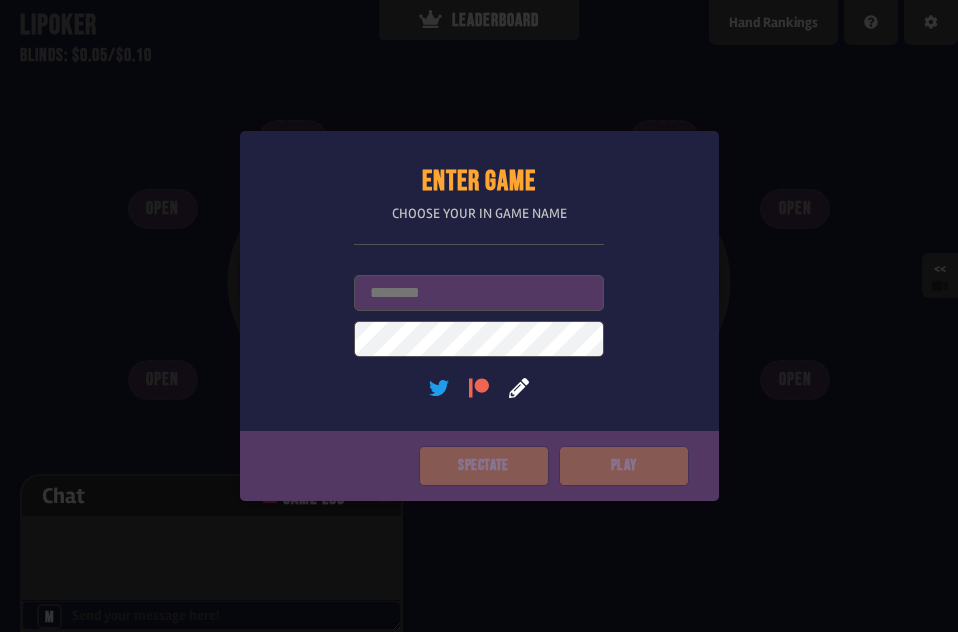 scroll, scrollTop: 0, scrollLeft: 0, axis: both 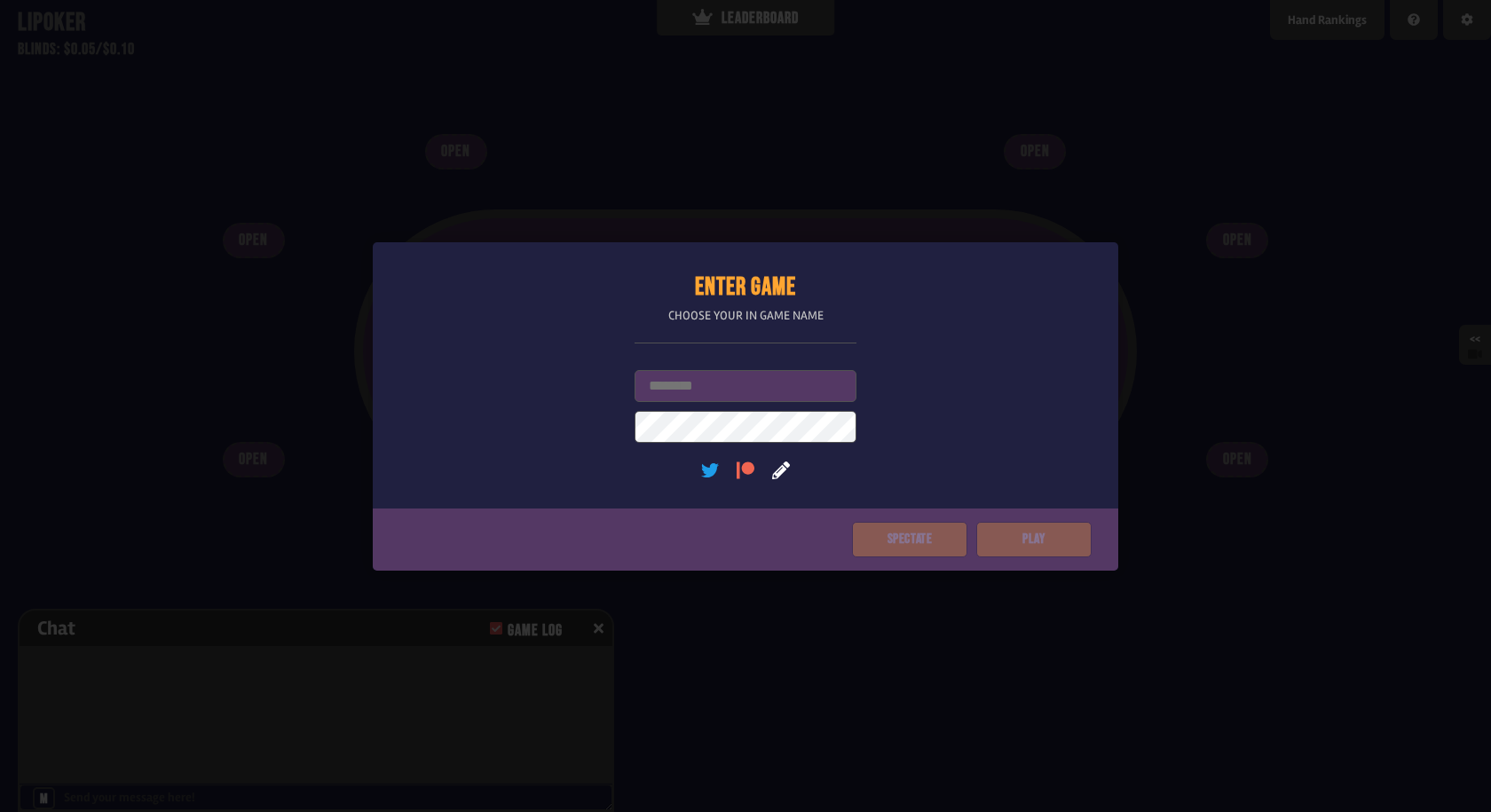 click on "Username" at bounding box center (746, 386) 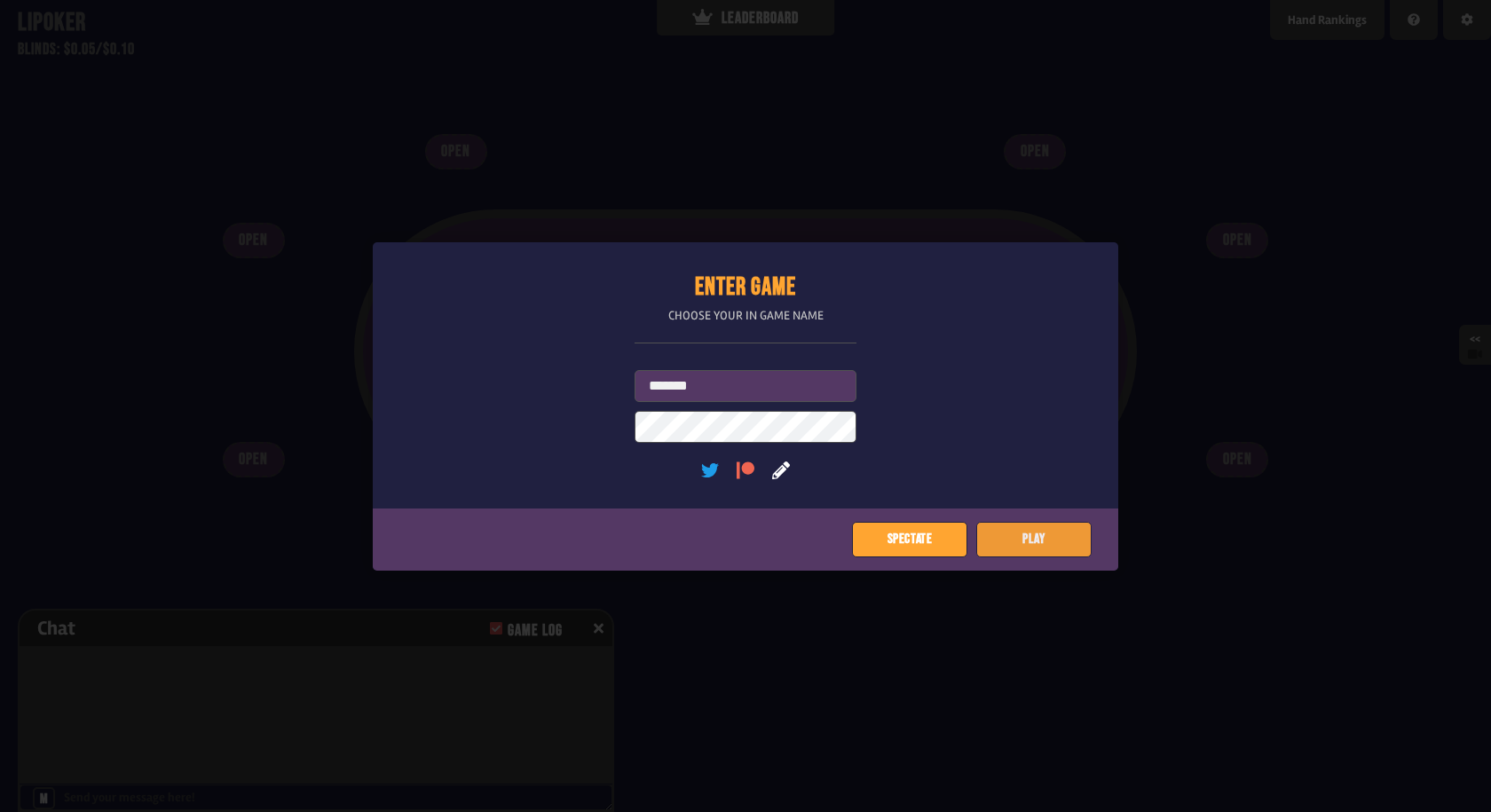 type on "*******" 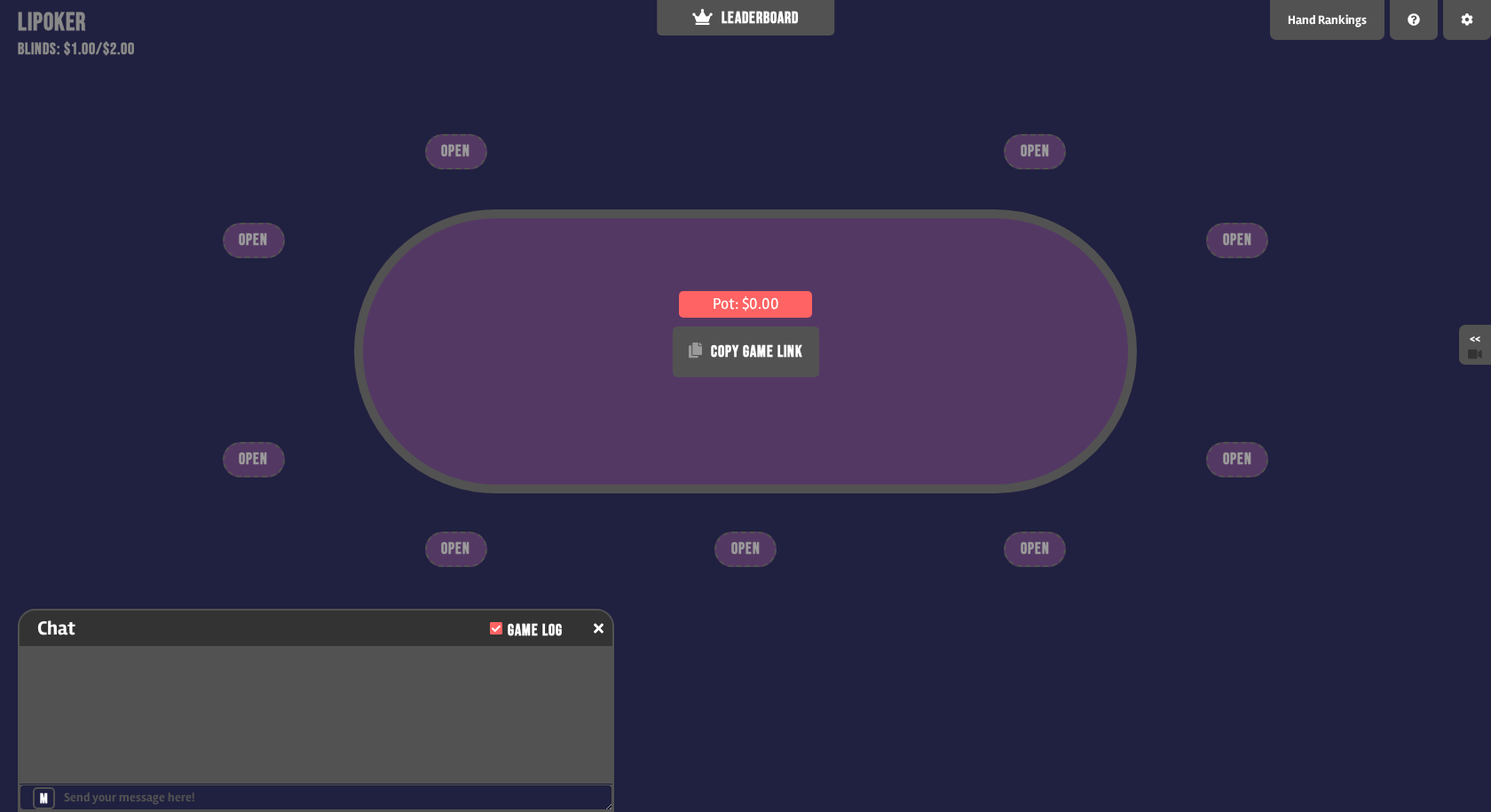 type on "***" 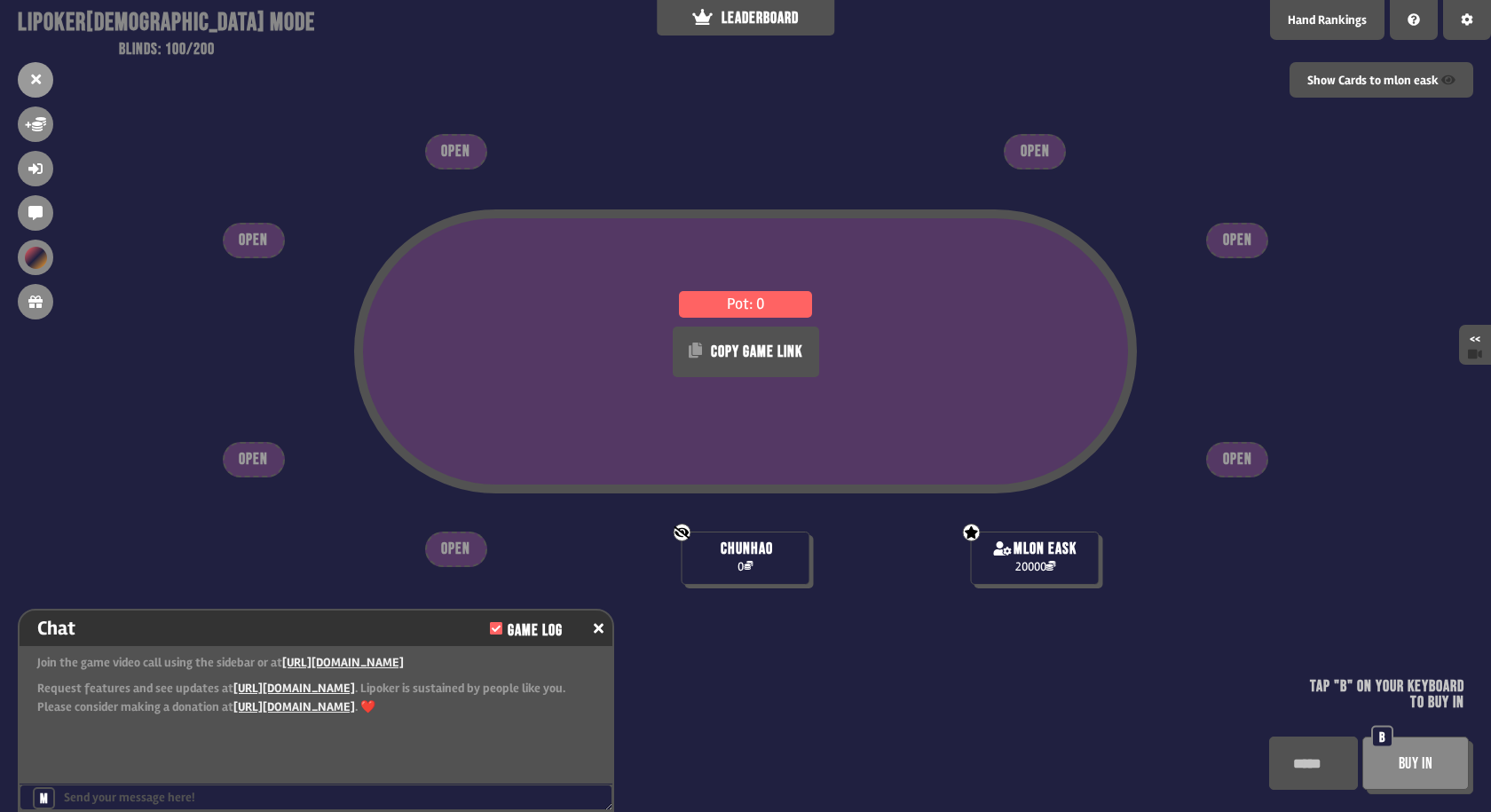 click on "Buy In" at bounding box center (1416, 763) 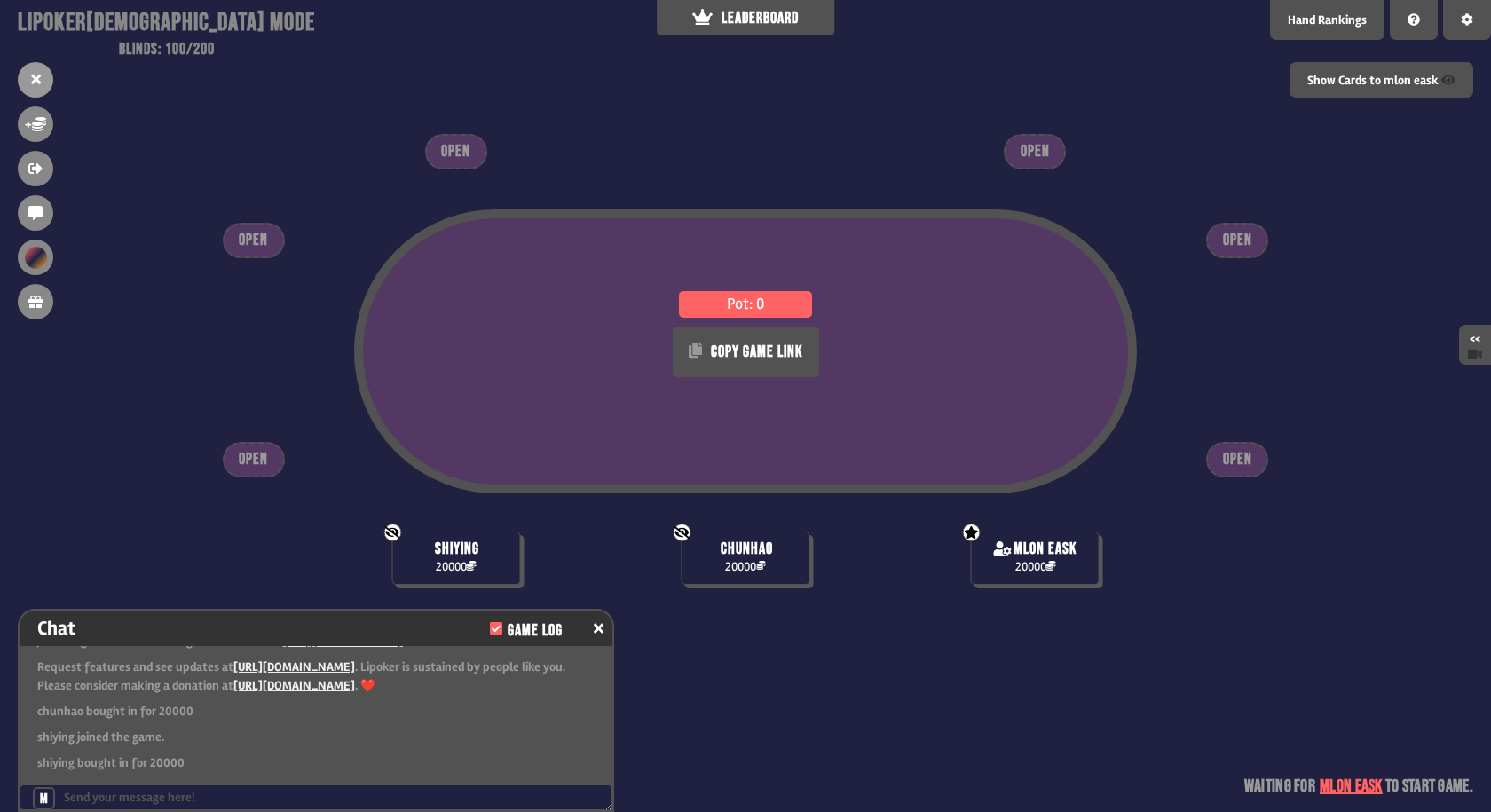 scroll, scrollTop: 91, scrollLeft: 0, axis: vertical 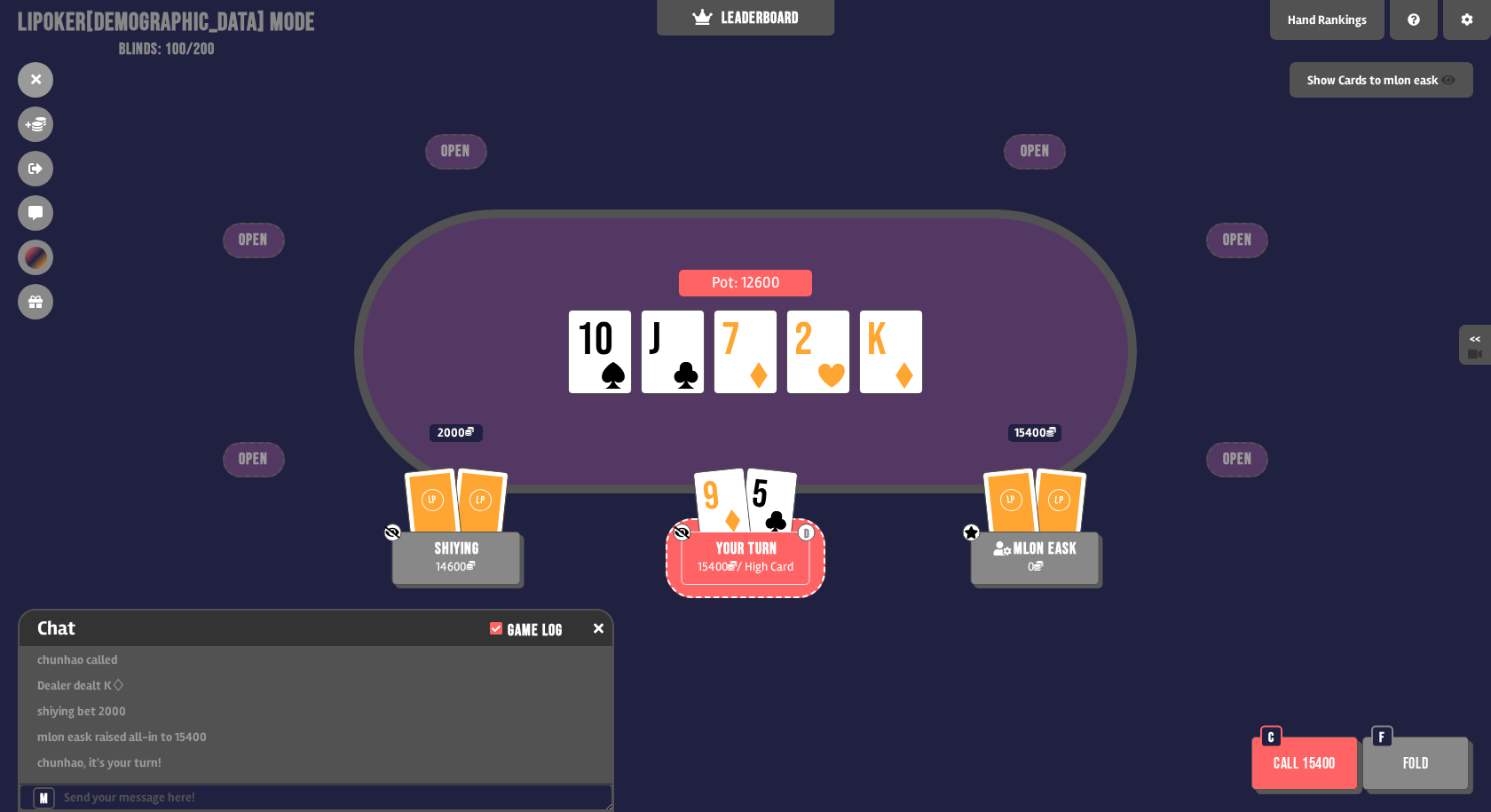 click on "Pot: 12600   LP 10 LP J LP 7 LP 2 LP K LP LP Not showing cards to God shiying 14600  2000  9 5 D Not showing cards to God YOUR TURN 15400   / High Card LP LP God - can see certain player's cards mlon eask 0  15400  OPEN OPEN OPEN OPEN OPEN OPEN Call 15400 C Fold F" at bounding box center [746, 406] 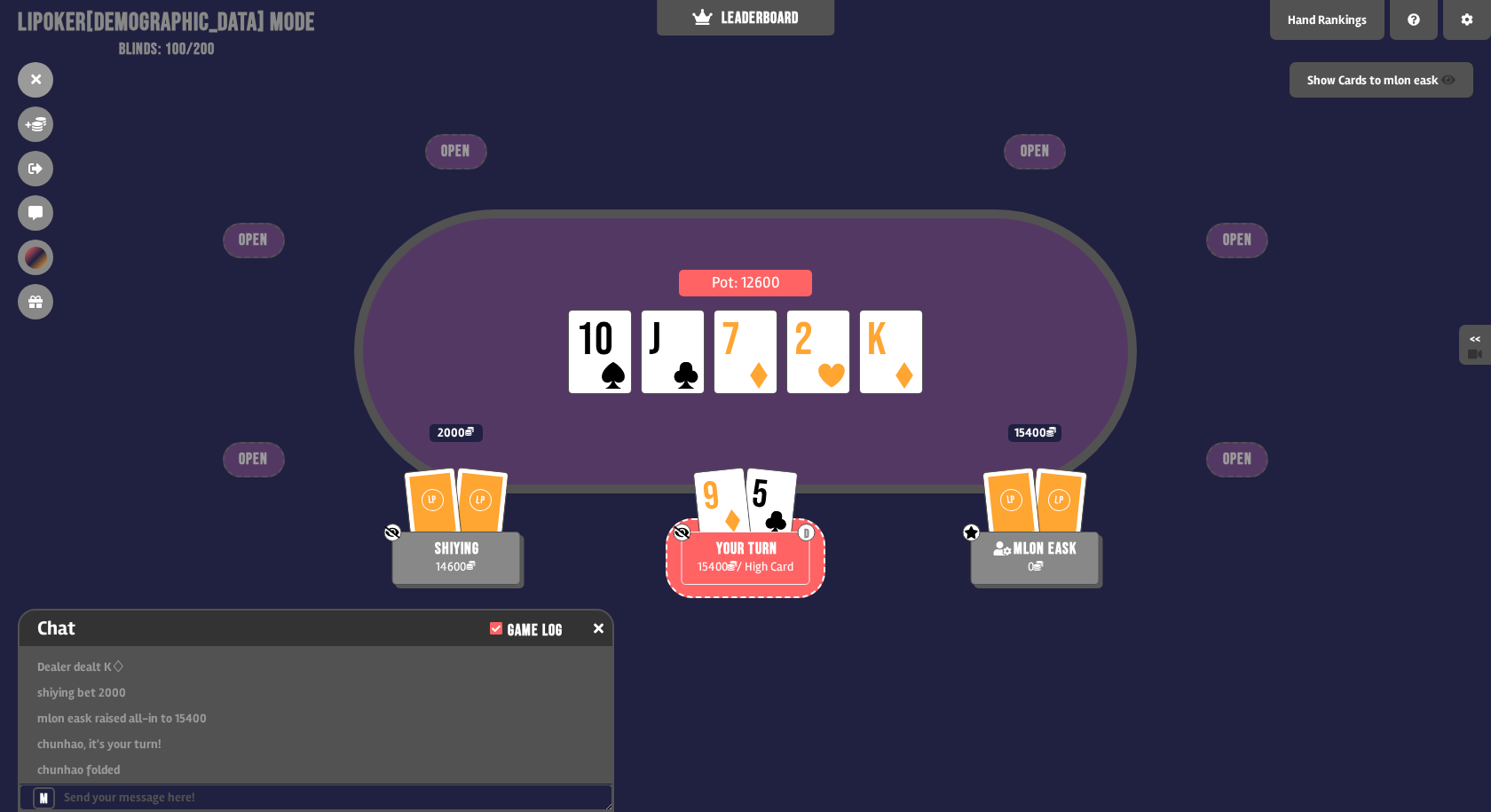 scroll, scrollTop: 1198, scrollLeft: 0, axis: vertical 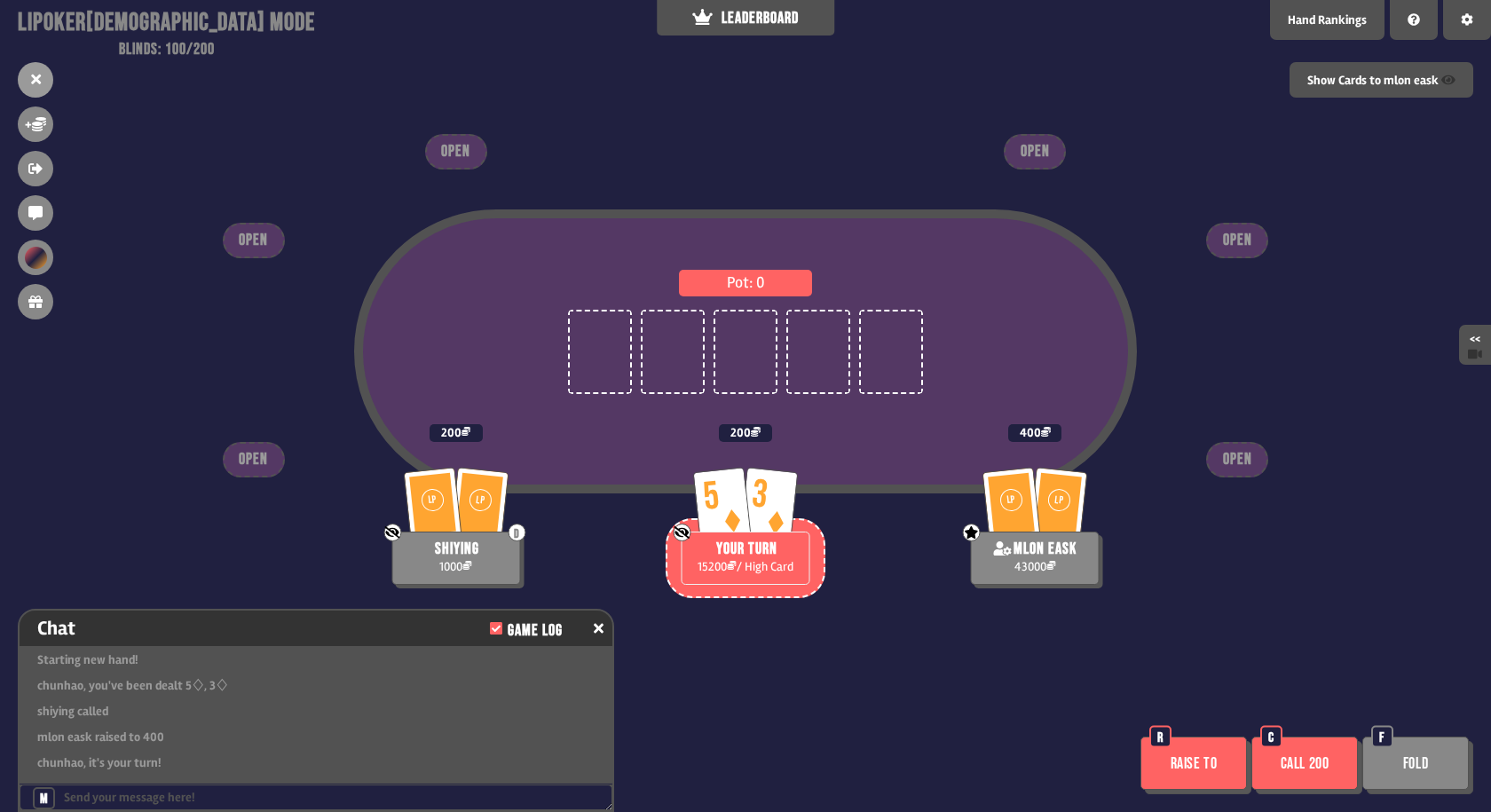 click on "Raise to" at bounding box center (1194, 763) 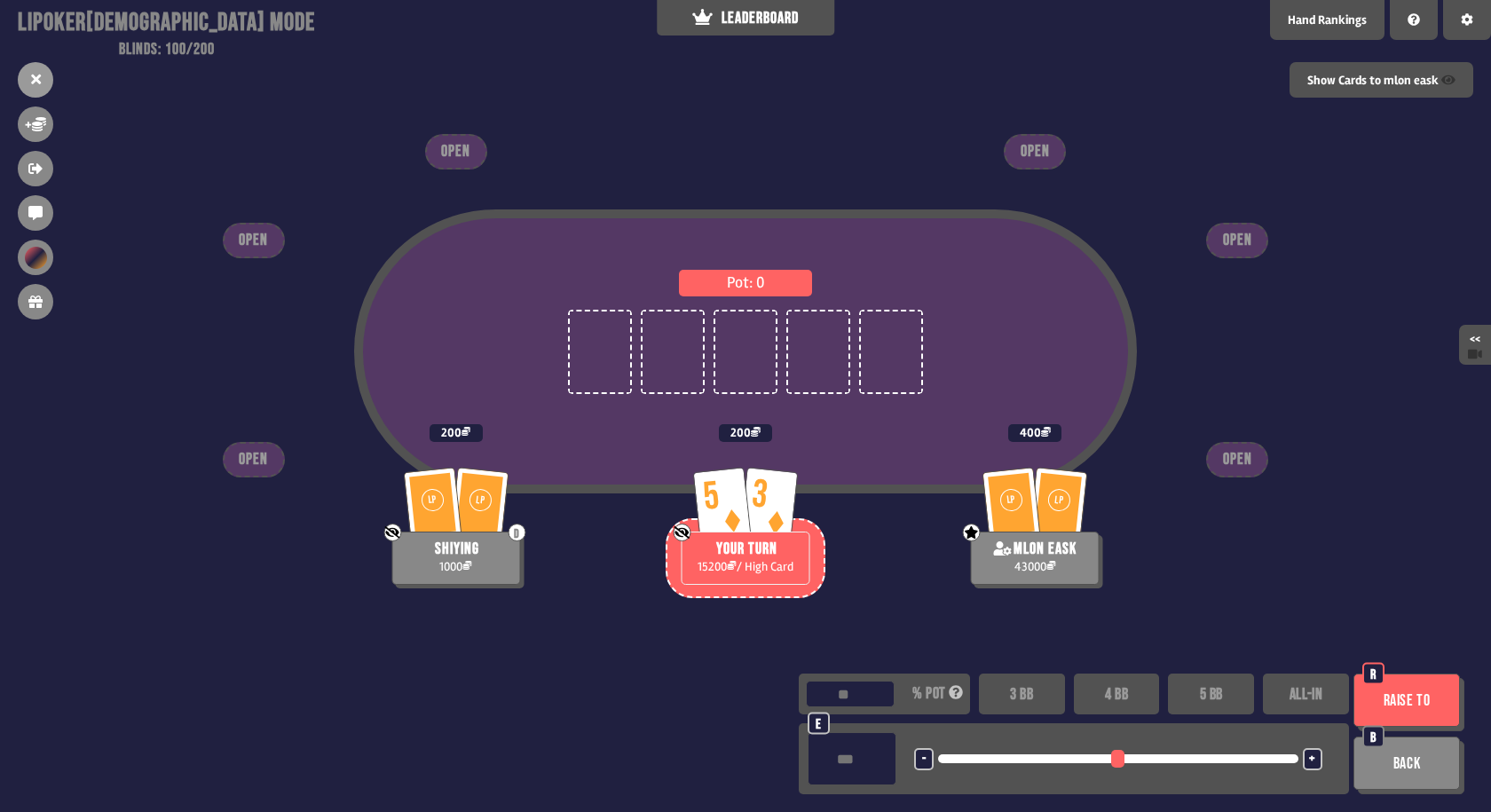 click at bounding box center [852, 759] 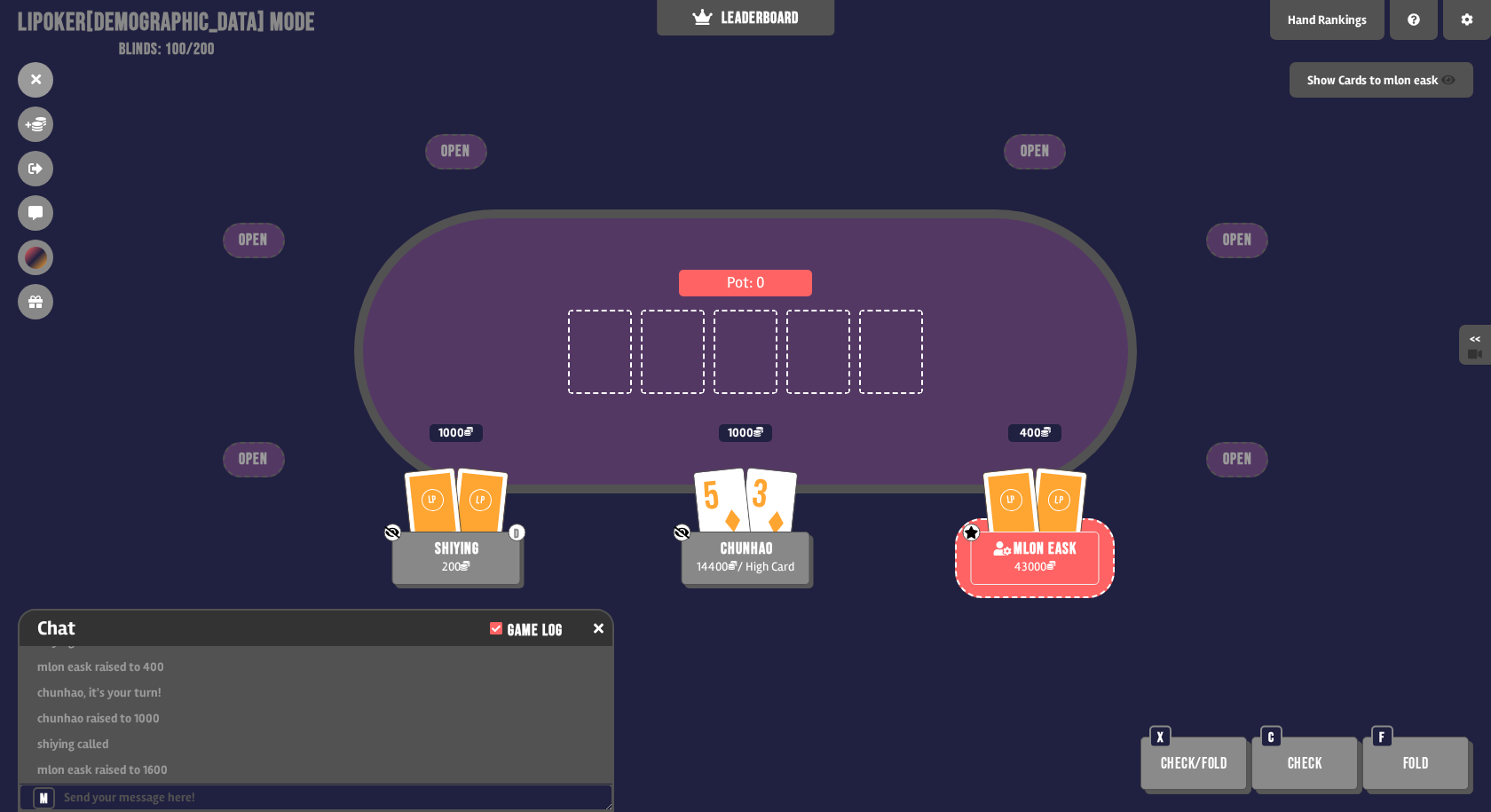 scroll, scrollTop: 1455, scrollLeft: 0, axis: vertical 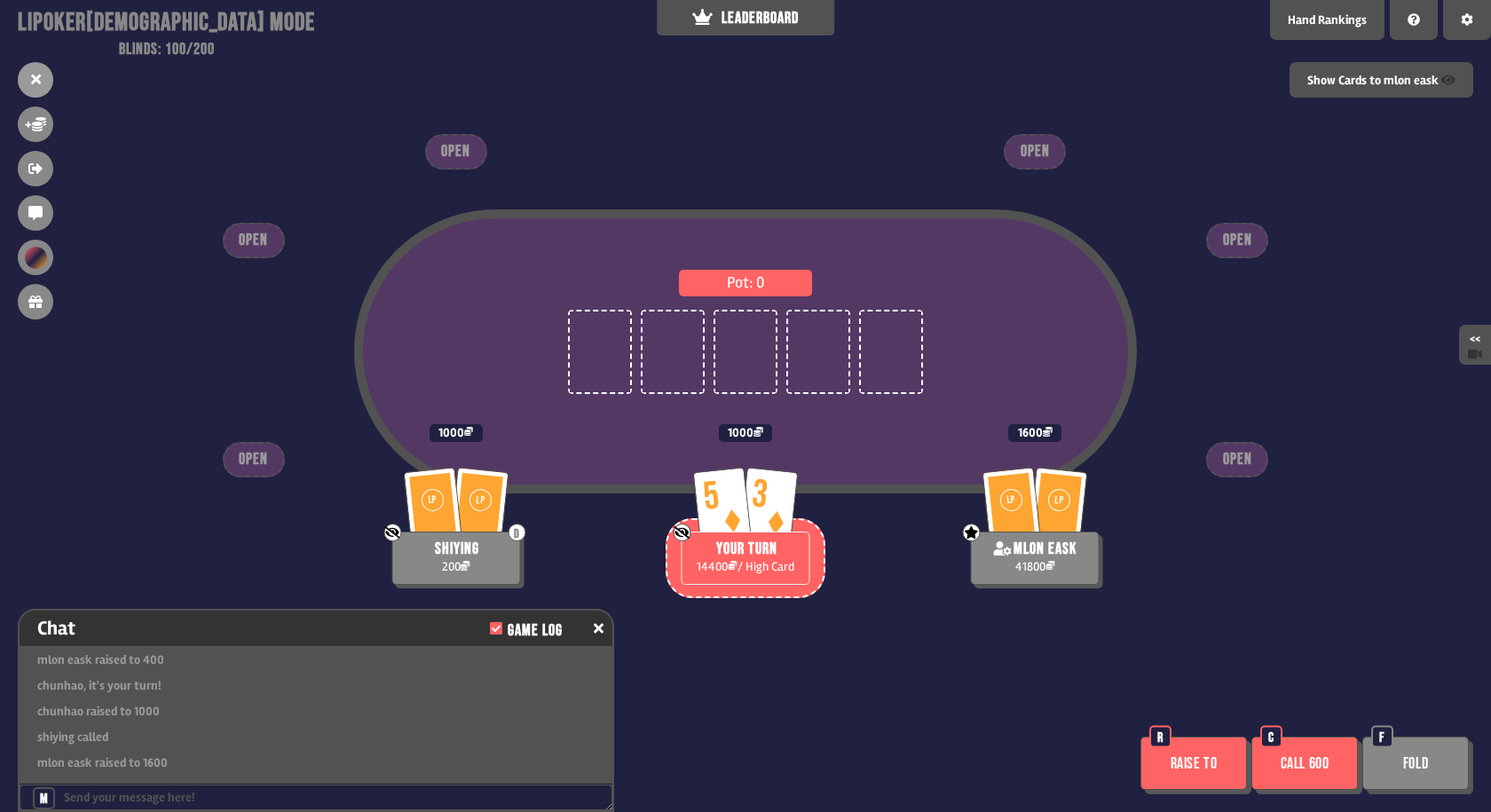 click on "Pot: 0" at bounding box center [746, 392] 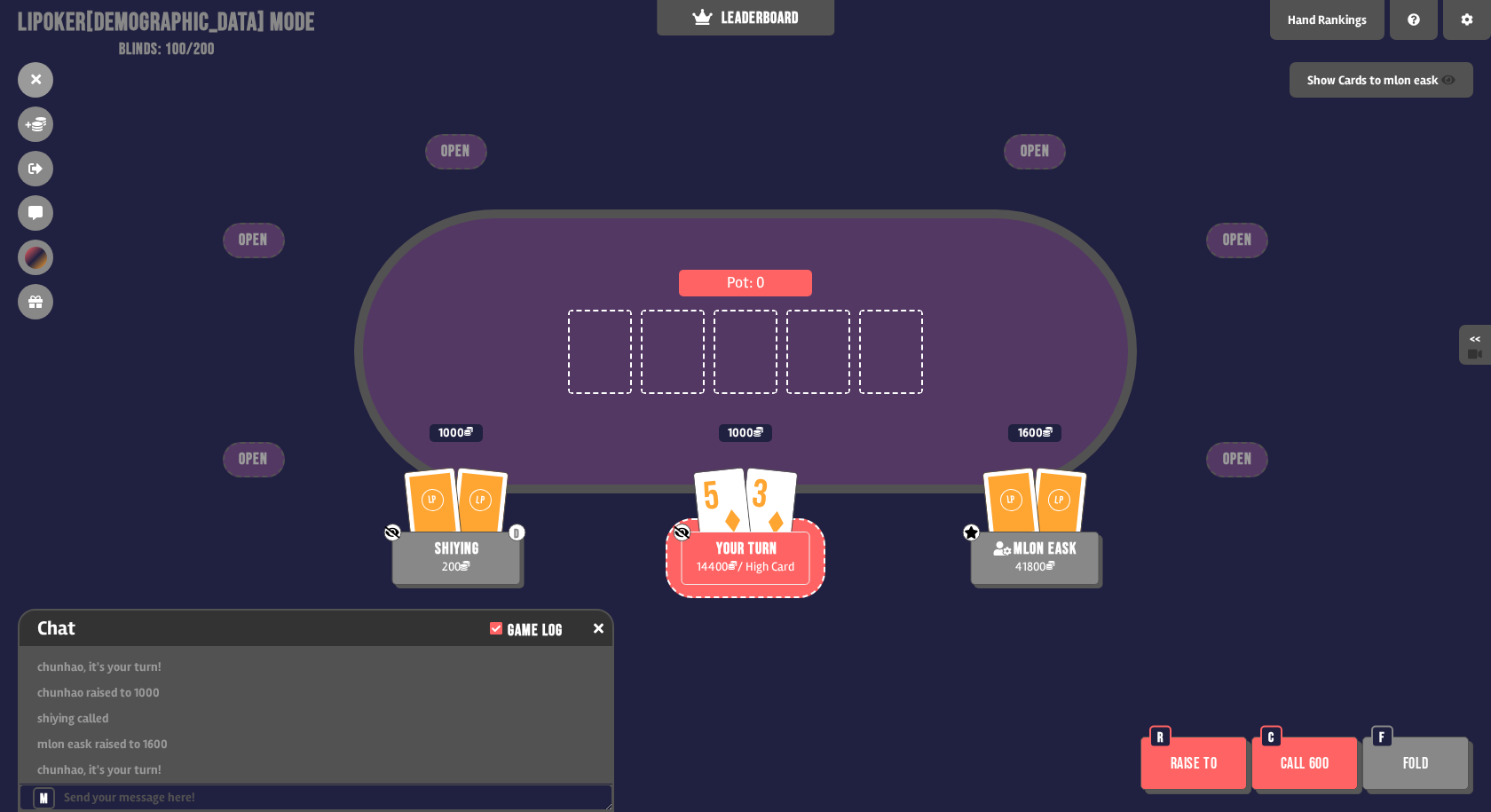scroll, scrollTop: 1481, scrollLeft: 0, axis: vertical 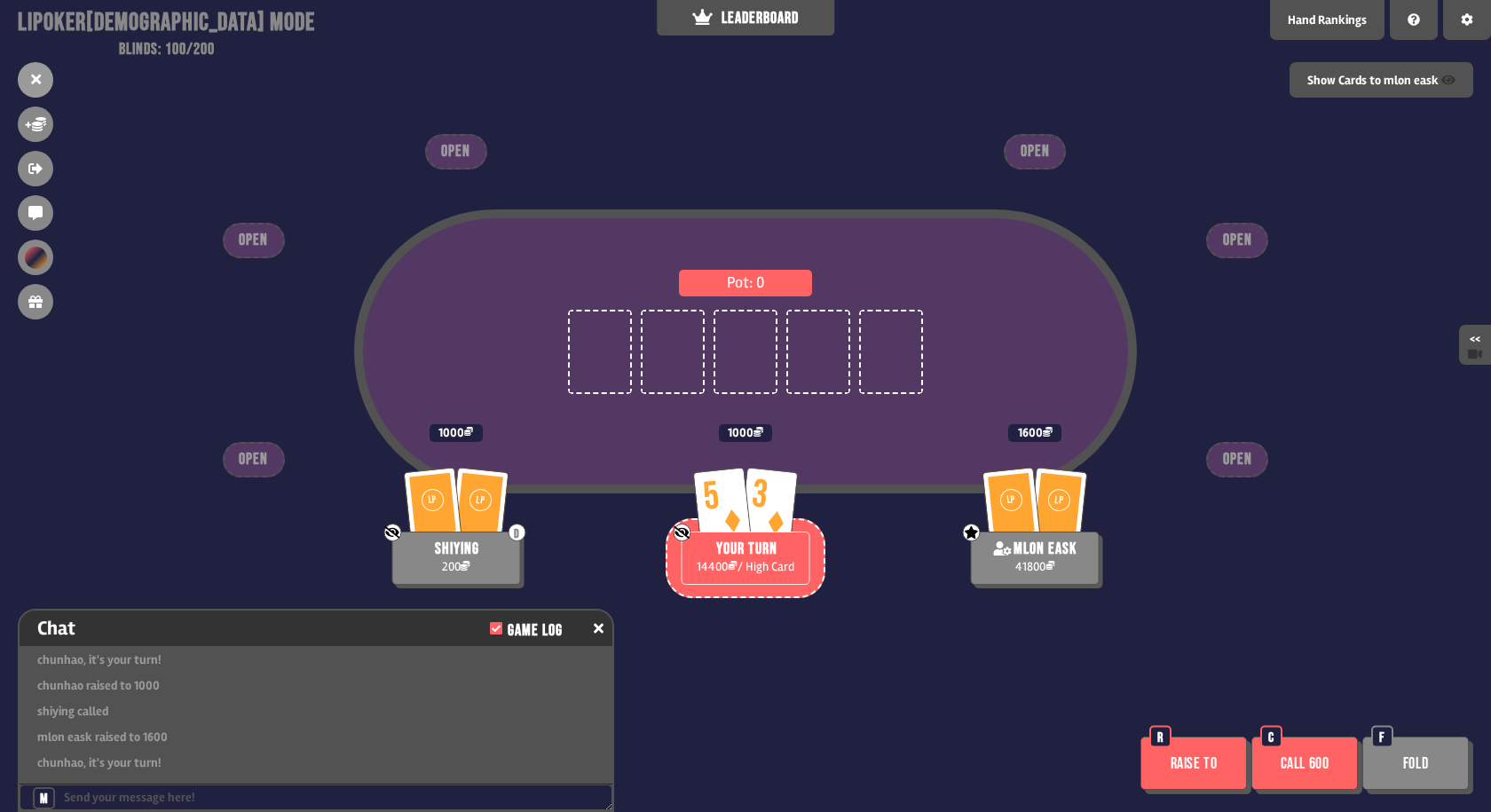 click on "Raise to" at bounding box center (1194, 763) 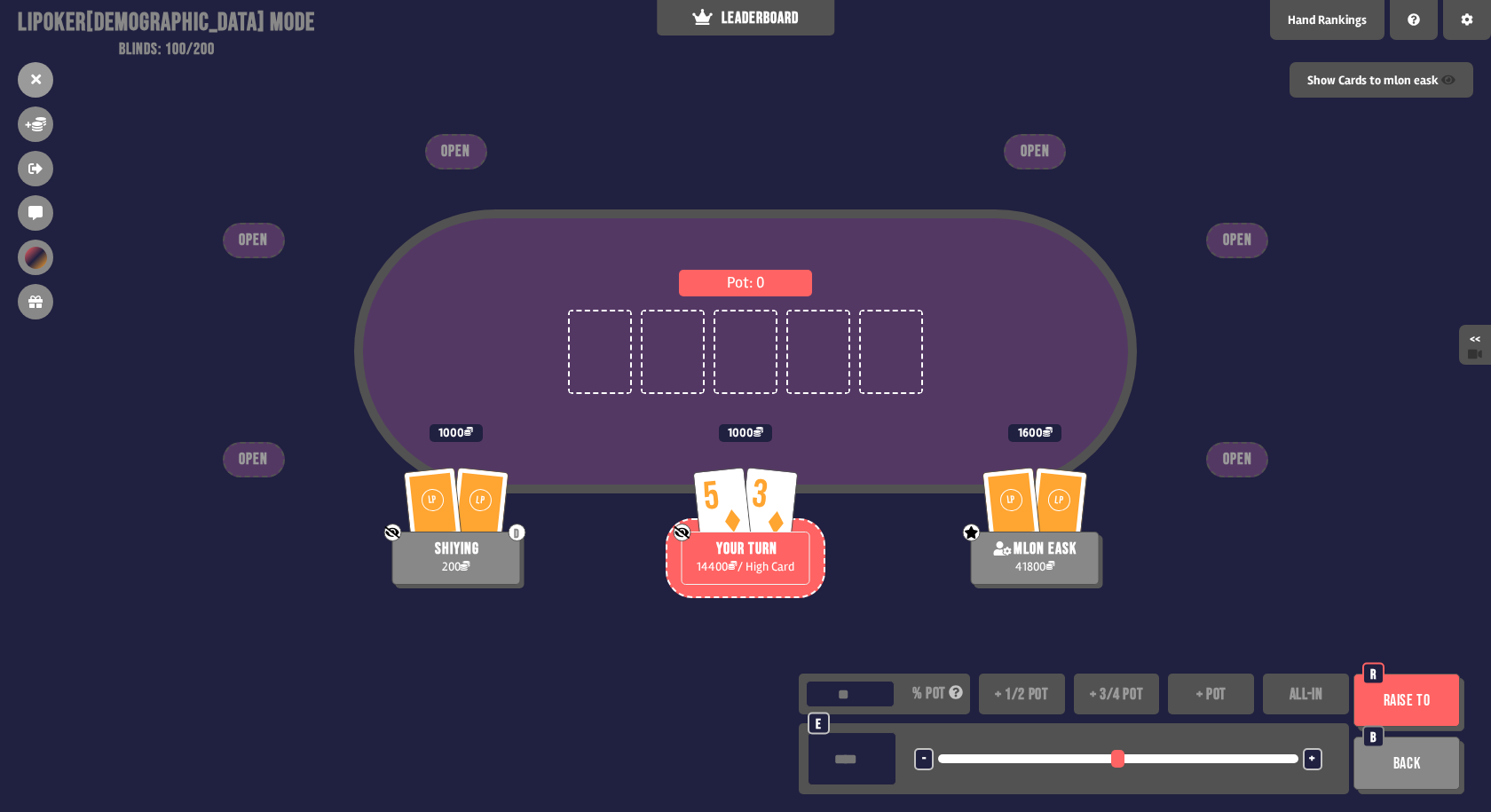 click at bounding box center [852, 759] 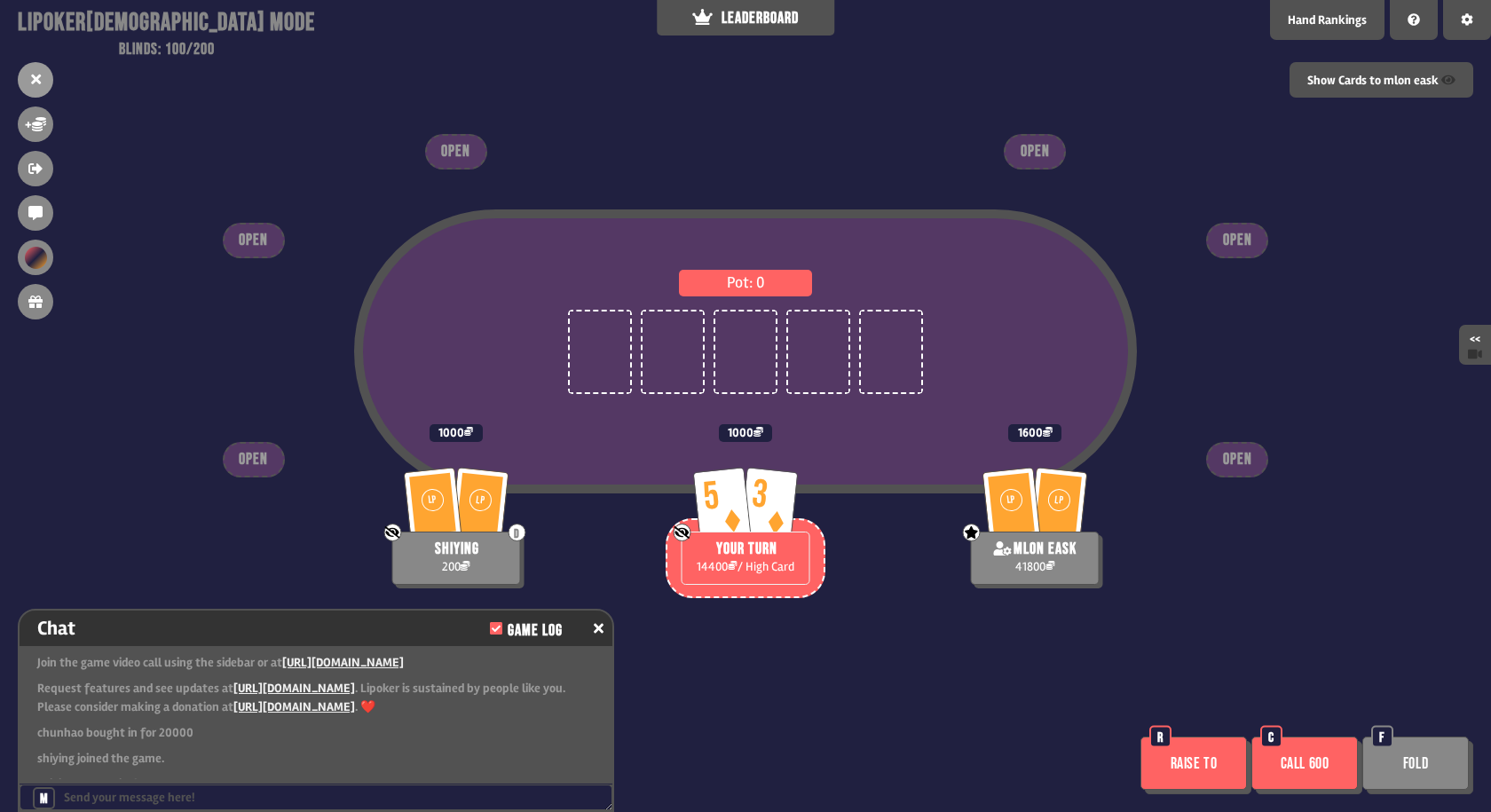 scroll, scrollTop: 1481, scrollLeft: 0, axis: vertical 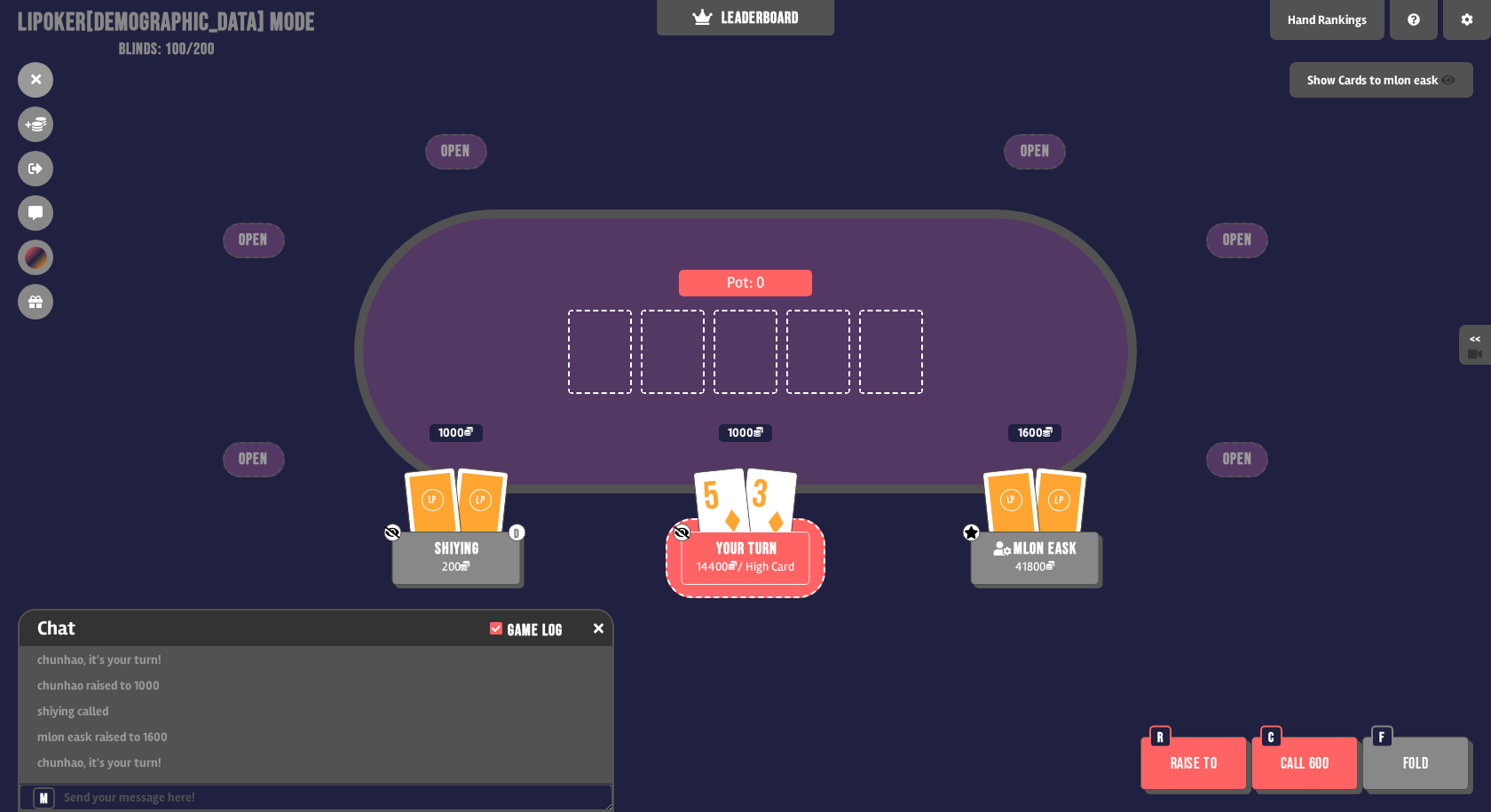 click on "Call 600" at bounding box center (1305, 763) 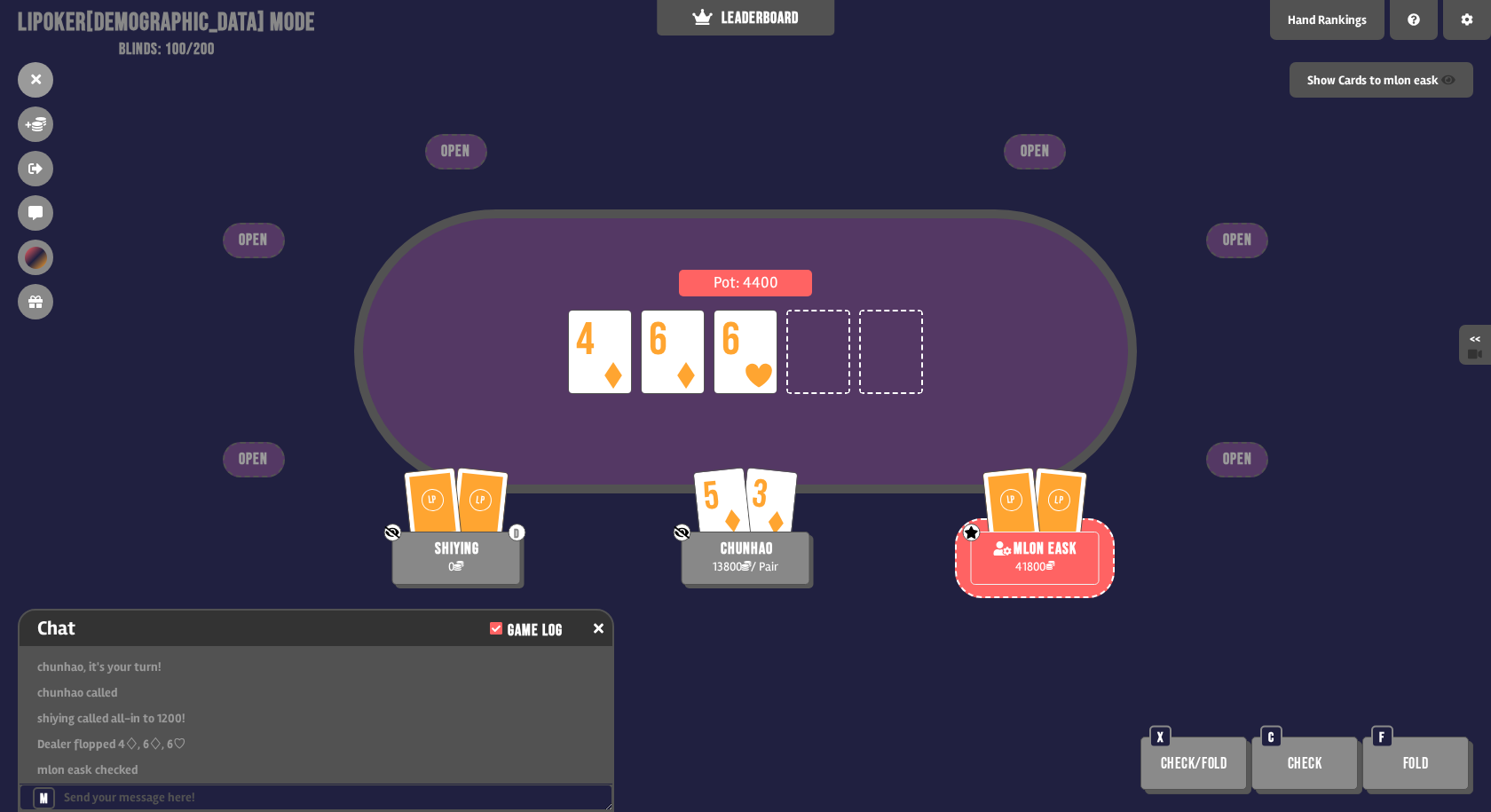 scroll, scrollTop: 1584, scrollLeft: 0, axis: vertical 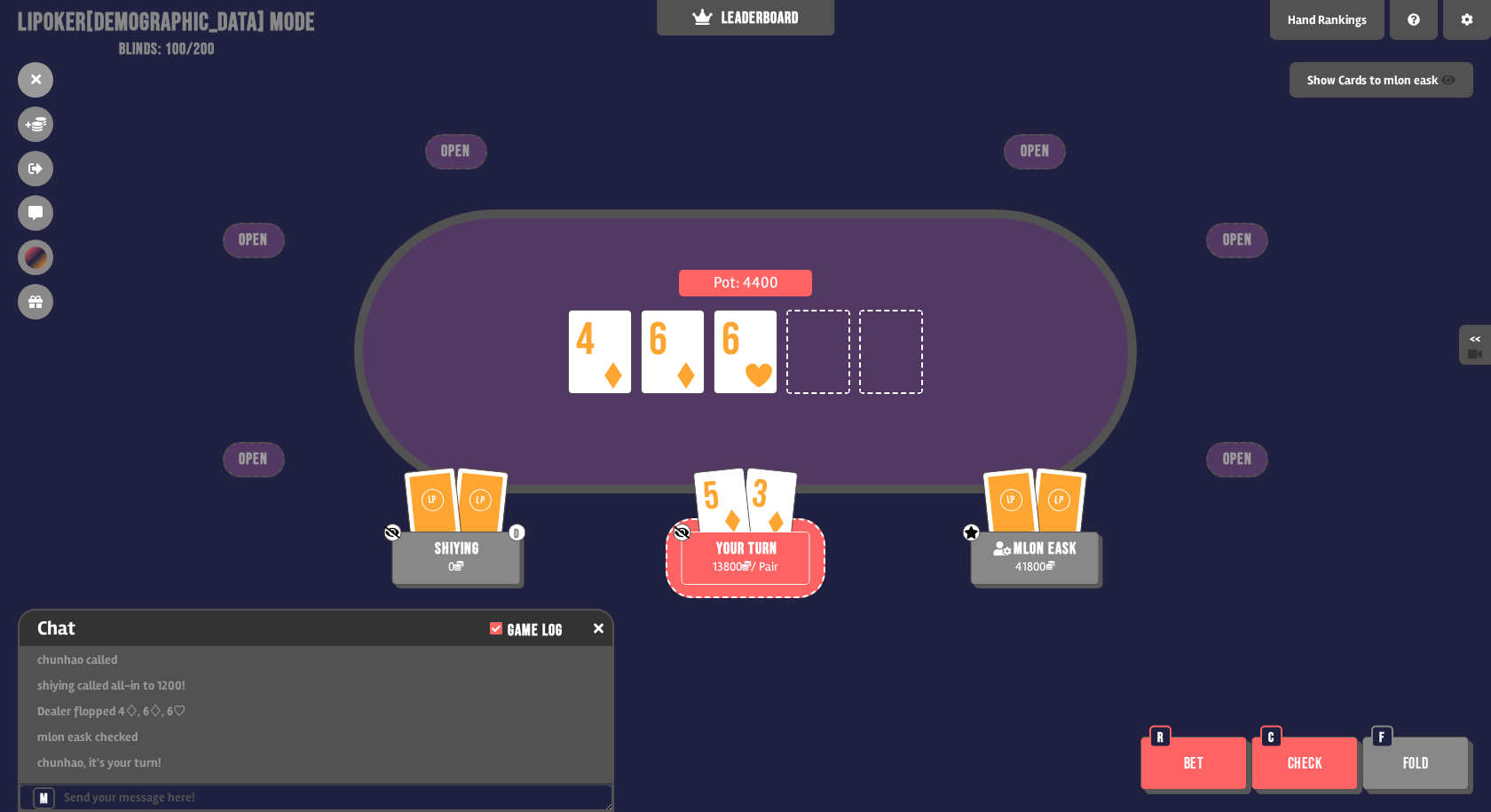 click on "C" at bounding box center (1271, 737) 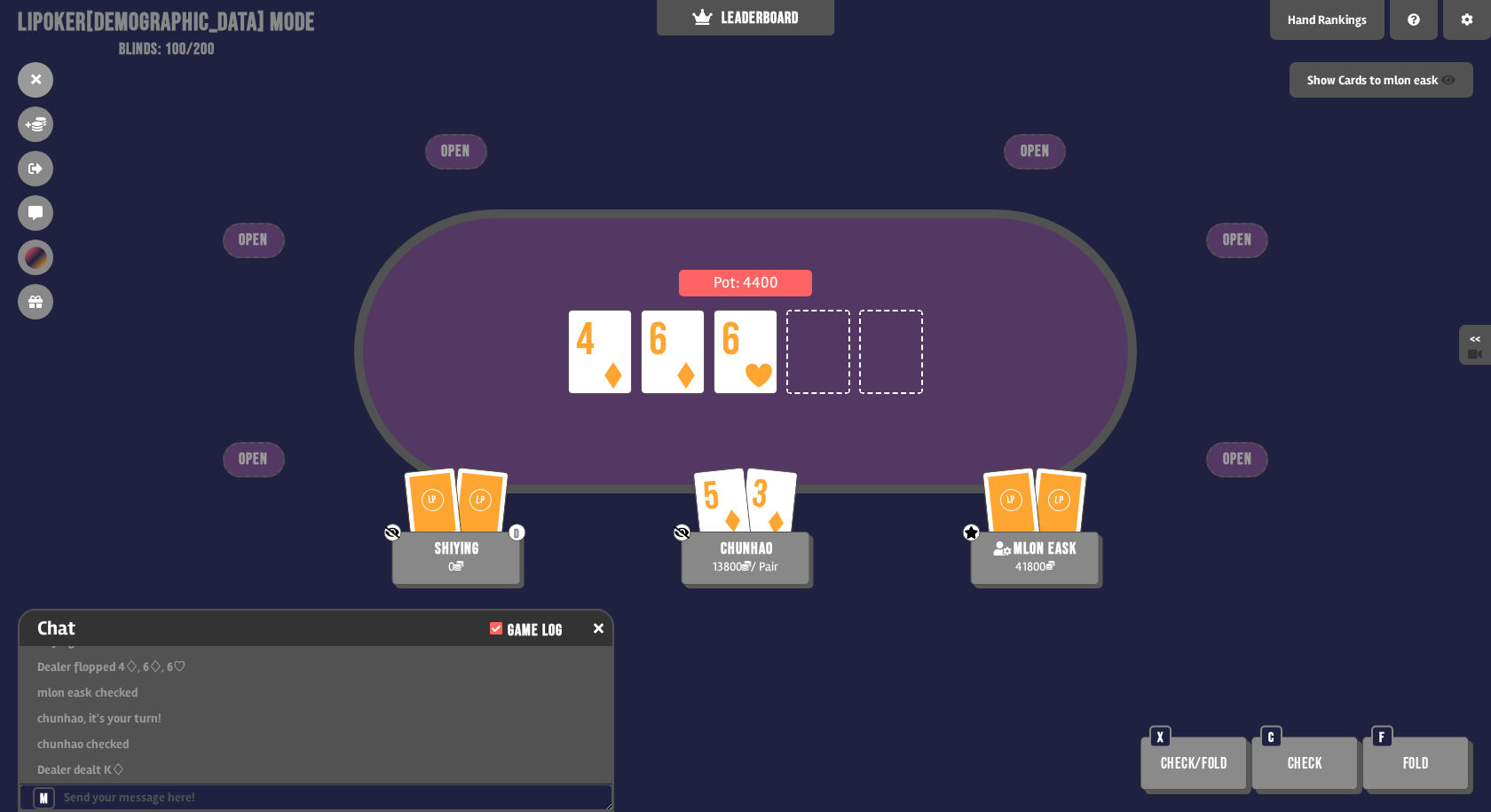 scroll, scrollTop: 1661, scrollLeft: 0, axis: vertical 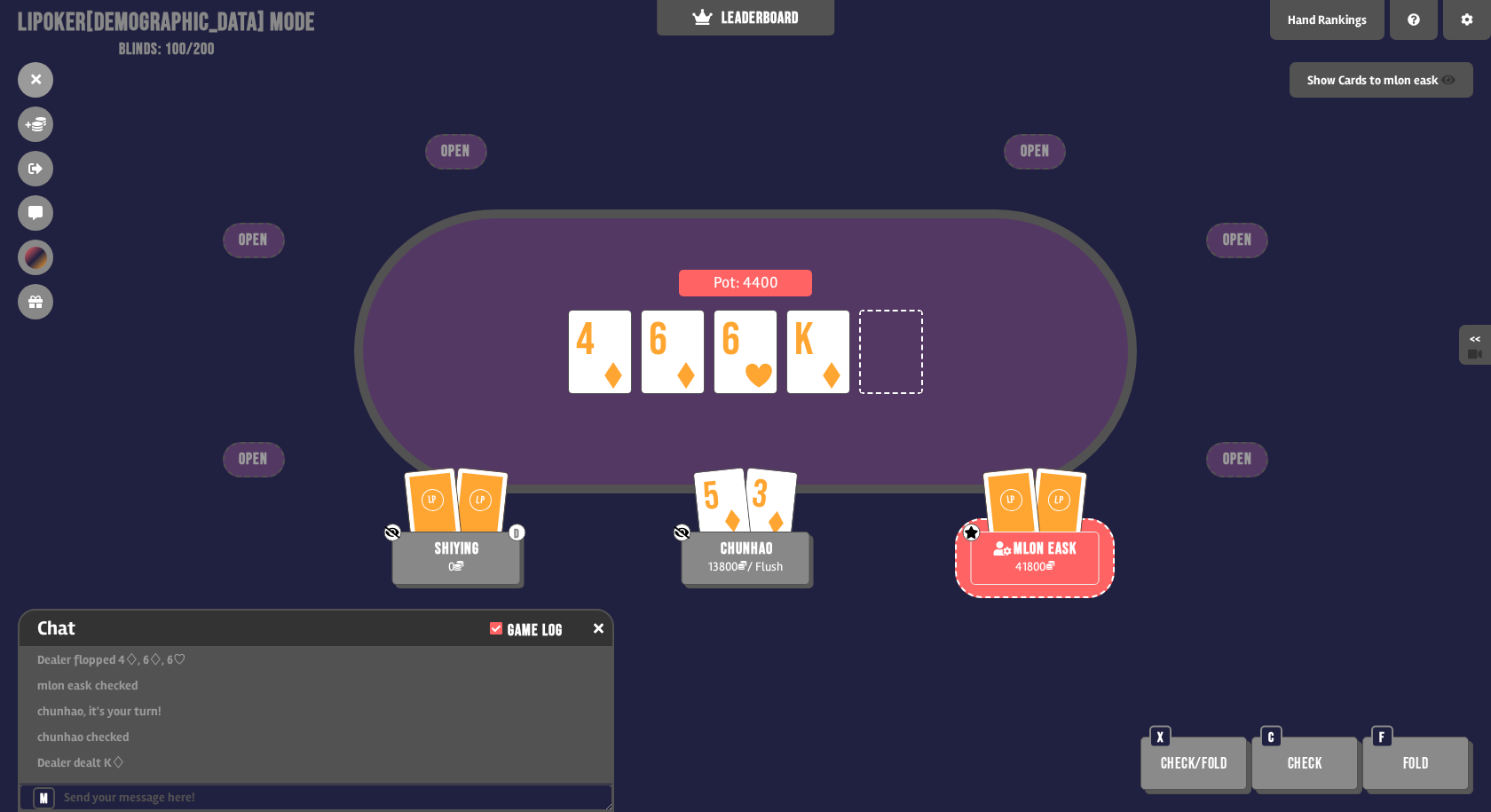 click on "Pot: 4400   LP 4 LP 6 LP 6 LP K LP LP D Not showing cards to God shiying 0  5 3 Not showing cards to God chunhao 13800   / Flush LP LP God - can see certain player's cards mlon eask 41800  OPEN OPEN OPEN OPEN OPEN OPEN Check/Fold X Check C Fold F" at bounding box center [746, 406] 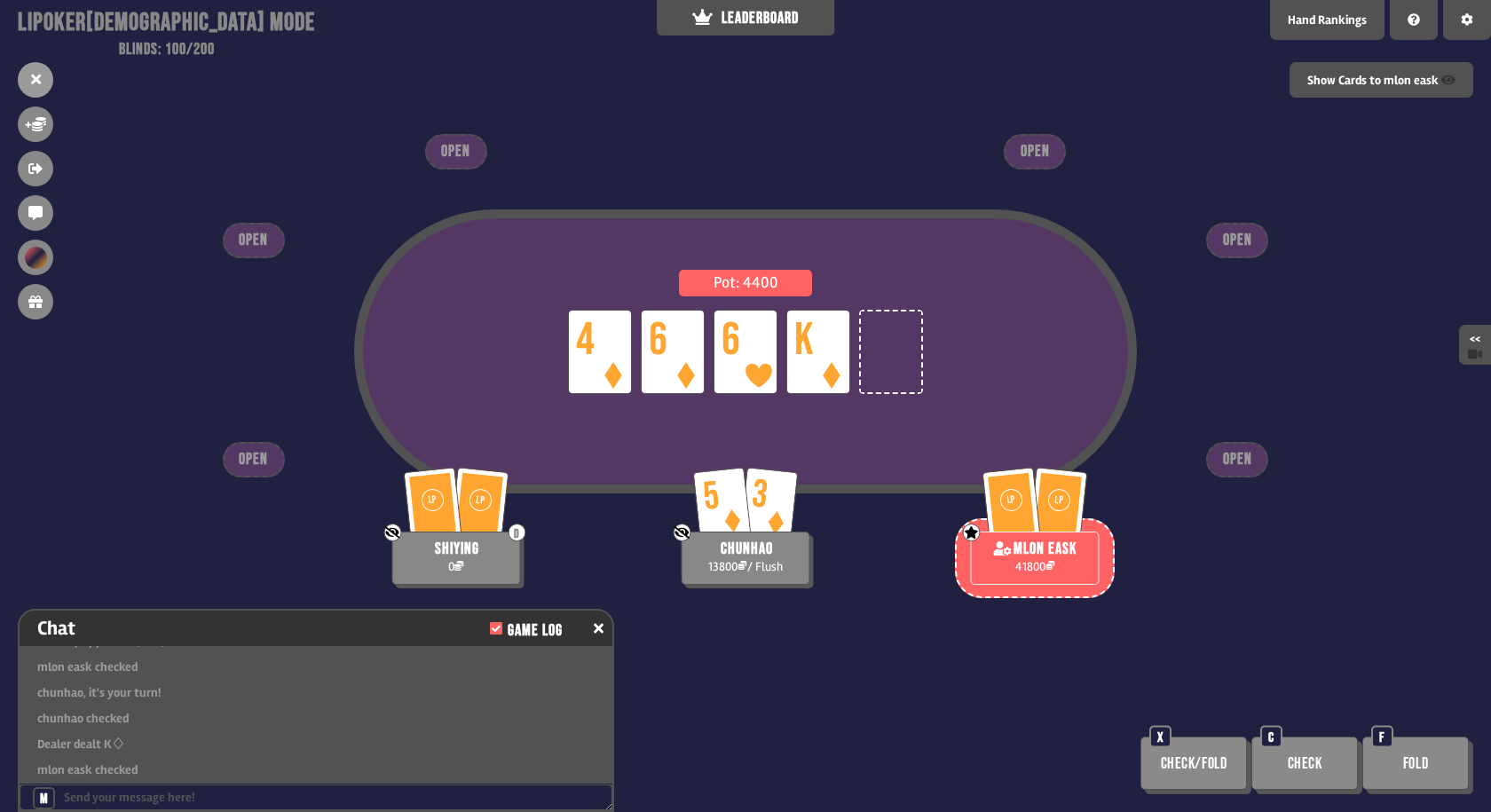 scroll, scrollTop: 1687, scrollLeft: 0, axis: vertical 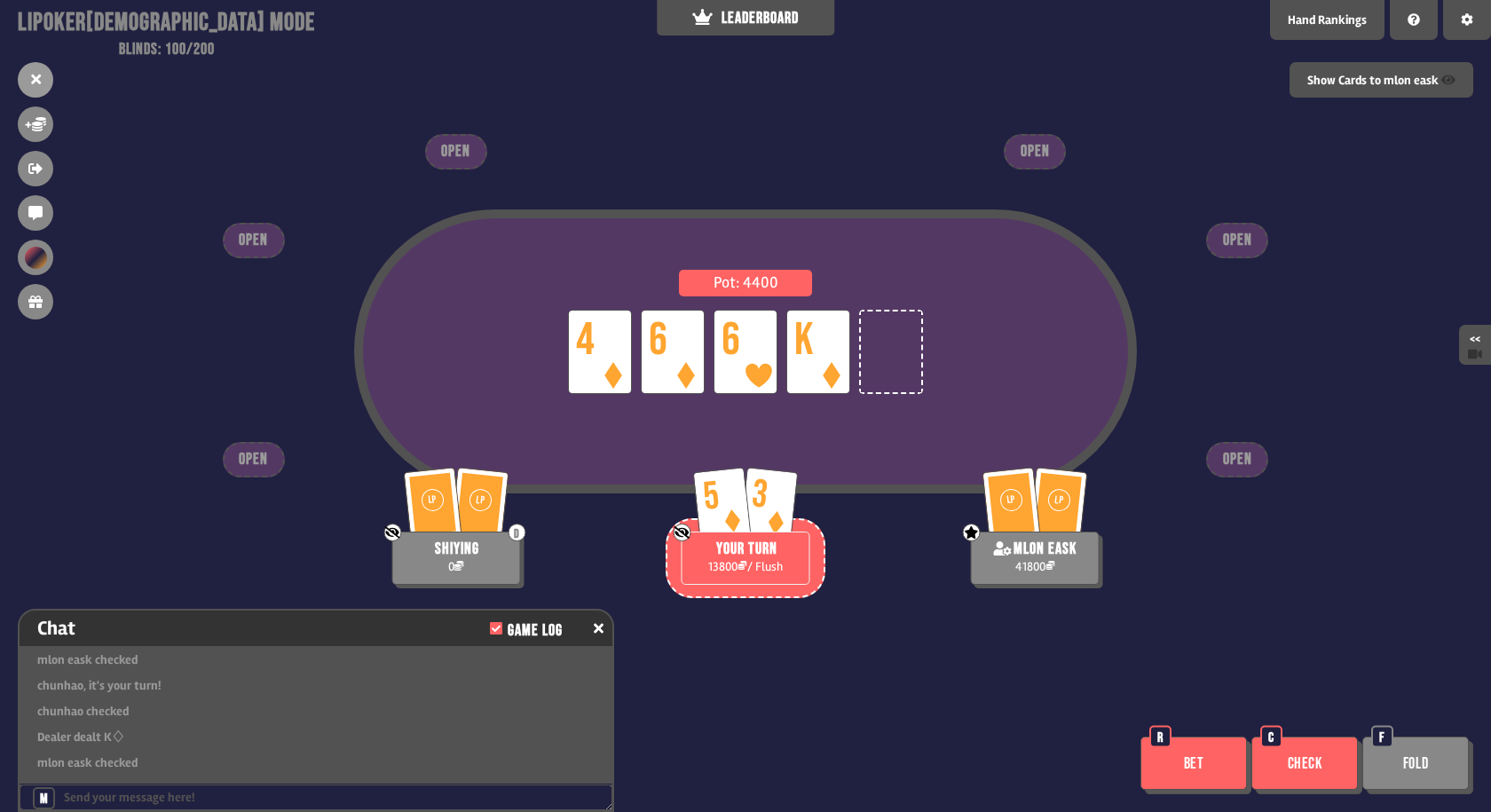 click on "Bet" at bounding box center [1194, 763] 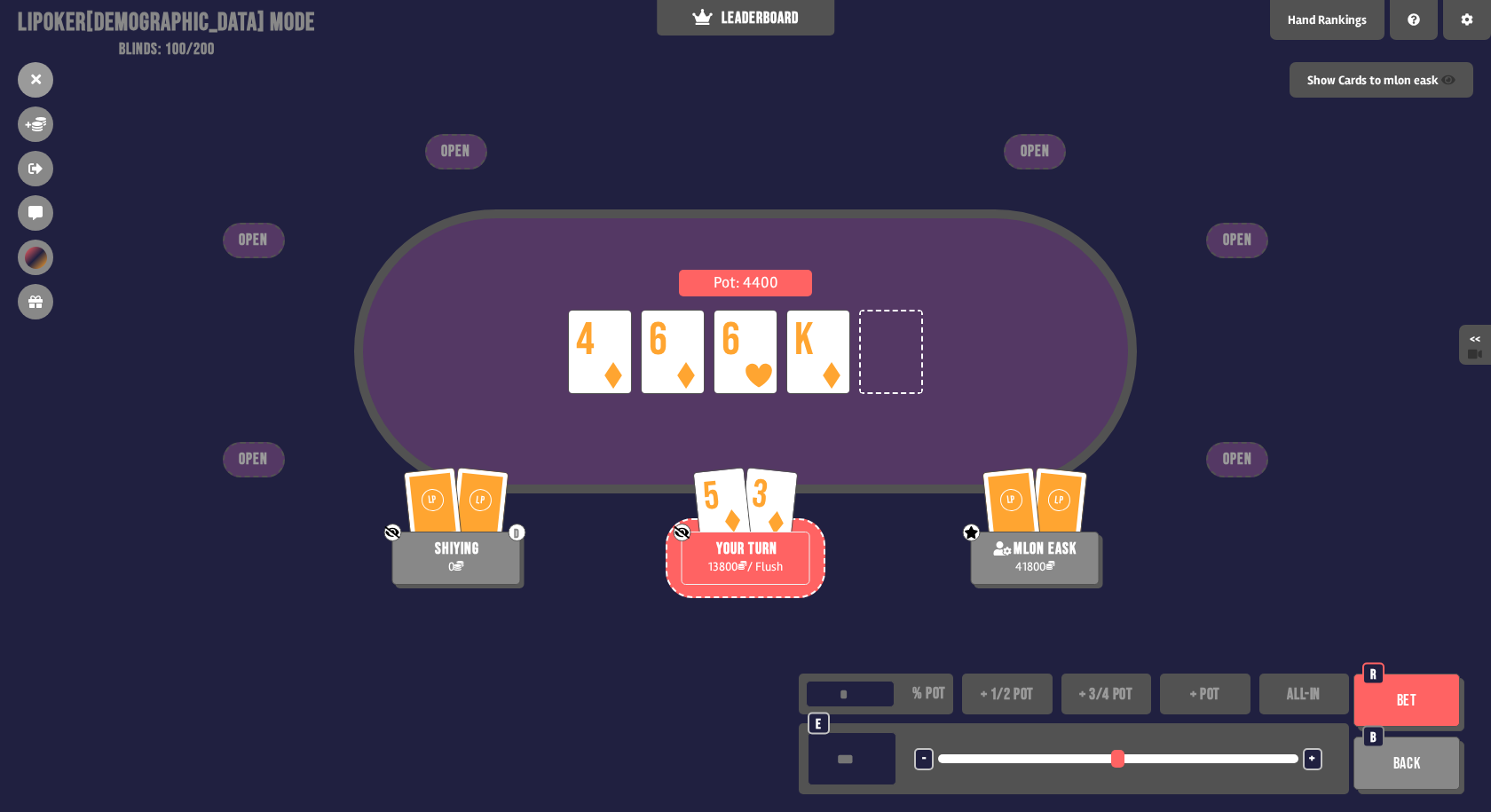 click at bounding box center [852, 759] 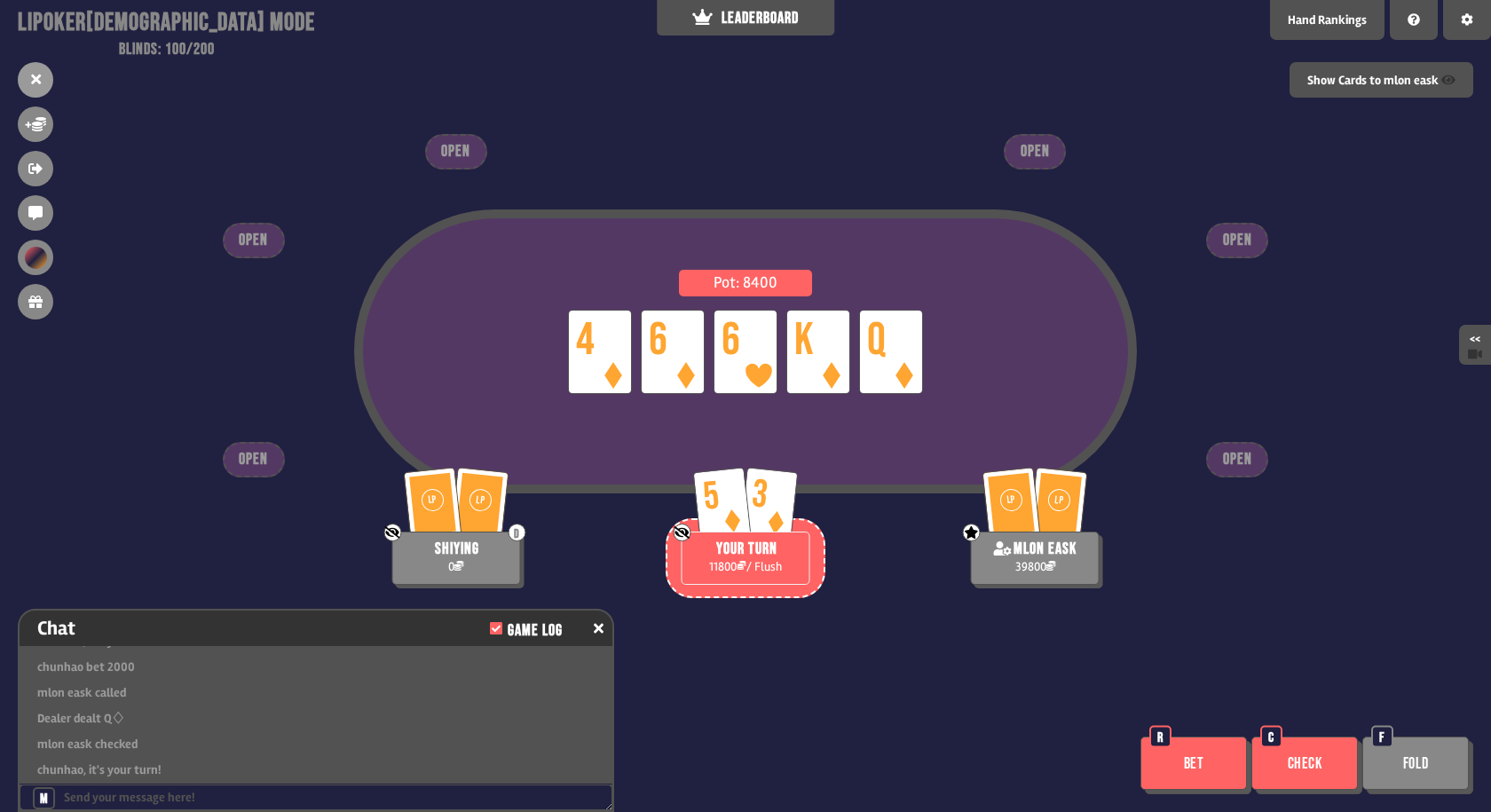 scroll, scrollTop: 1841, scrollLeft: 0, axis: vertical 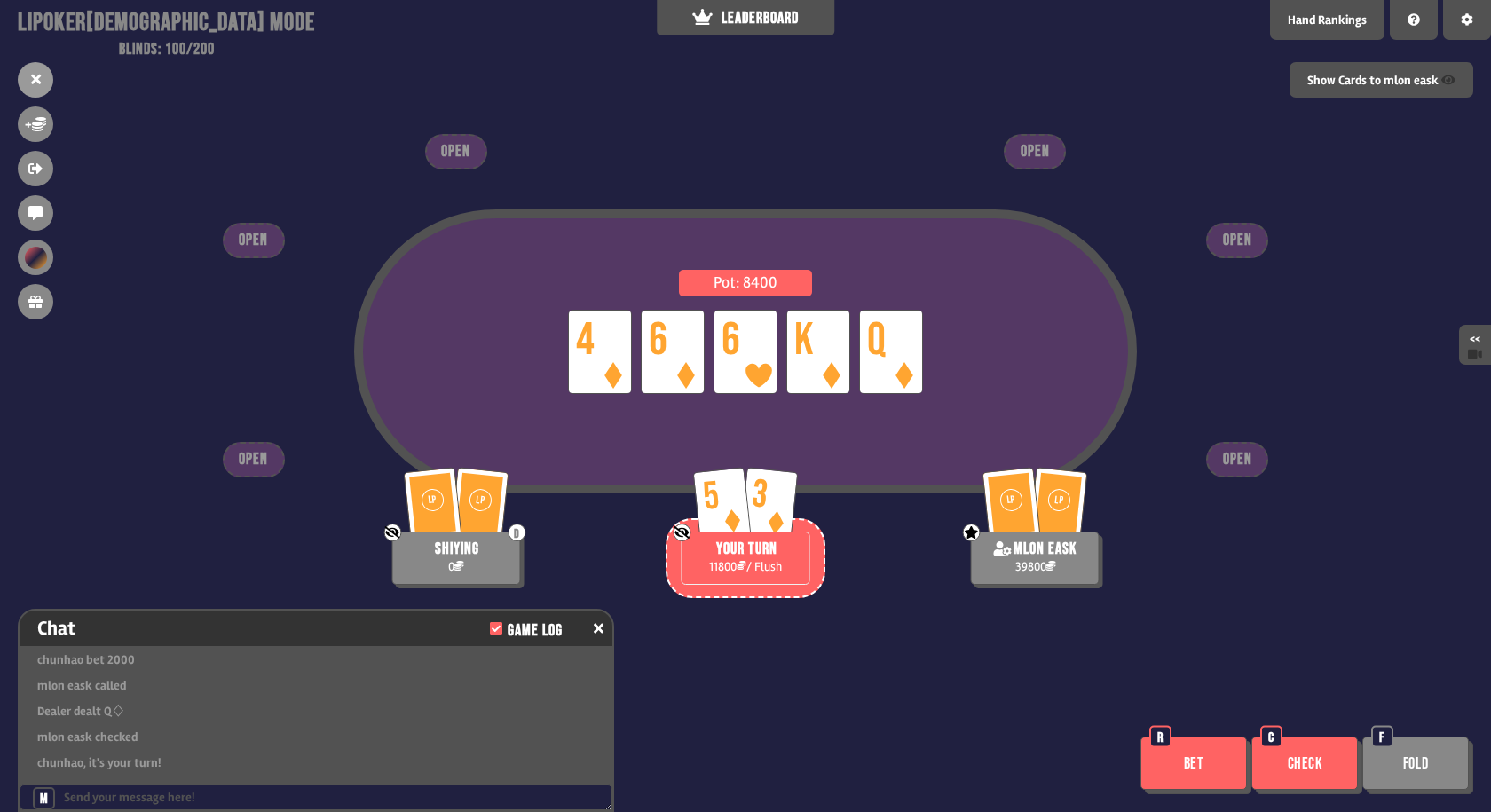 click on "Bet" at bounding box center (1194, 763) 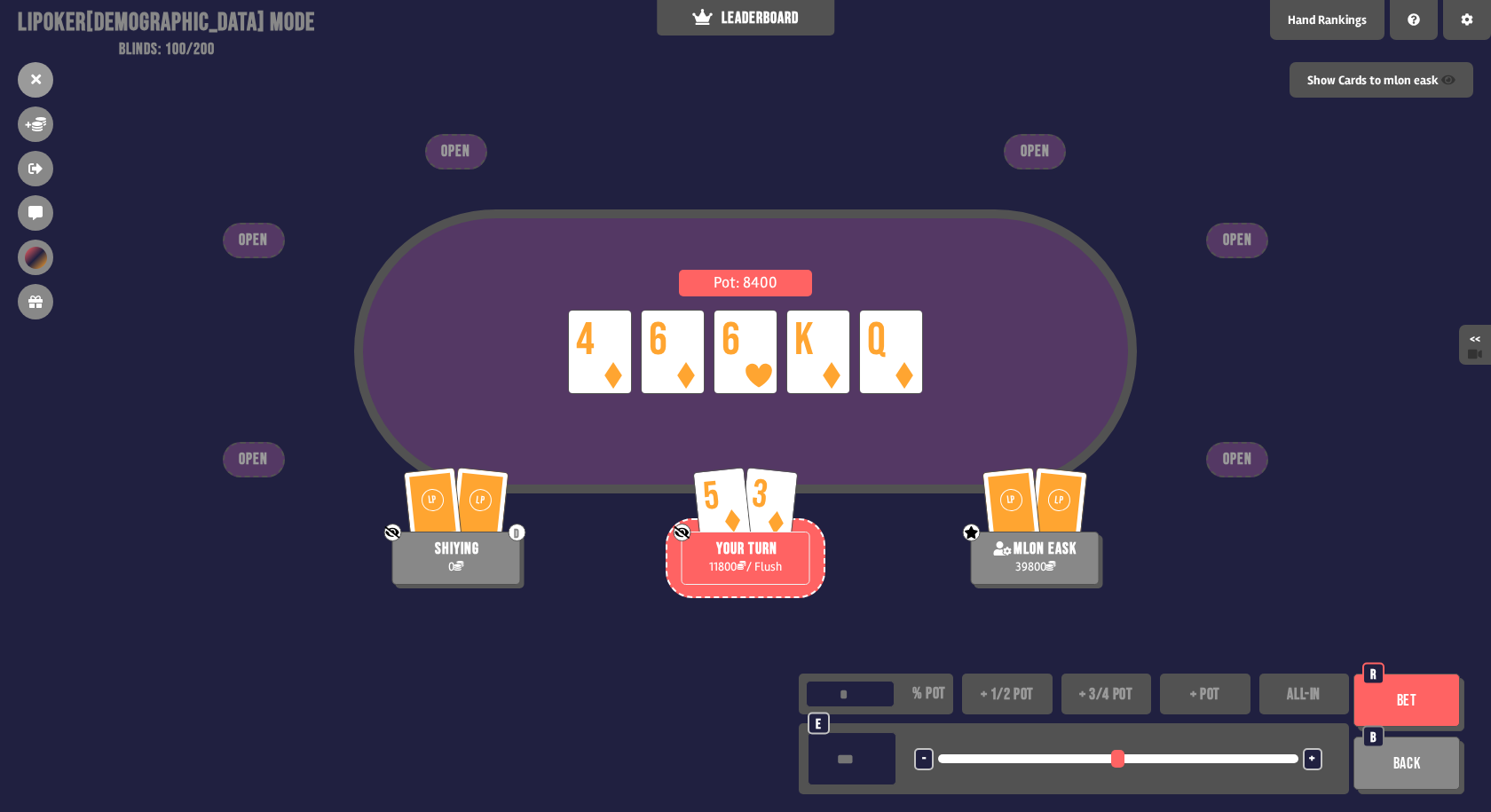 click at bounding box center [852, 759] 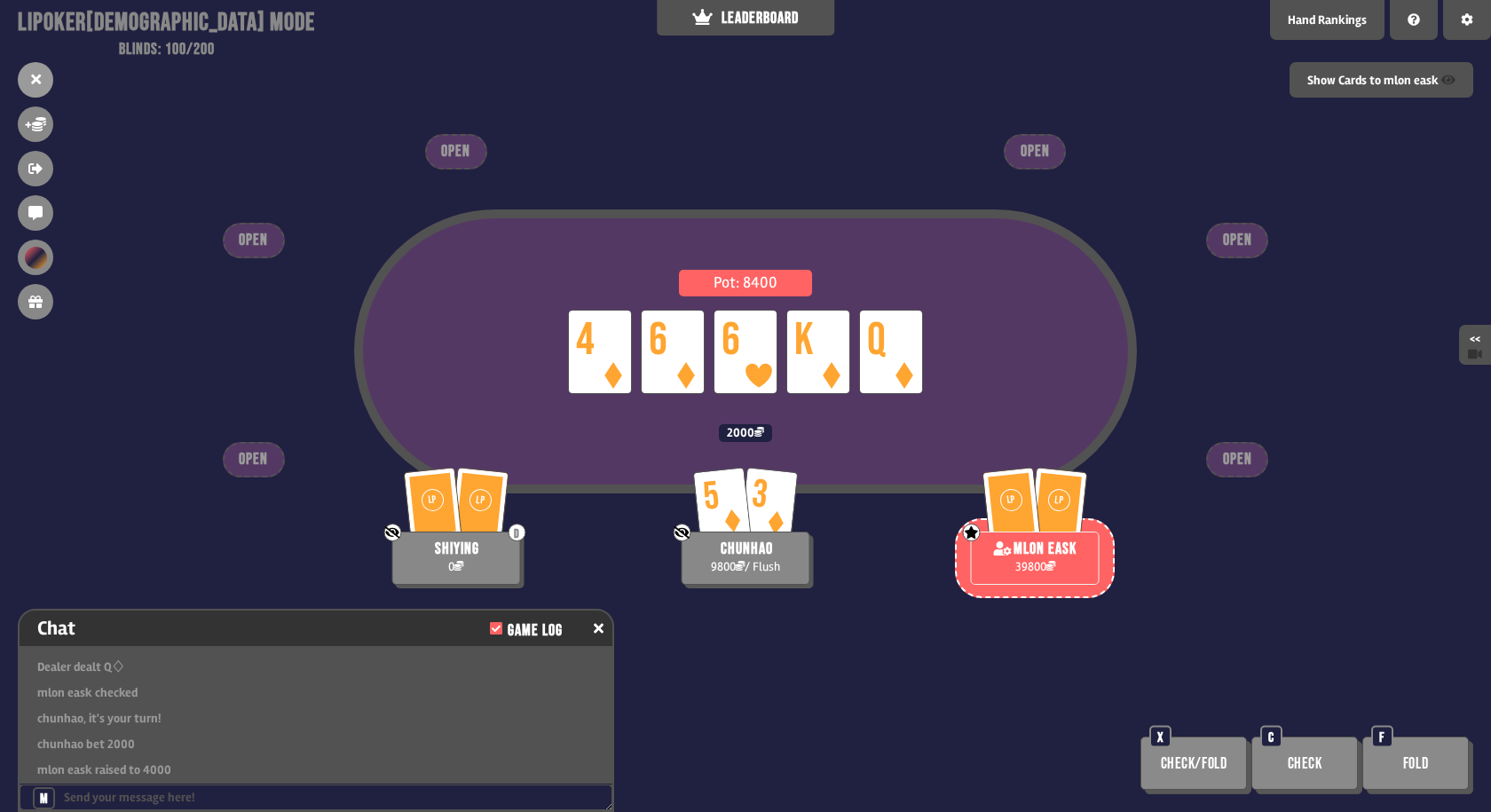 scroll, scrollTop: 1893, scrollLeft: 0, axis: vertical 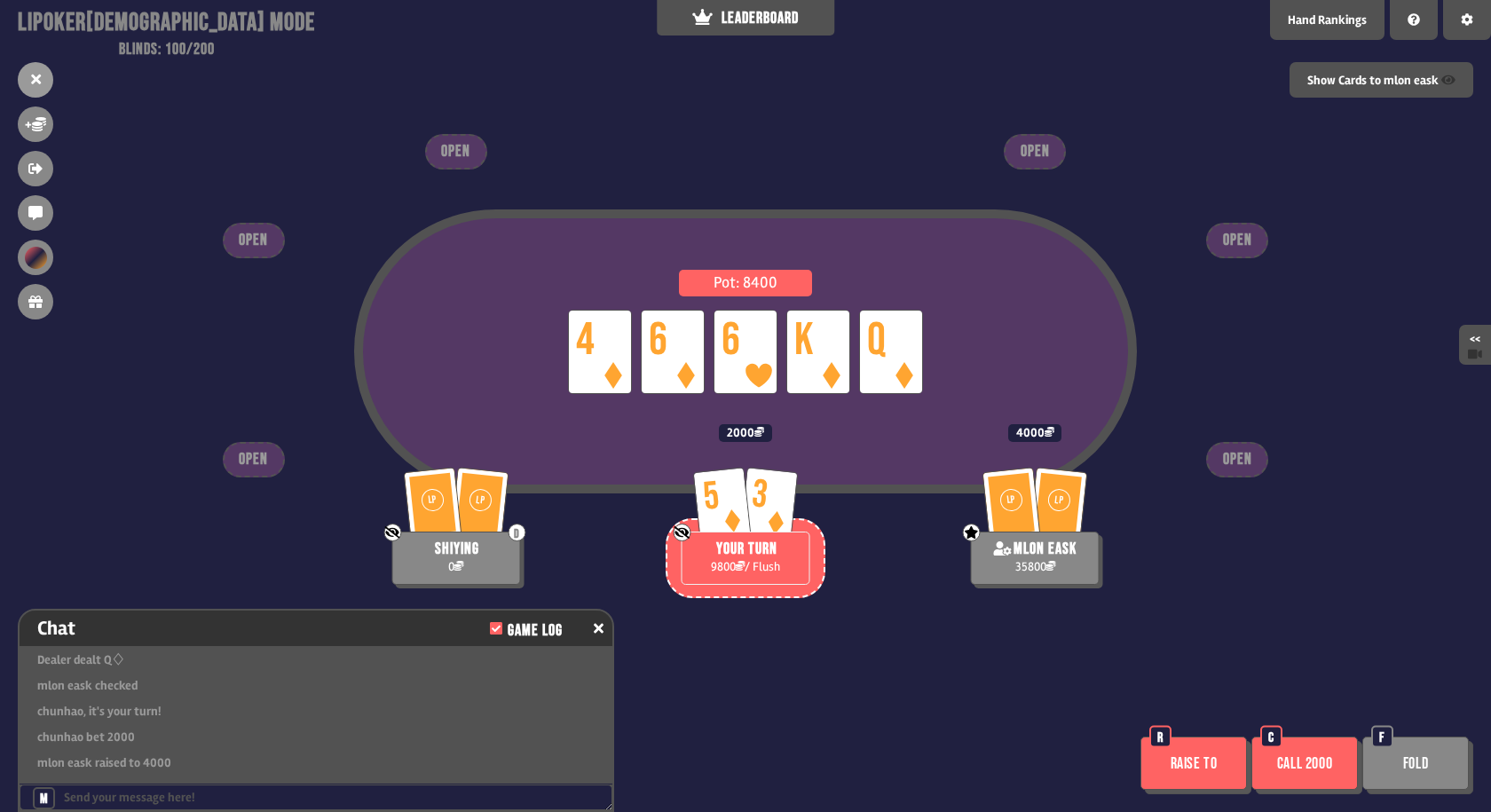 click on "Pot: 8400   LP 4 LP 6 LP 6 LP K LP Q LP LP D Not showing cards to God shiying 0  5 3 Not showing cards to God YOUR TURN 9800   / Flush 2000  LP LP God - can see certain player's cards mlon eask 35800  4000  OPEN OPEN OPEN OPEN OPEN OPEN Raise to R Call 2000 C Fold F" at bounding box center (746, 406) 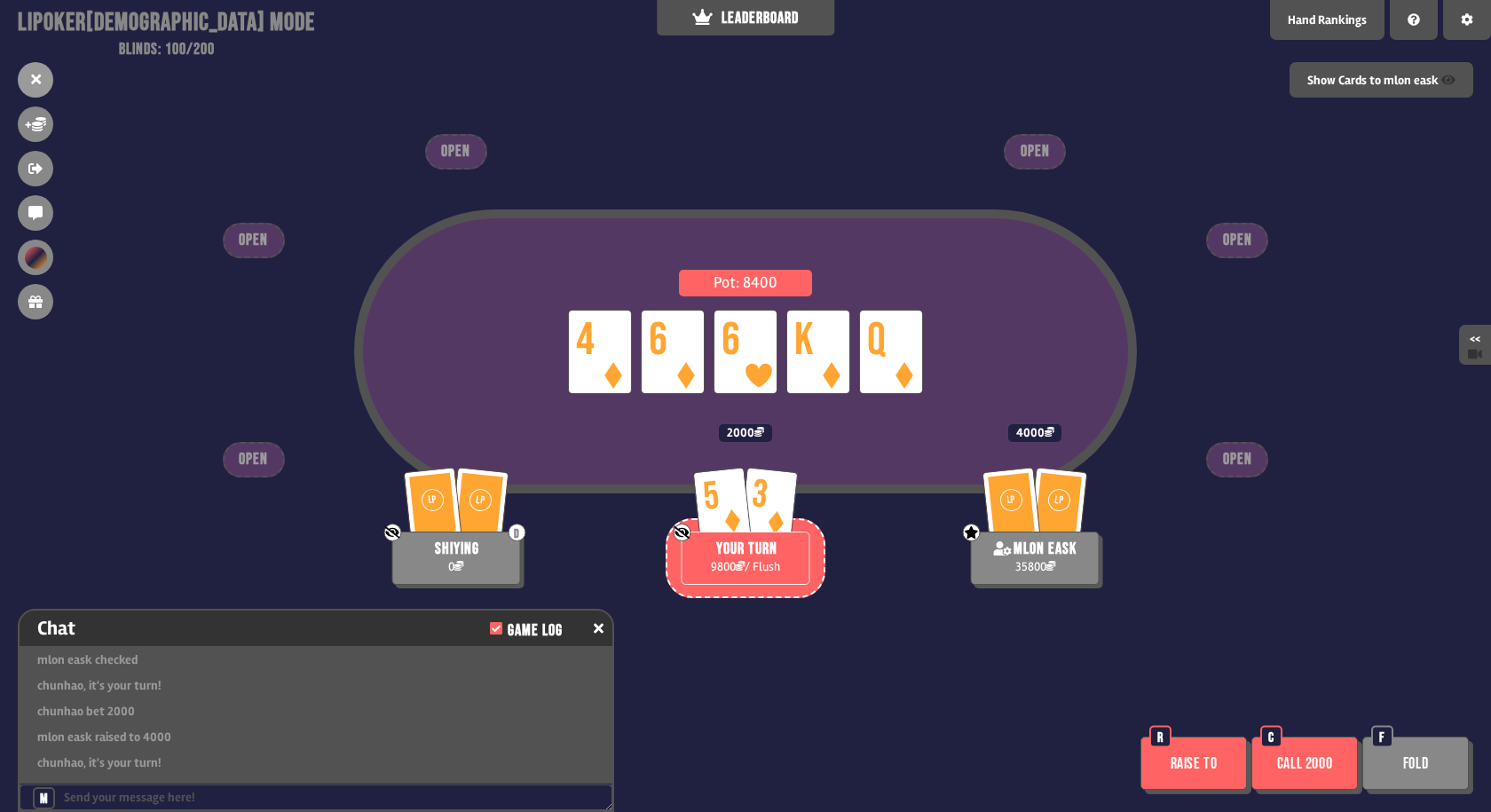 click on "Call 2000" at bounding box center [1305, 763] 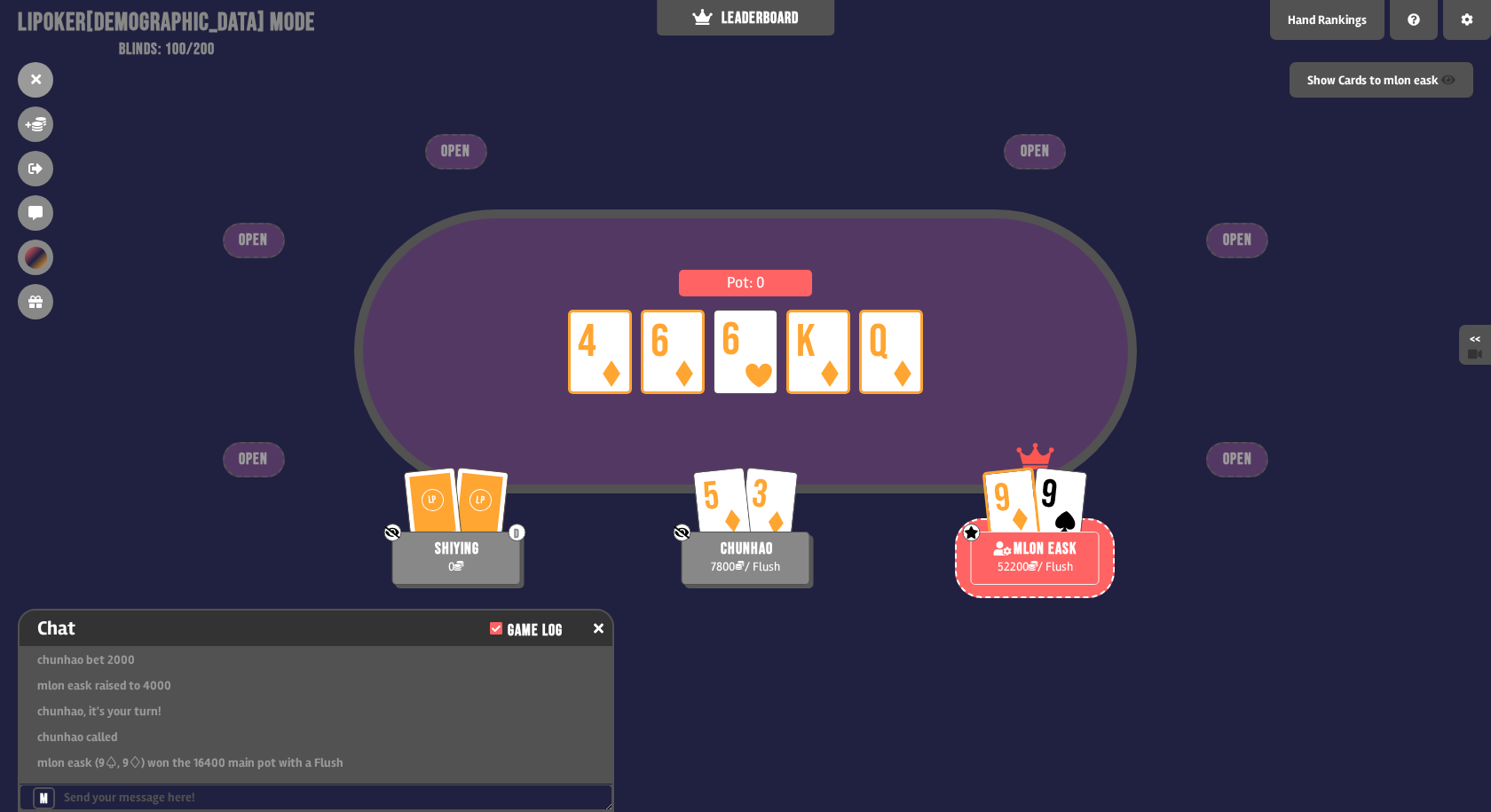 scroll, scrollTop: 2047, scrollLeft: 0, axis: vertical 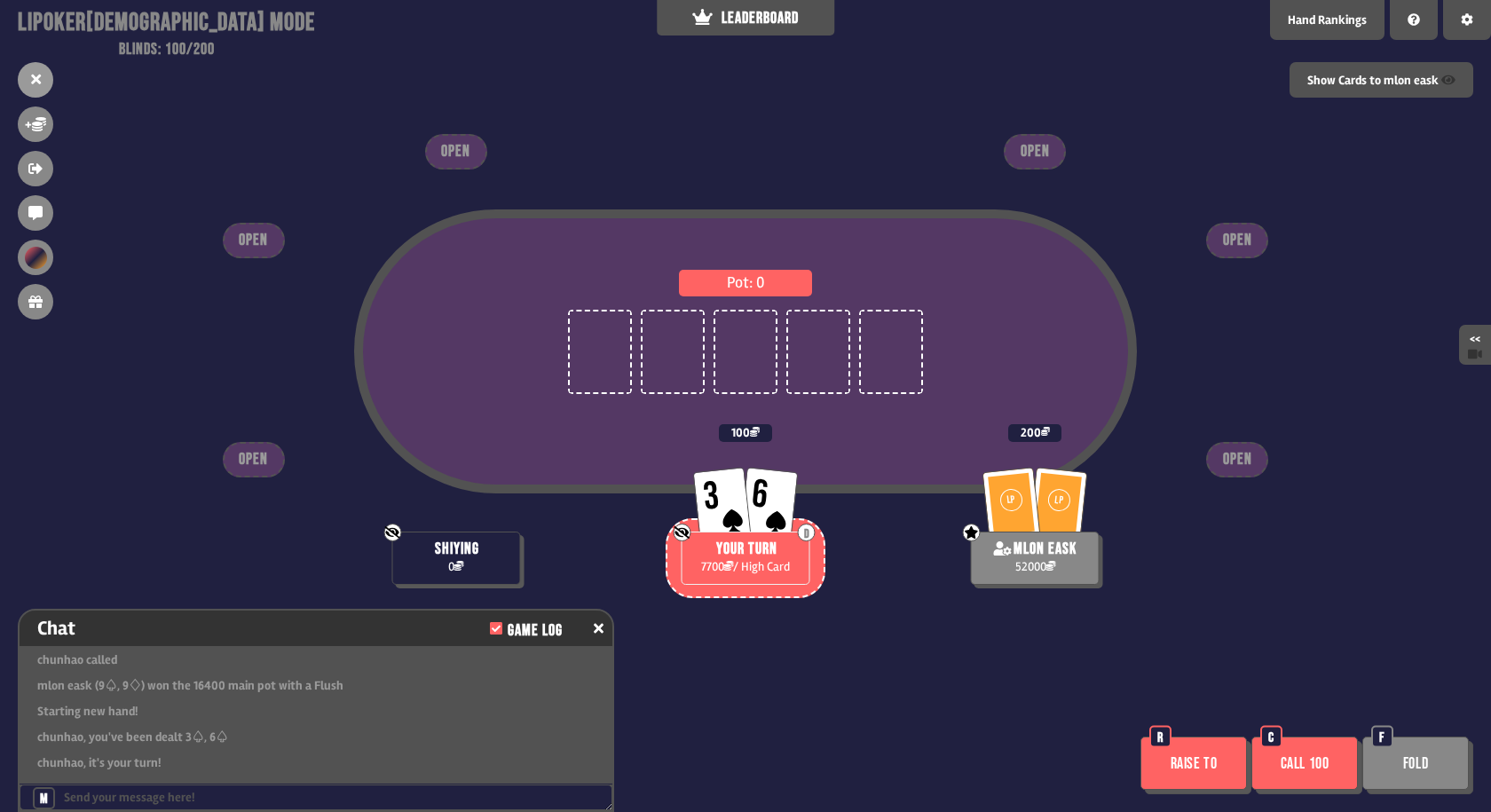 click on "Raise to" at bounding box center [1194, 763] 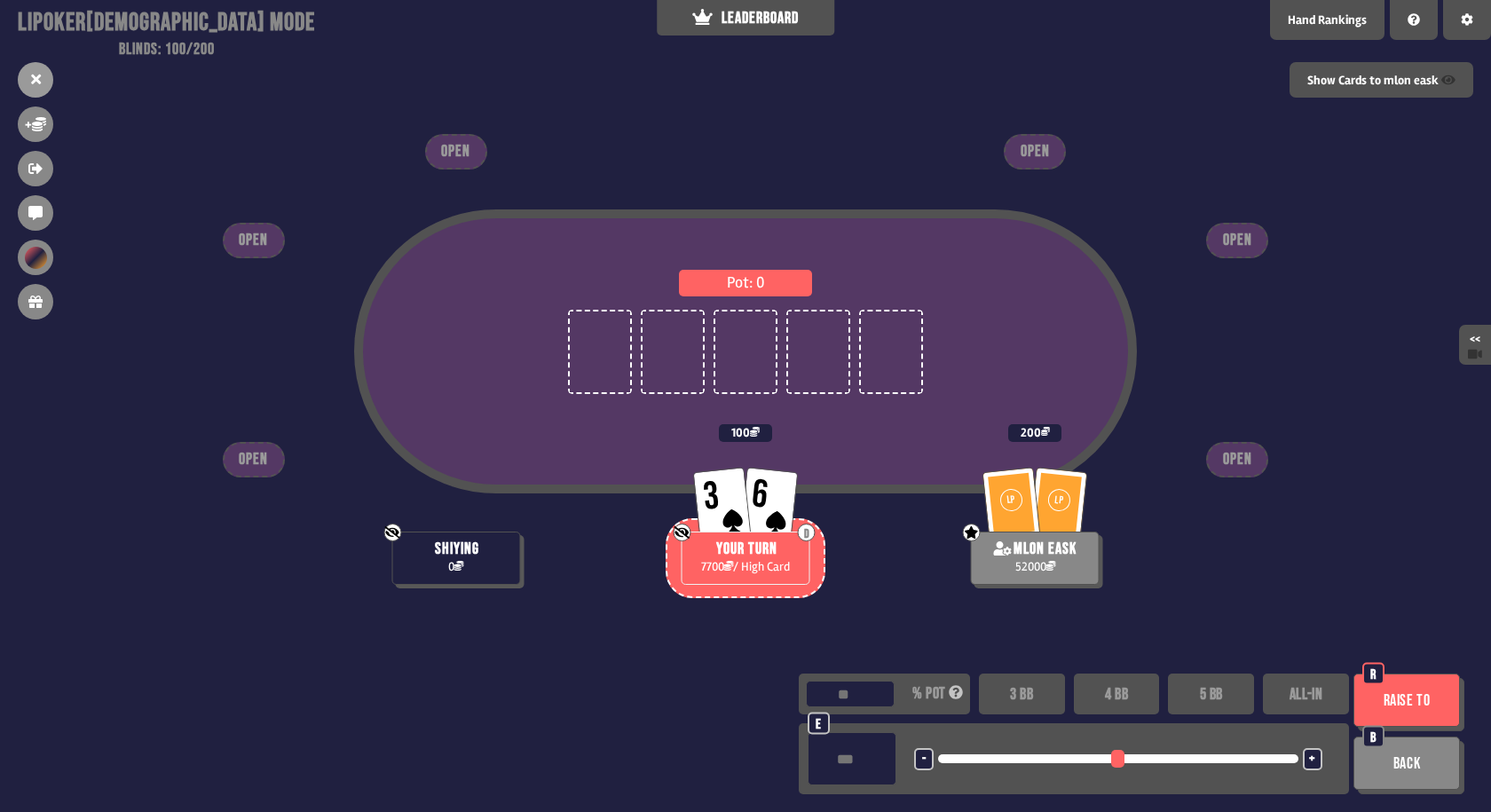 click on "Raise to" at bounding box center (1407, 700) 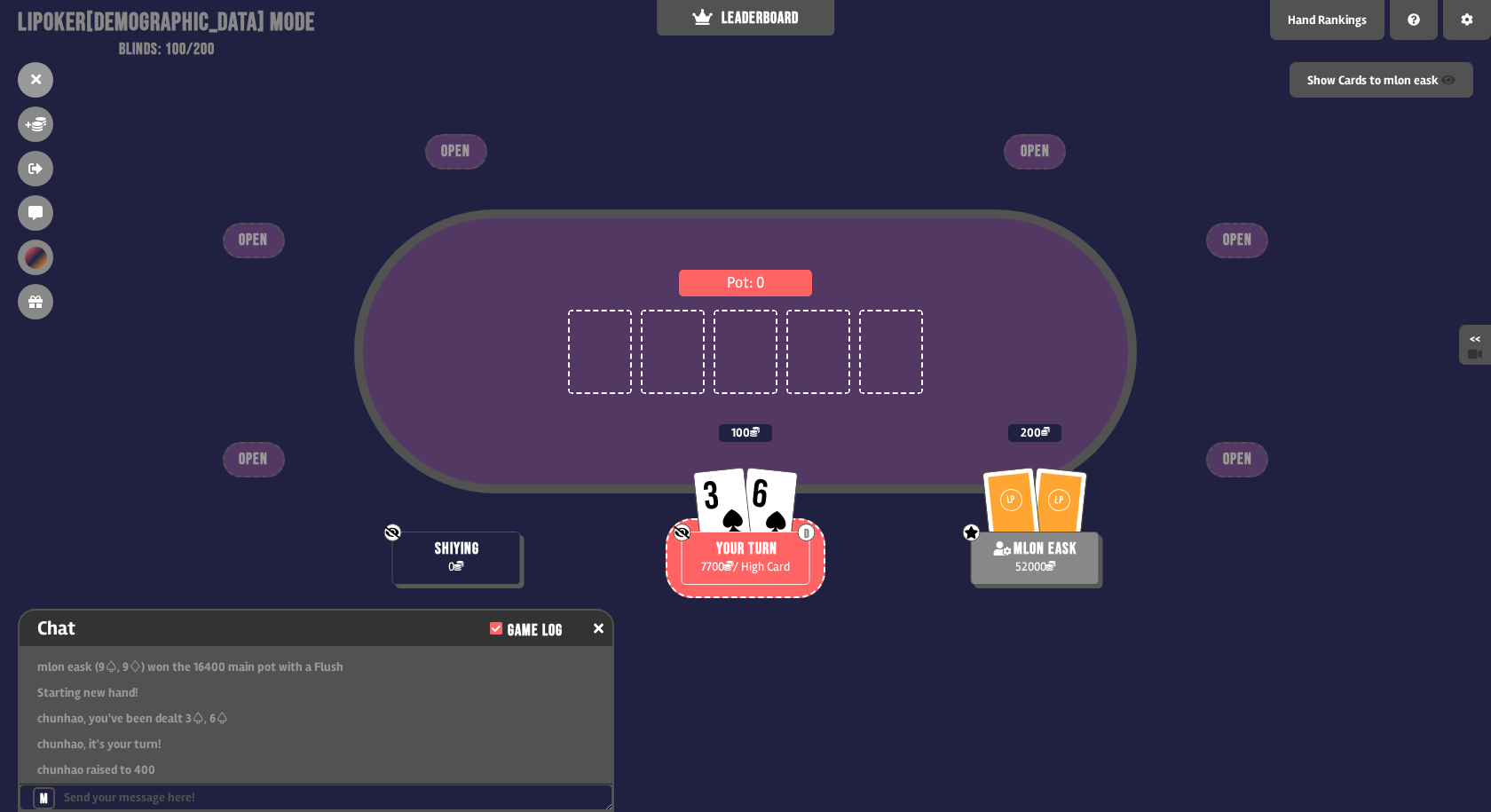 scroll, scrollTop: 2073, scrollLeft: 0, axis: vertical 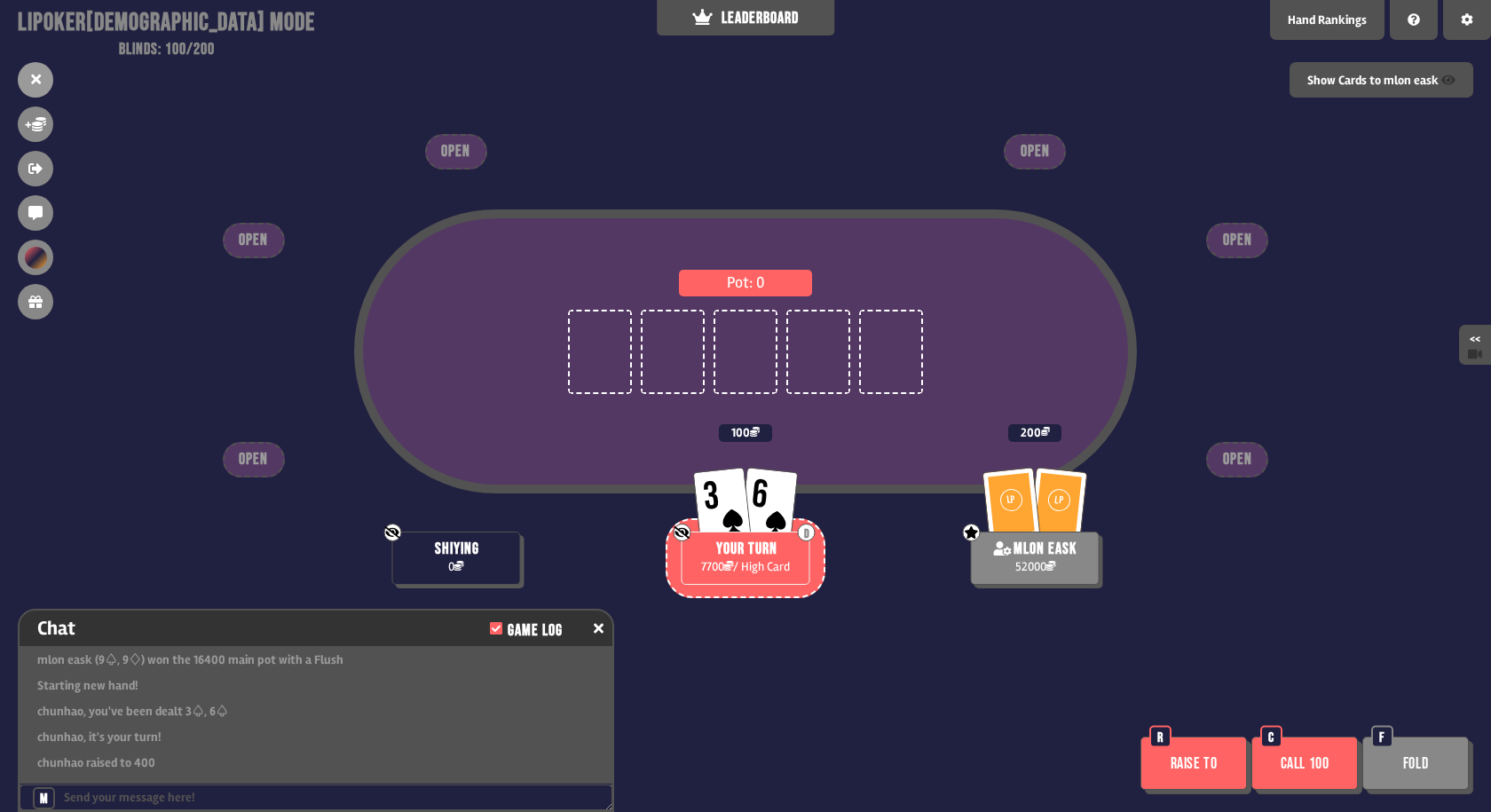 click on "Pot: 0   Not showing cards to God shiying 0  3 6 D Not showing cards to God YOUR TURN 7700   / High Card 100  LP LP God - can see certain player's cards mlon eask 52000  200  OPEN OPEN OPEN OPEN OPEN OPEN Raise to R Call 100 C Fold F" at bounding box center [746, 406] 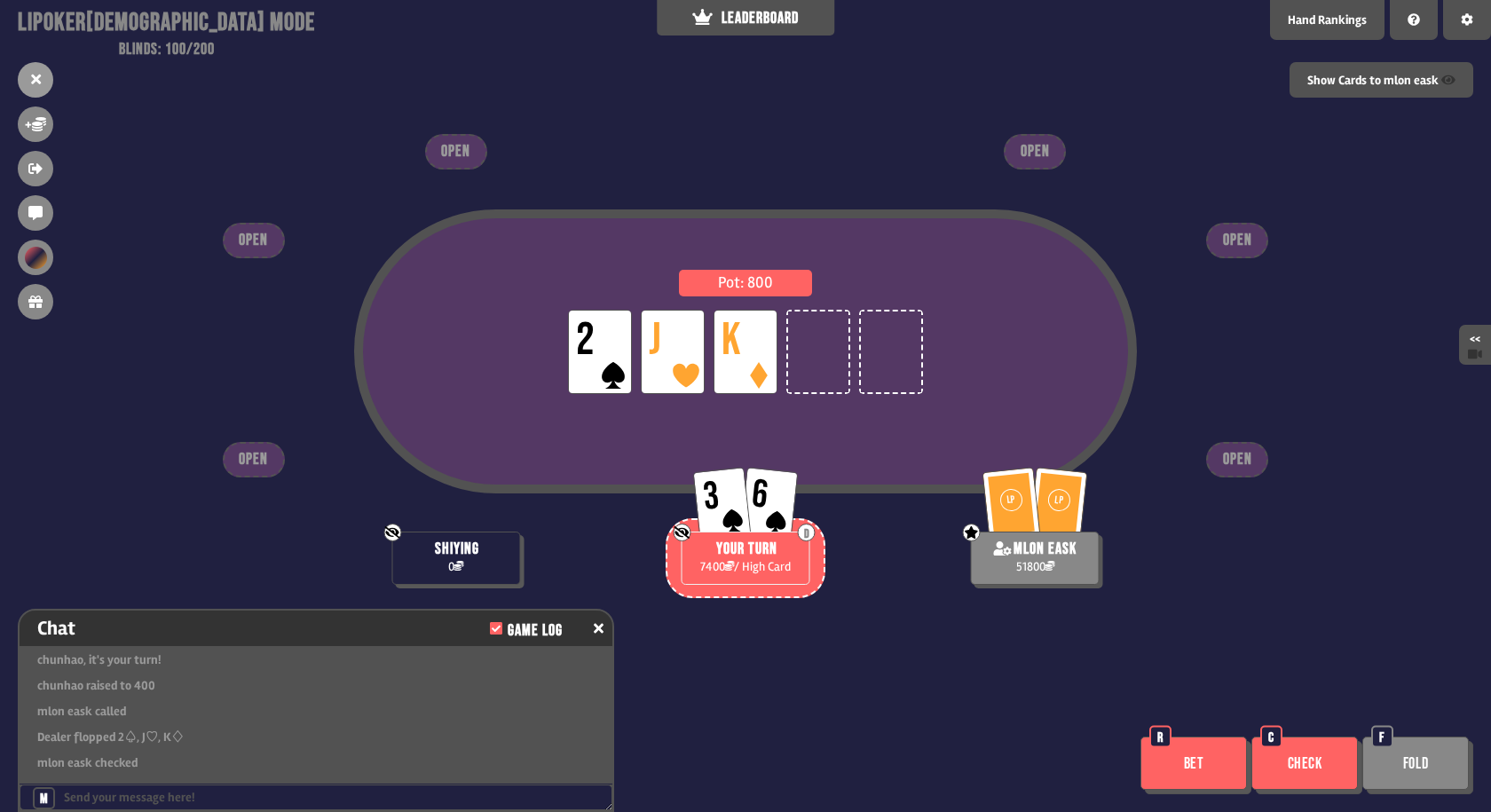 scroll, scrollTop: 2176, scrollLeft: 0, axis: vertical 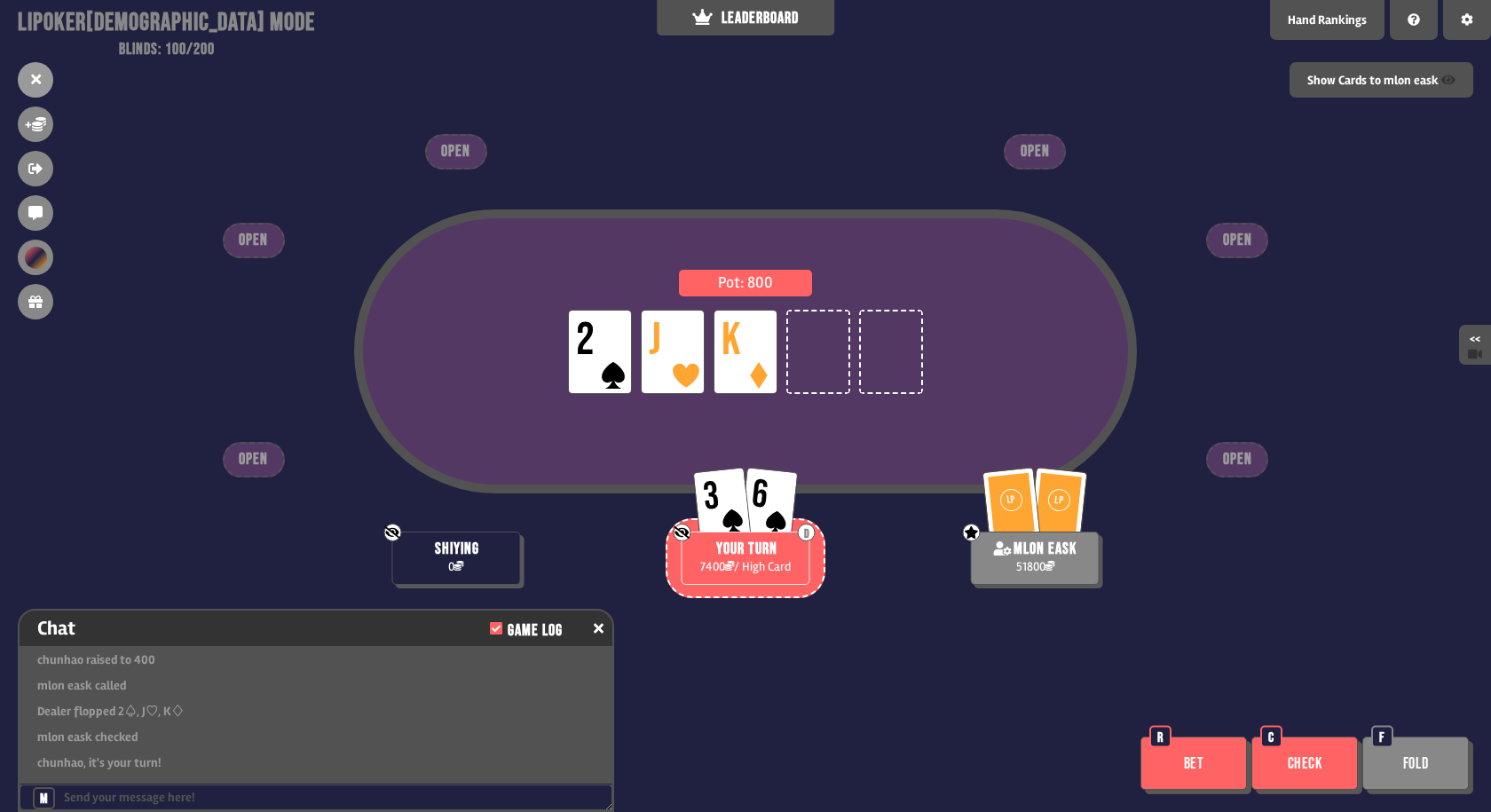click on "Check" at bounding box center (1305, 763) 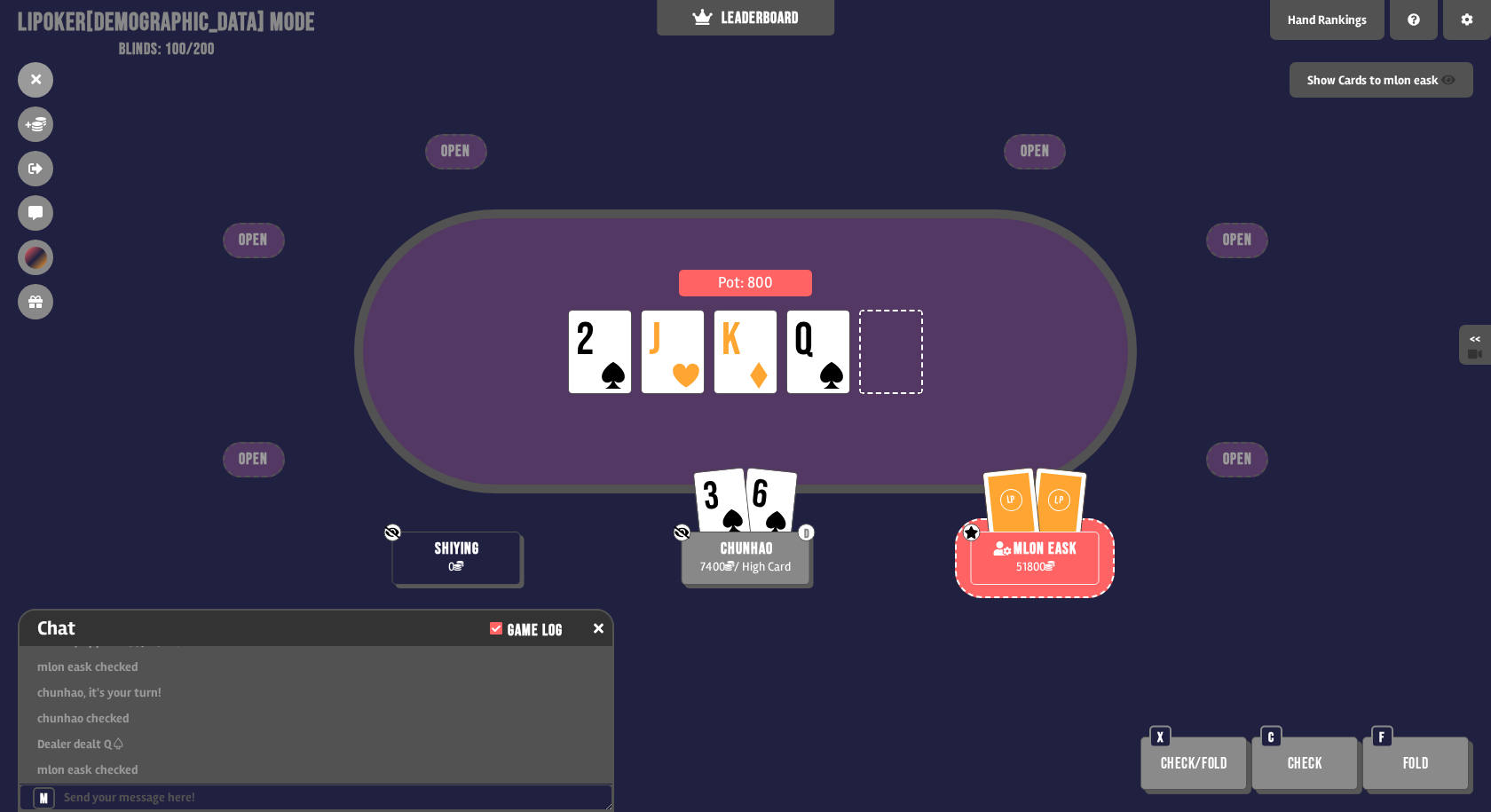 scroll, scrollTop: 2253, scrollLeft: 0, axis: vertical 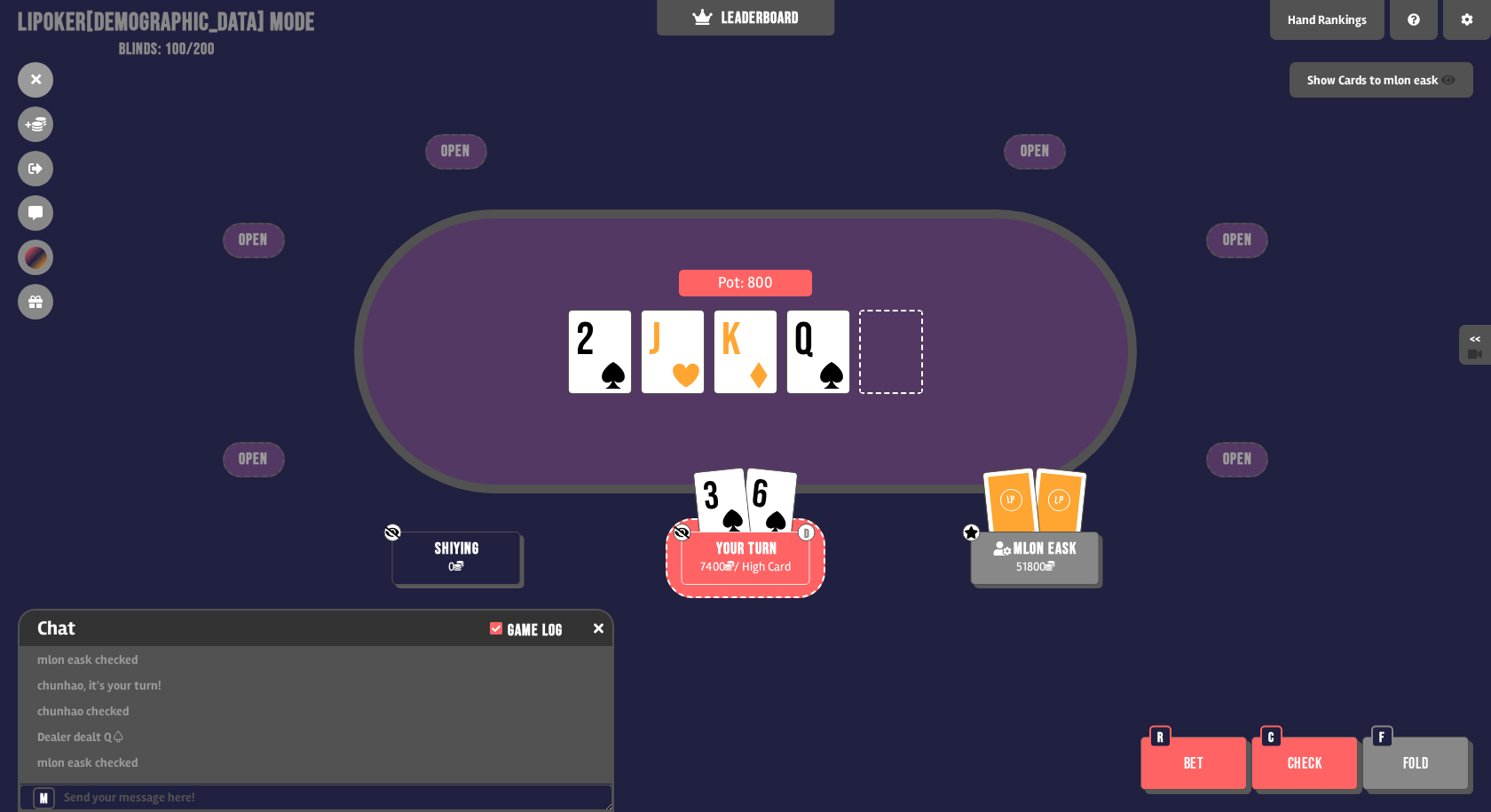 click on "Check" at bounding box center (1305, 763) 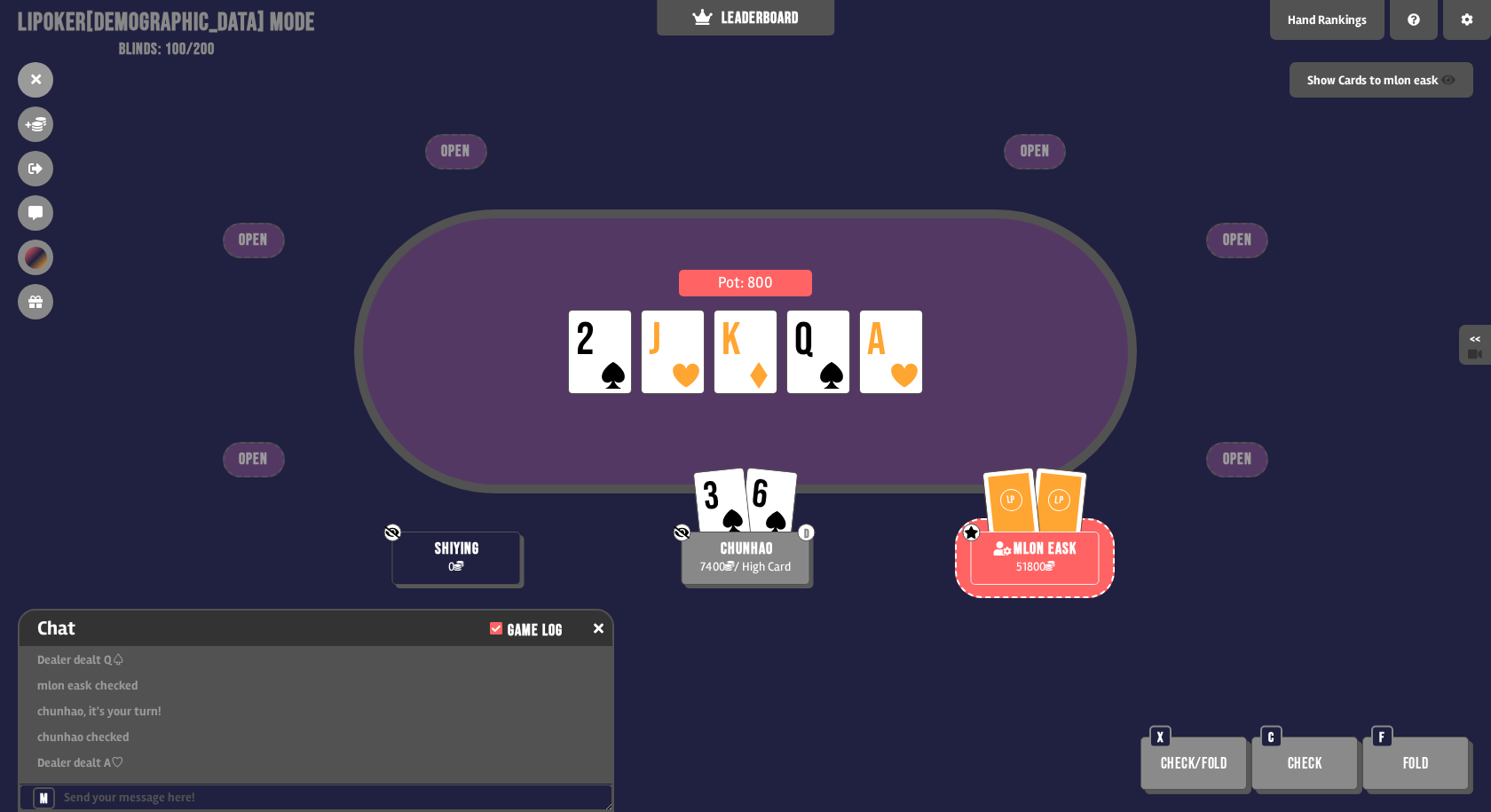 scroll, scrollTop: 2356, scrollLeft: 0, axis: vertical 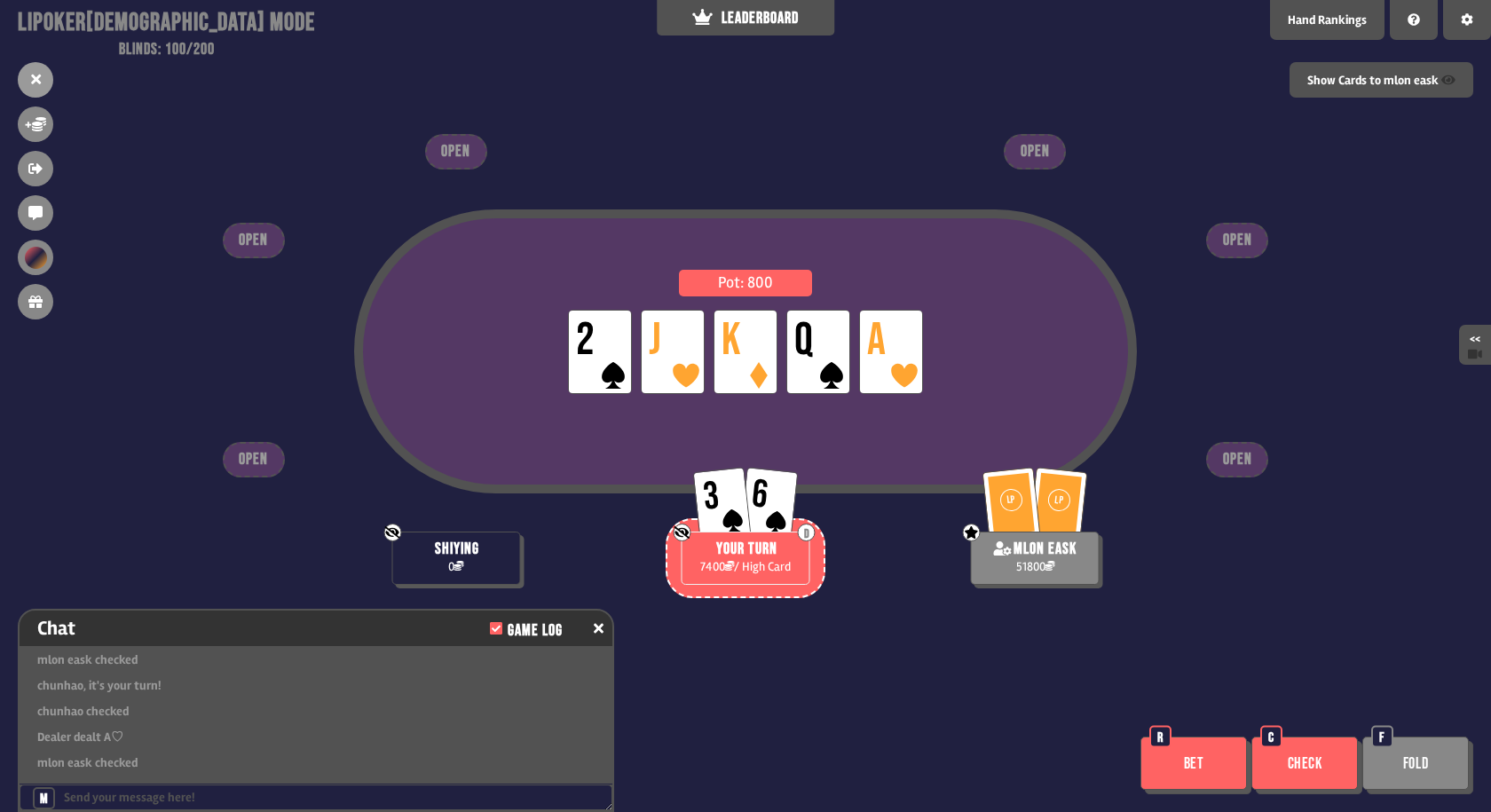 click on "Bet" at bounding box center [1194, 763] 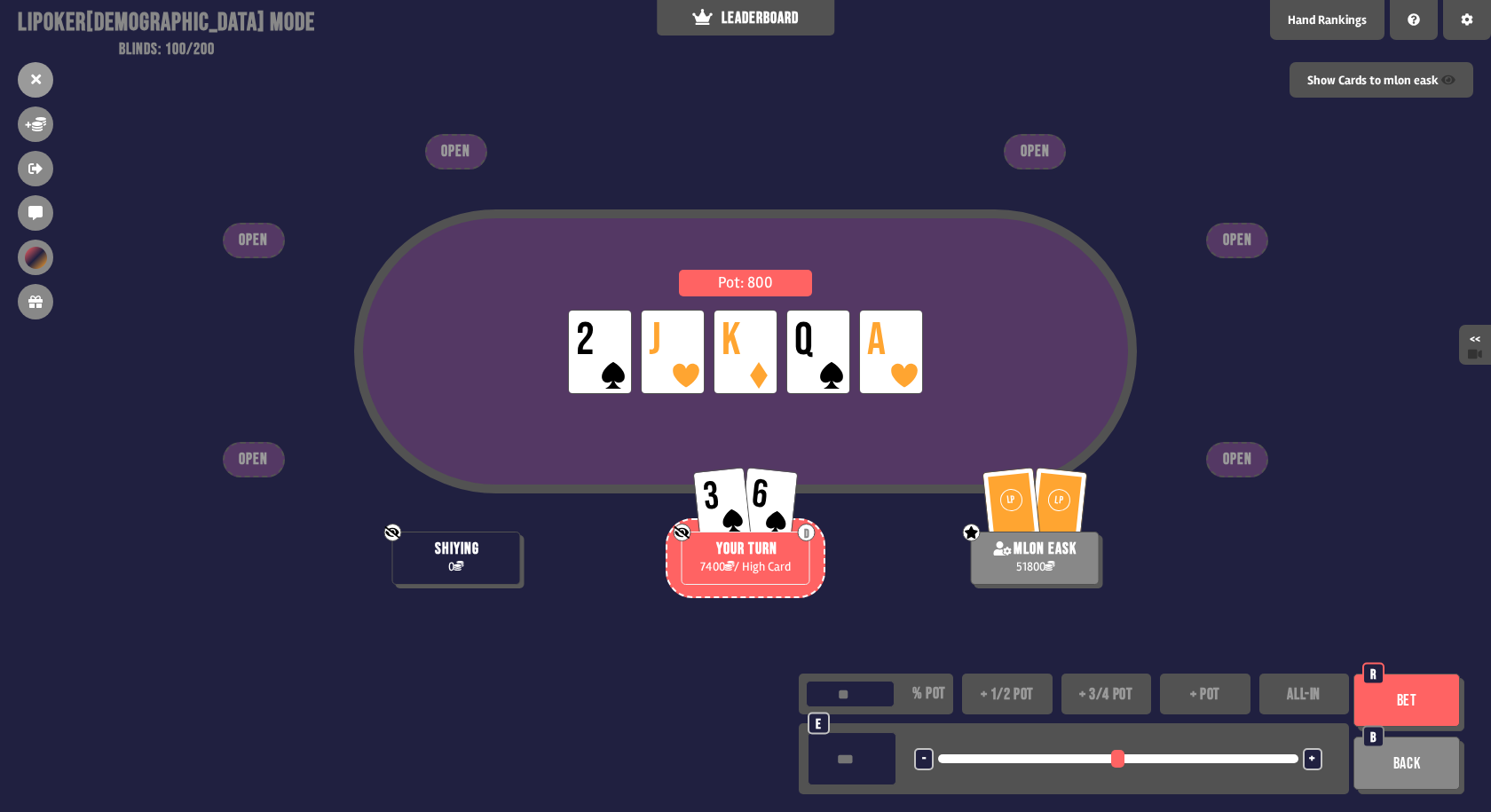 click on "ALL-IN" at bounding box center (1305, 694) 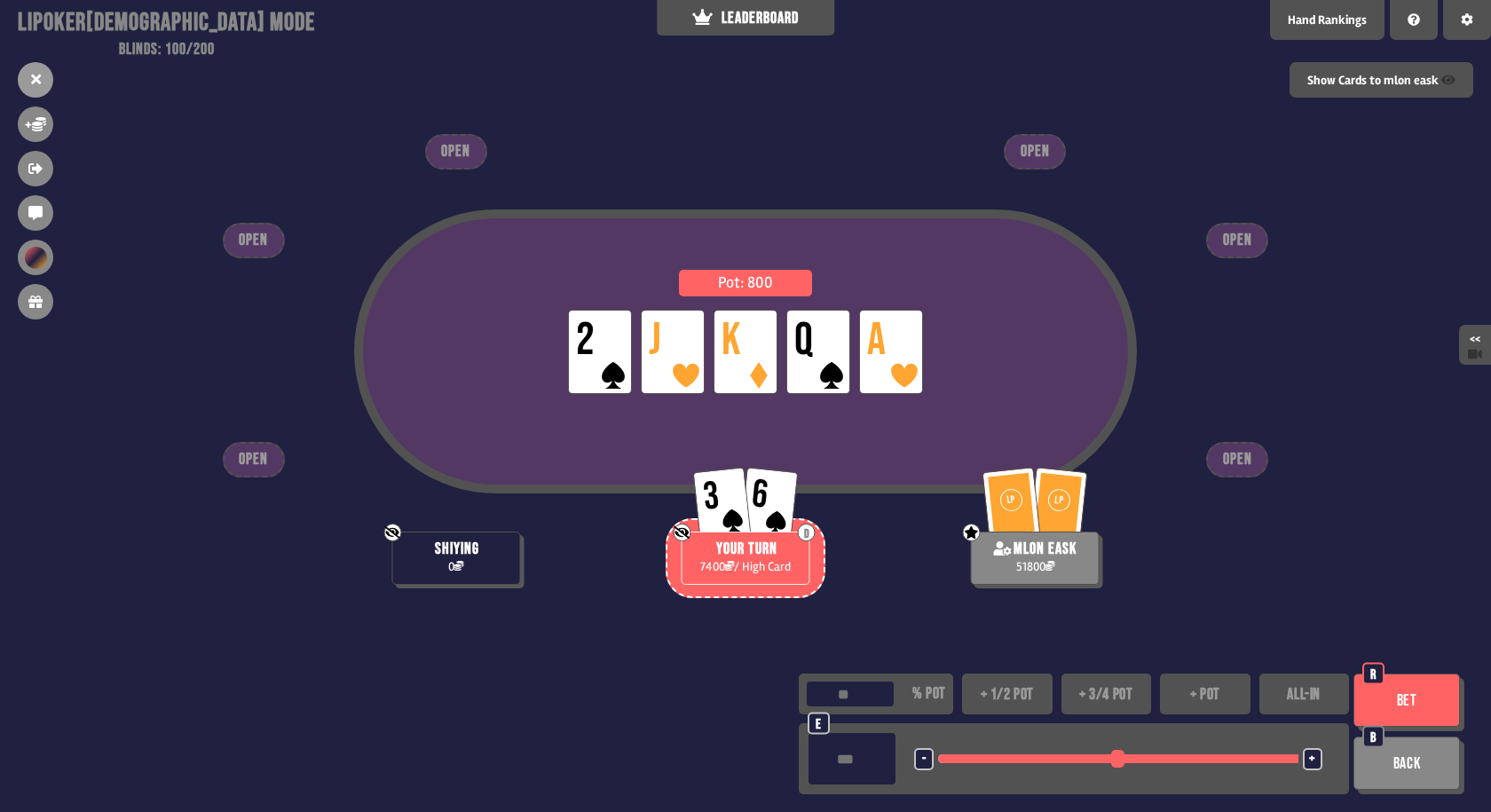 click on "Bet" at bounding box center (1407, 700) 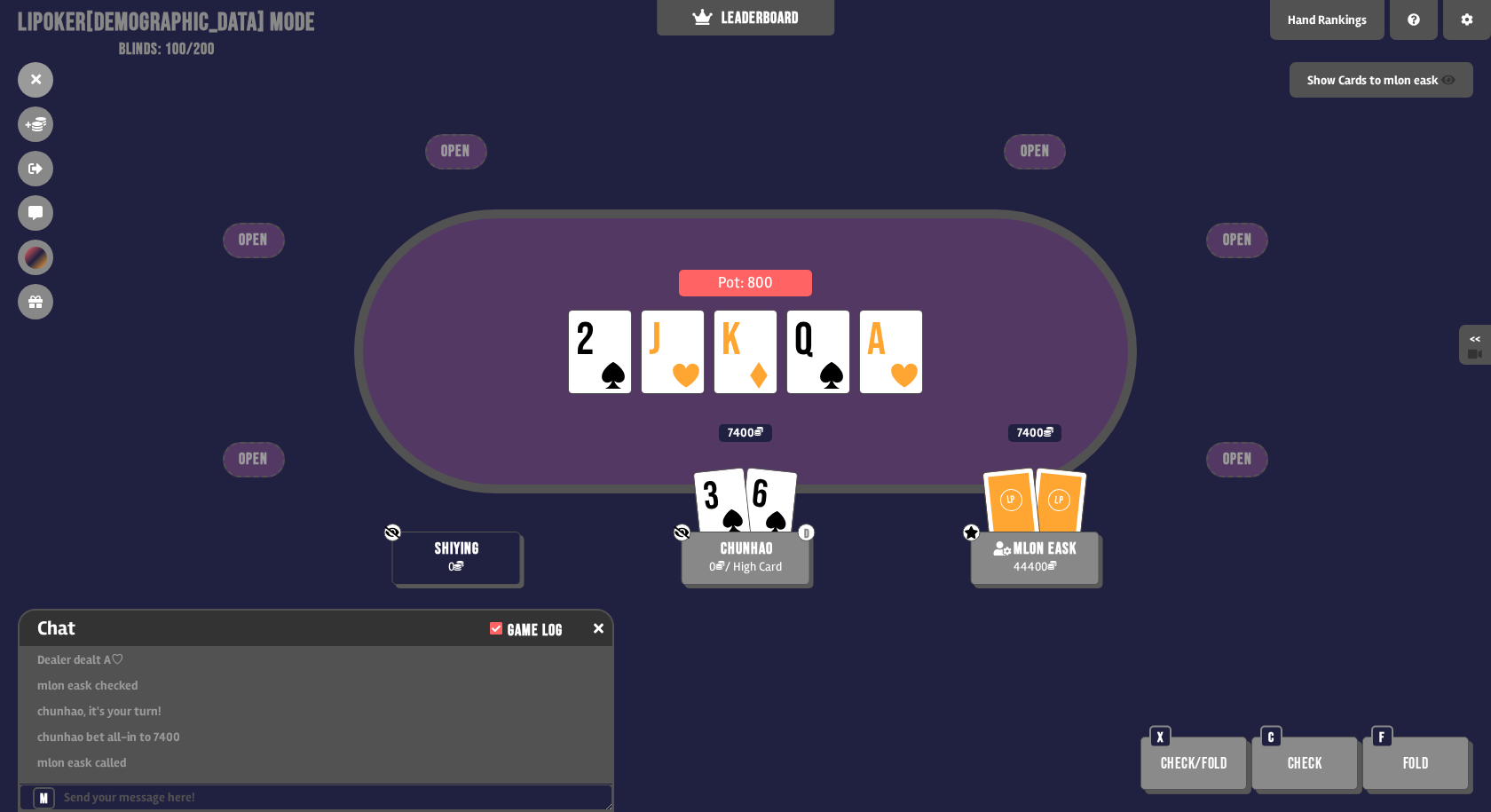 scroll, scrollTop: 2459, scrollLeft: 0, axis: vertical 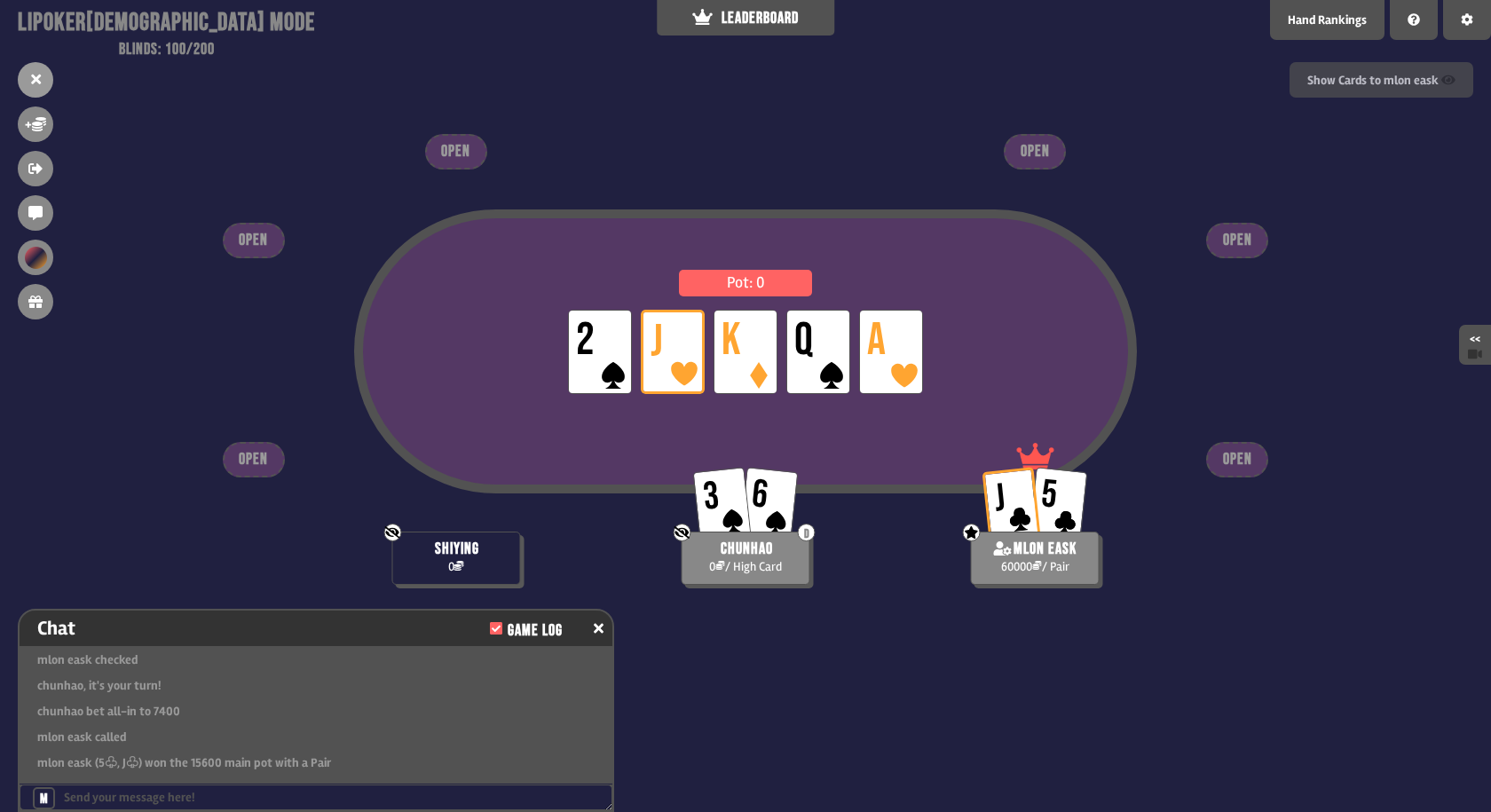 click on "Show Cards to mlon eask" at bounding box center [1381, 80] 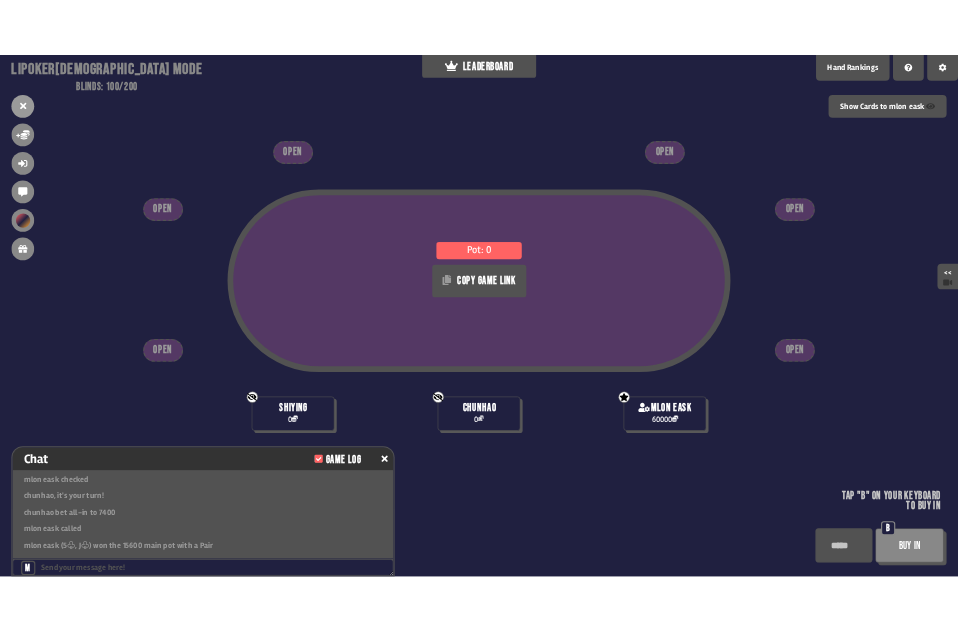 scroll, scrollTop: 200, scrollLeft: 0, axis: vertical 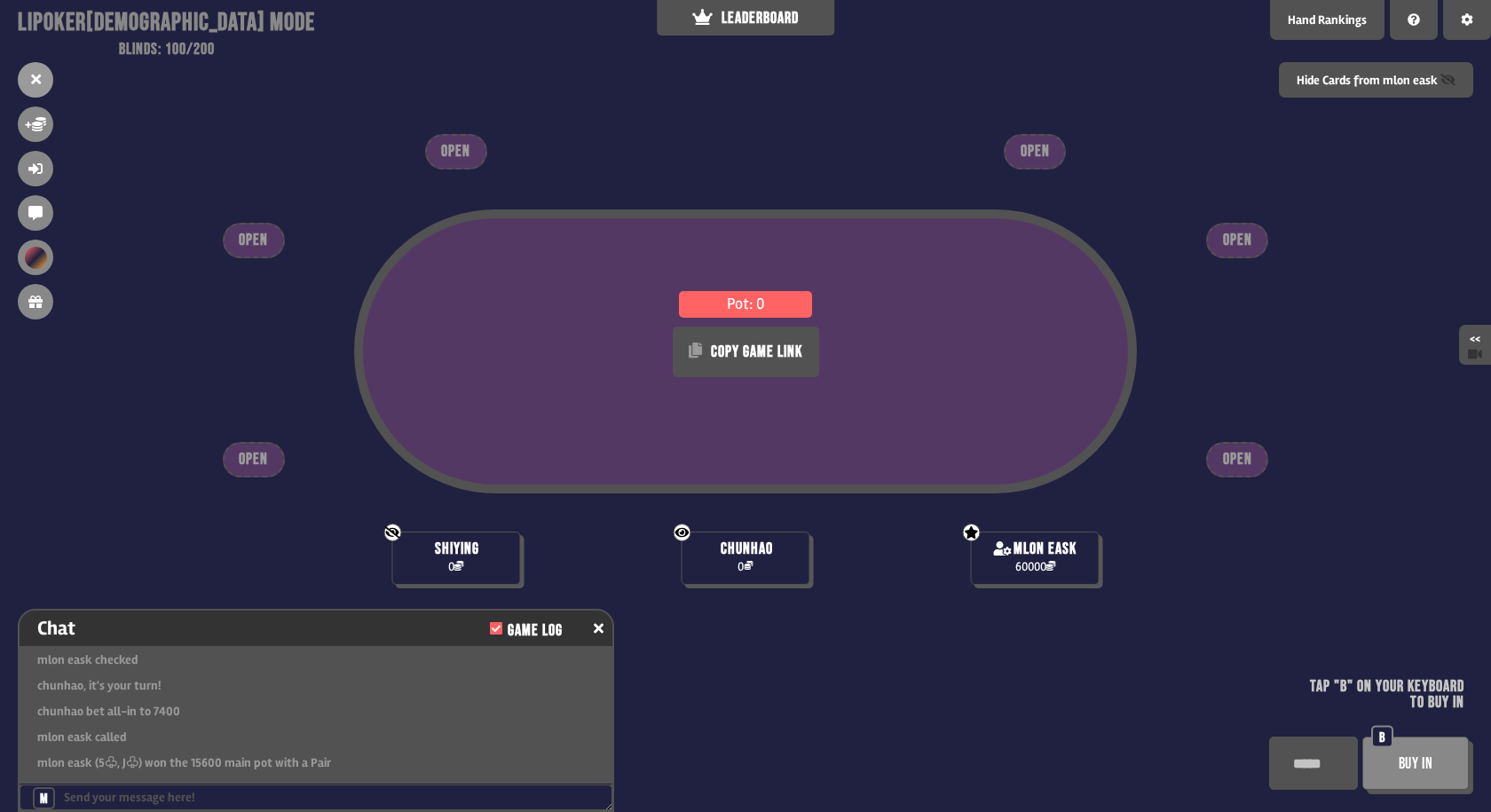 click on "Buy In" at bounding box center [1416, 763] 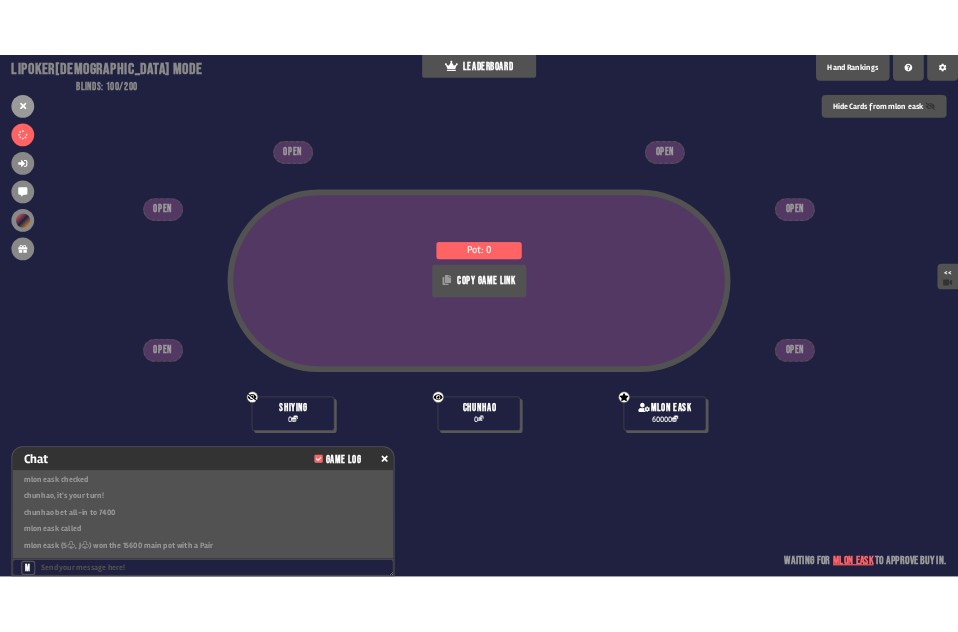 scroll, scrollTop: 2876, scrollLeft: 0, axis: vertical 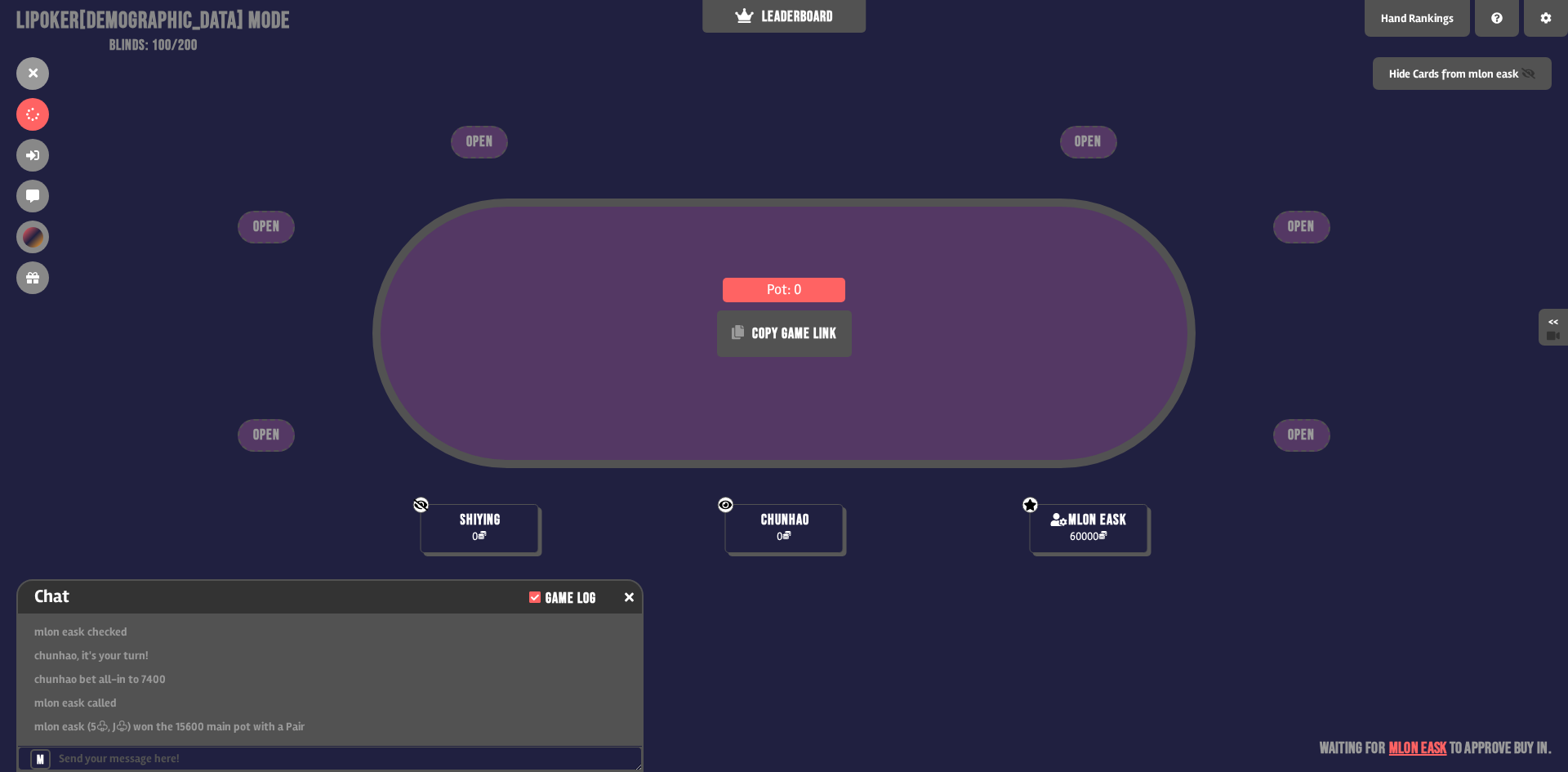 click on "Pot: 0   COPY GAME LINK God - can see certain player's cards mlon eask 60000  Not showing cards to God shiying 0  Showing cards to God chunhao 0  OPEN OPEN OPEN OPEN OPEN OPEN Waiting for  mlon eask  to approve buy in" at bounding box center (784, 386) 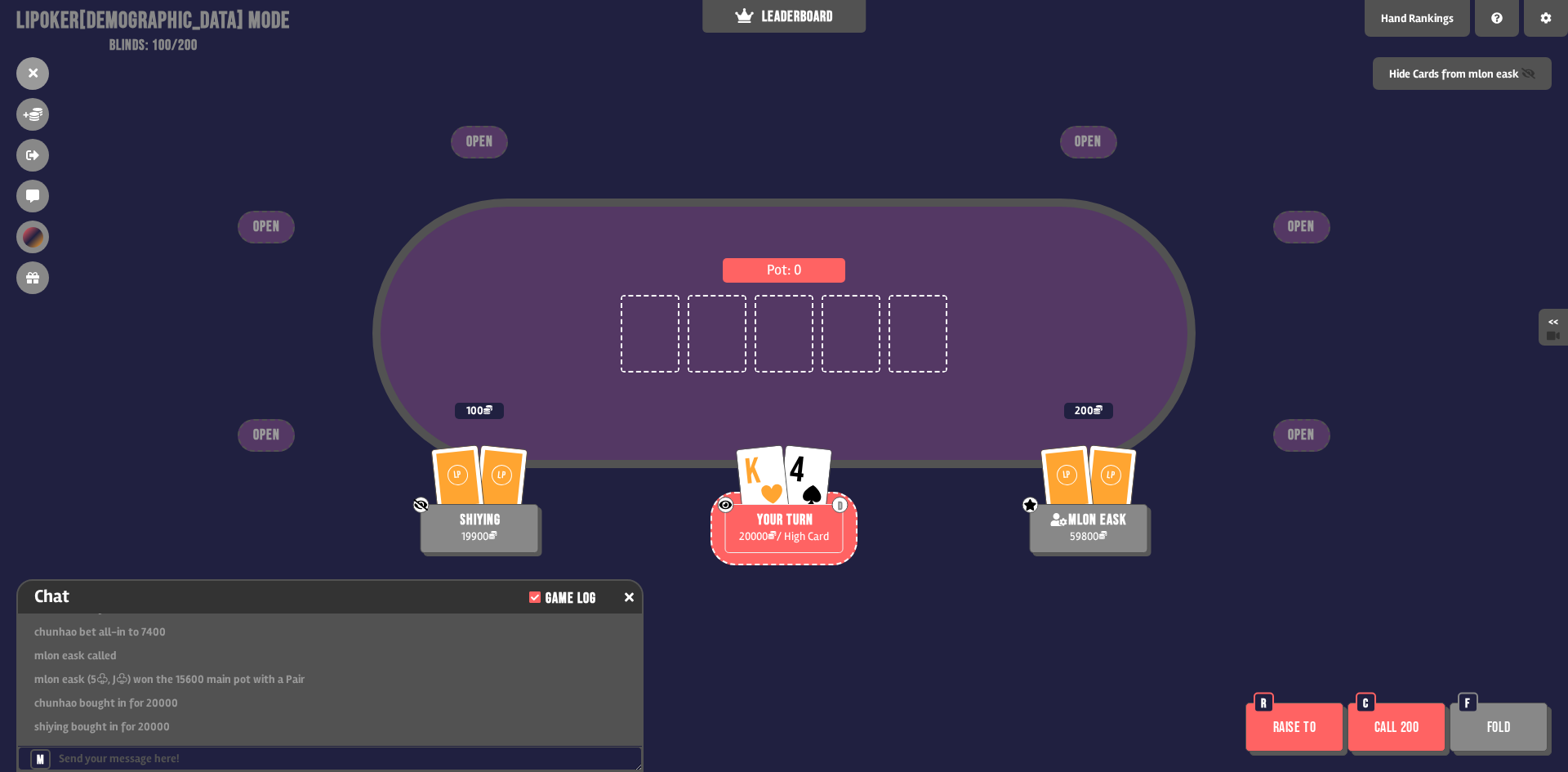scroll, scrollTop: 2359, scrollLeft: 0, axis: vertical 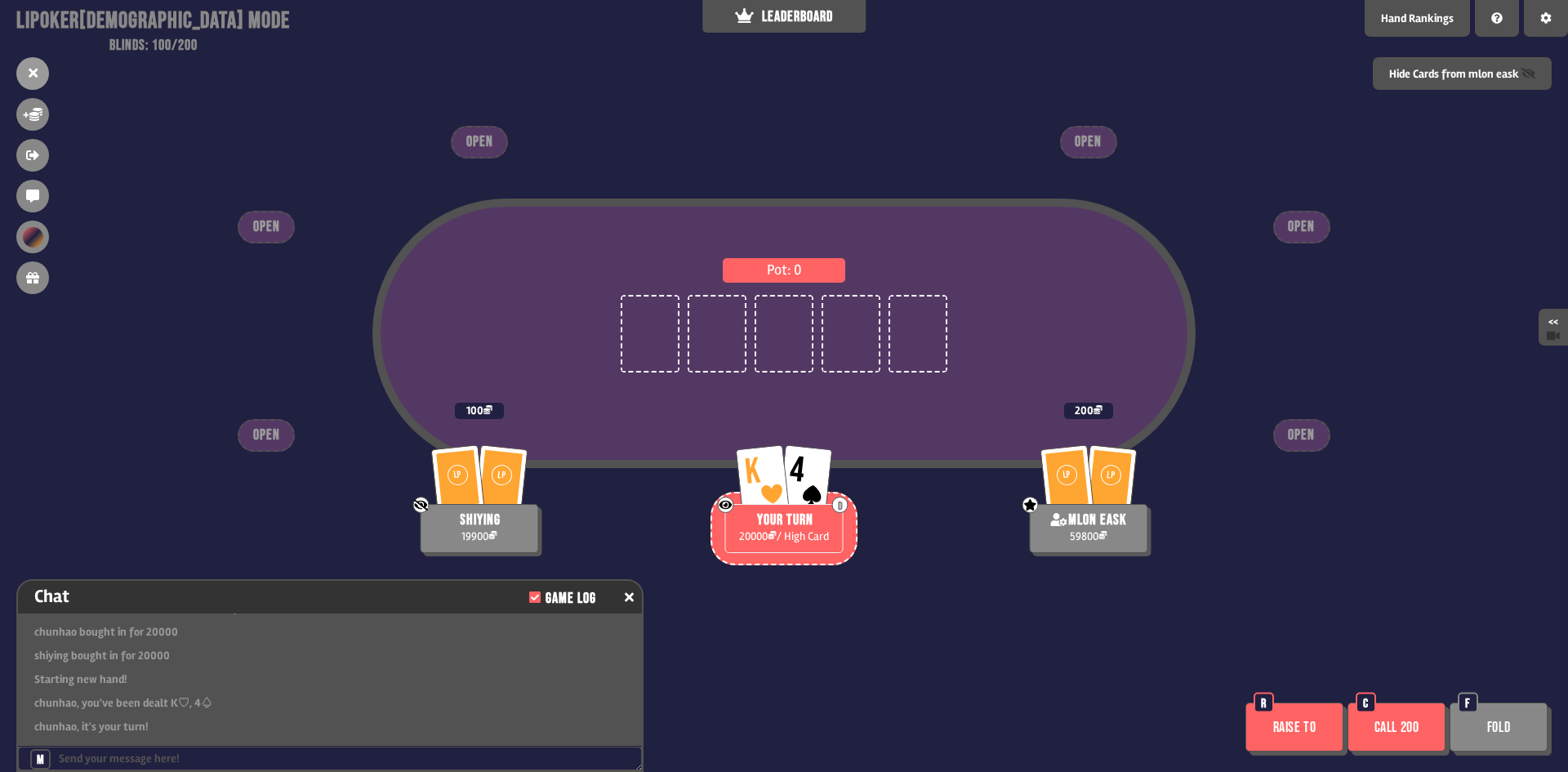 click on "Call 200" at bounding box center (1396, 727) 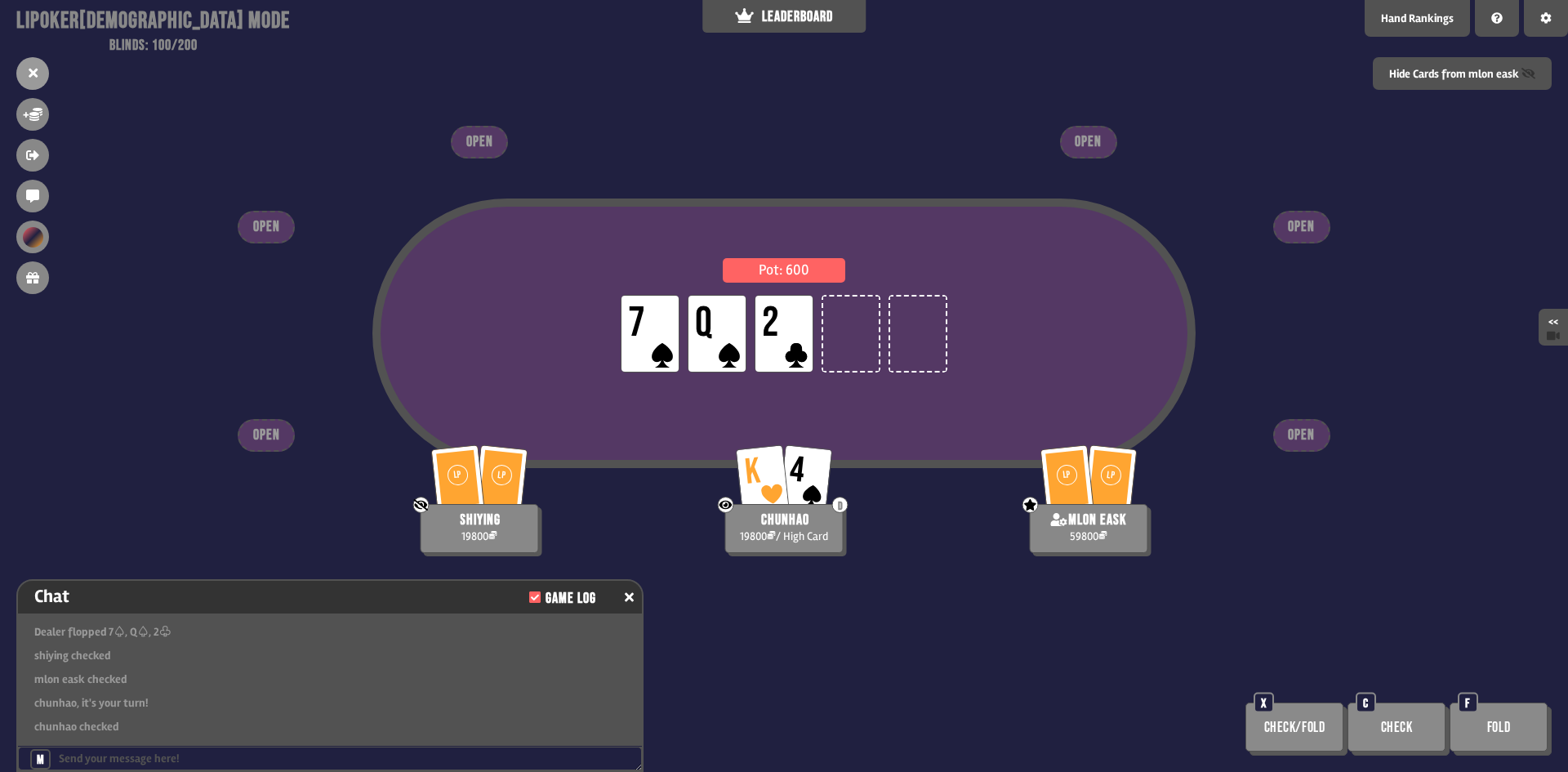 scroll, scrollTop: 2573, scrollLeft: 0, axis: vertical 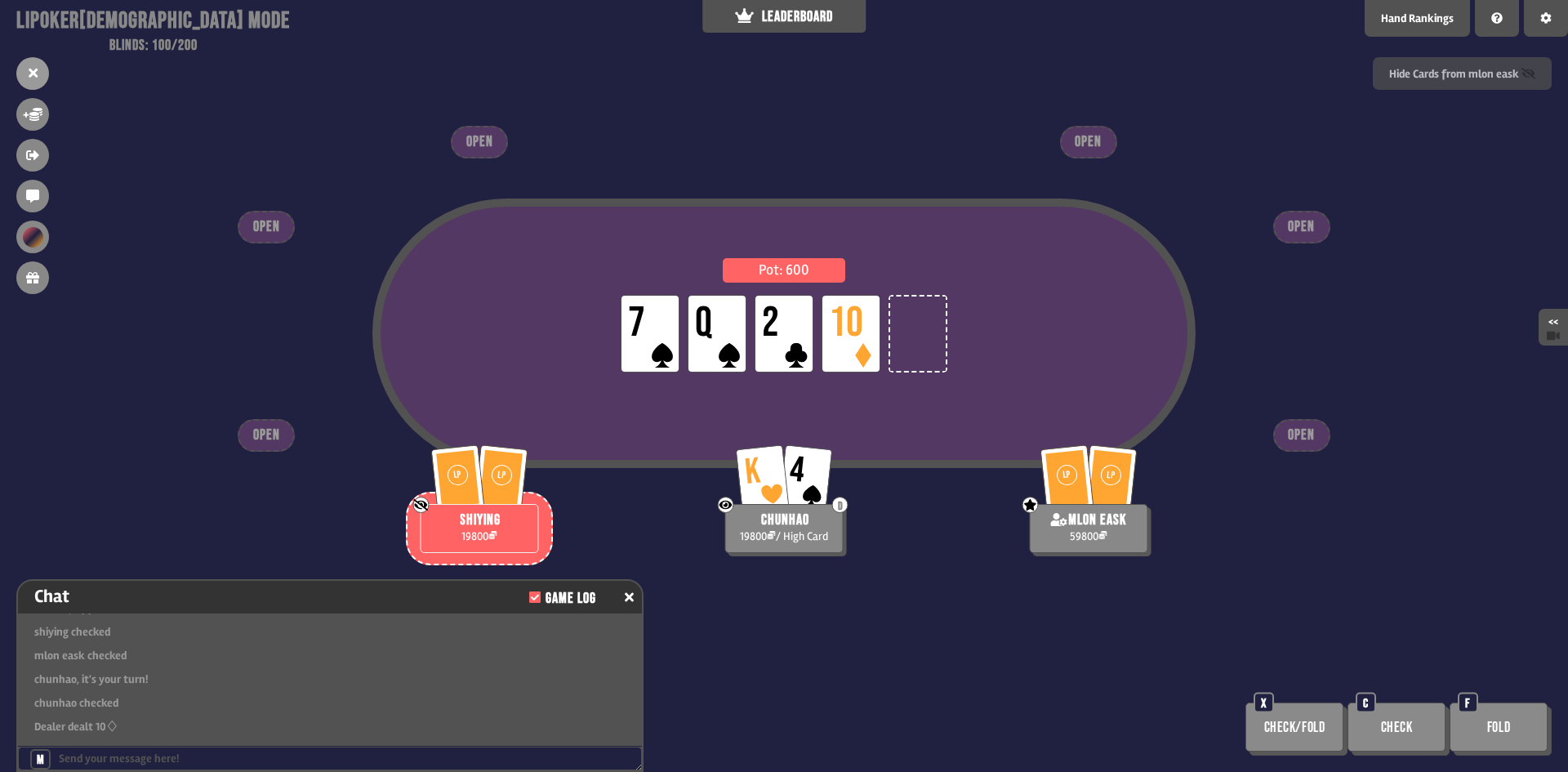 click on "Hide Cards from mlon eask" at bounding box center [1463, 74] 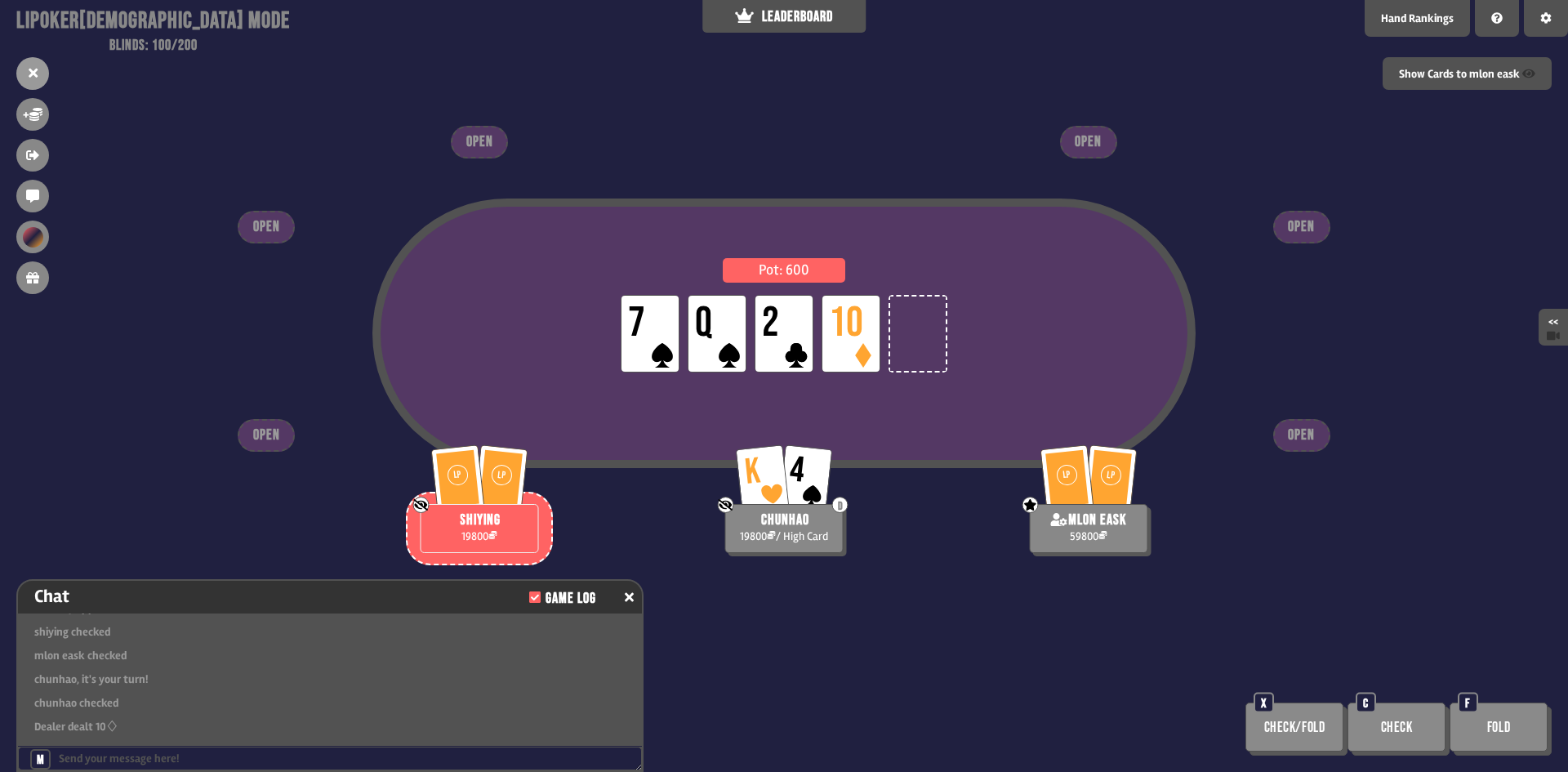 click on "Check" at bounding box center [1396, 727] 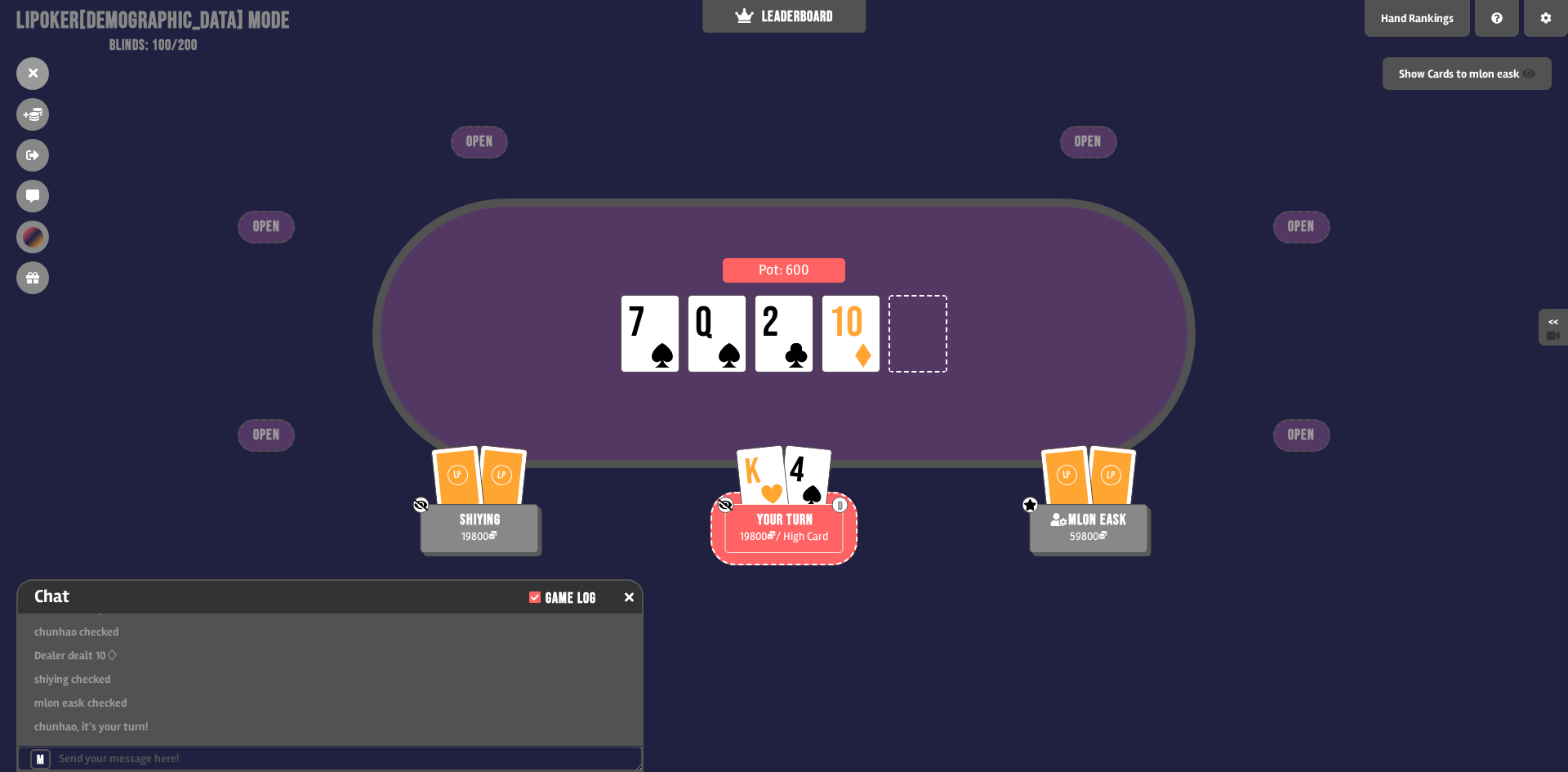 scroll, scrollTop: 2667, scrollLeft: 0, axis: vertical 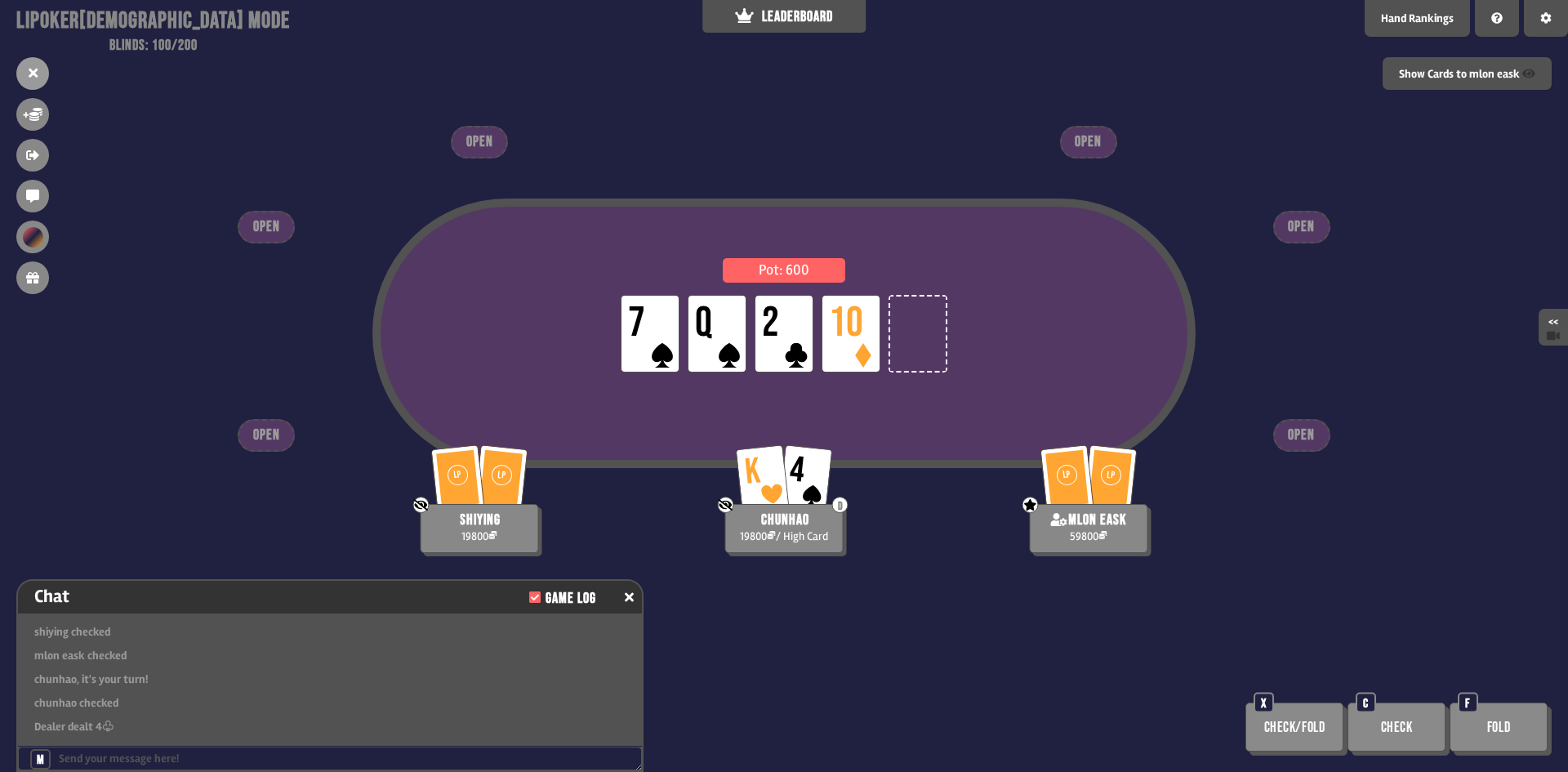 drag, startPoint x: 1417, startPoint y: 735, endPoint x: 1392, endPoint y: 727, distance: 26.248809 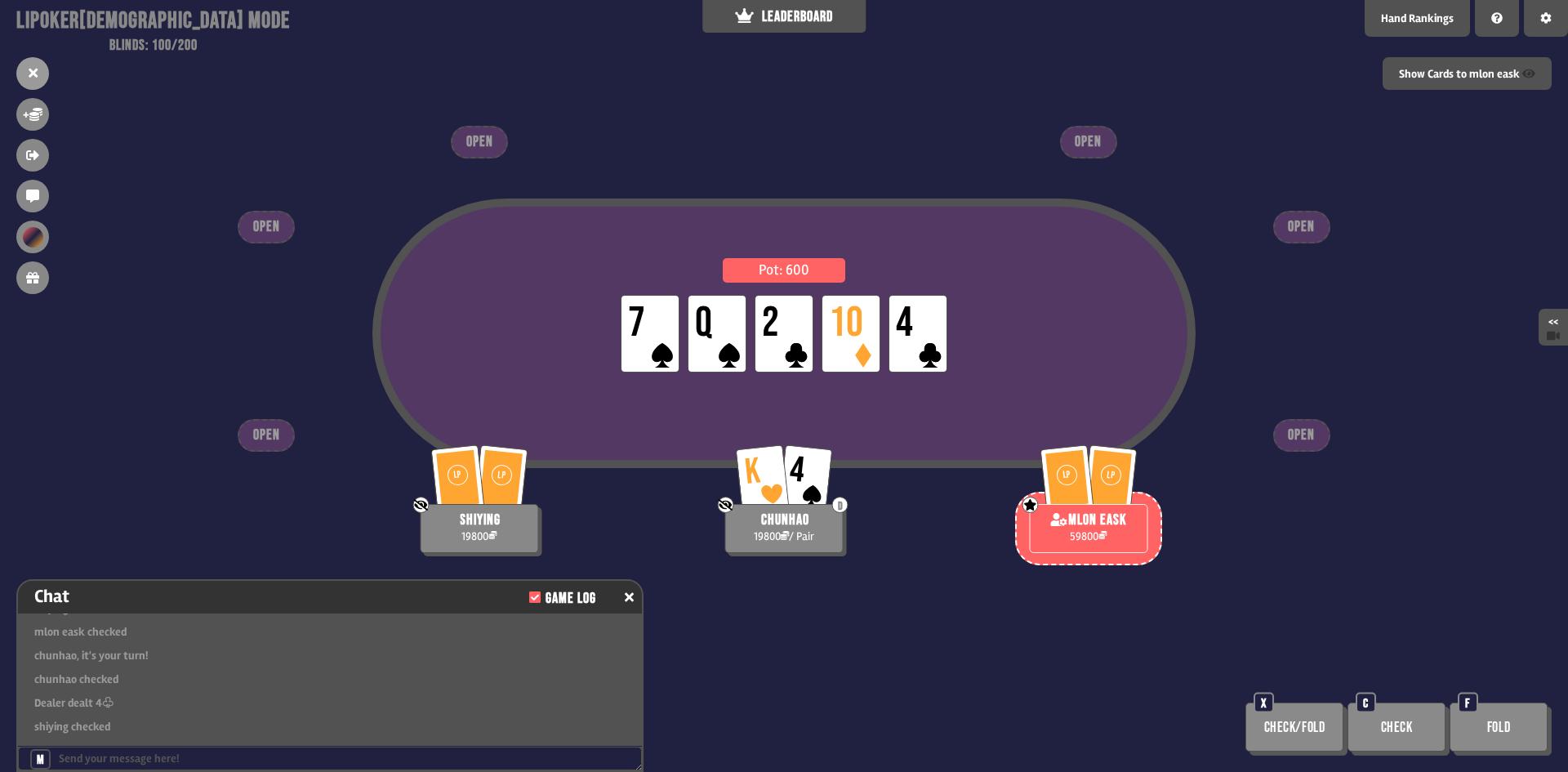 scroll, scrollTop: 2738, scrollLeft: 0, axis: vertical 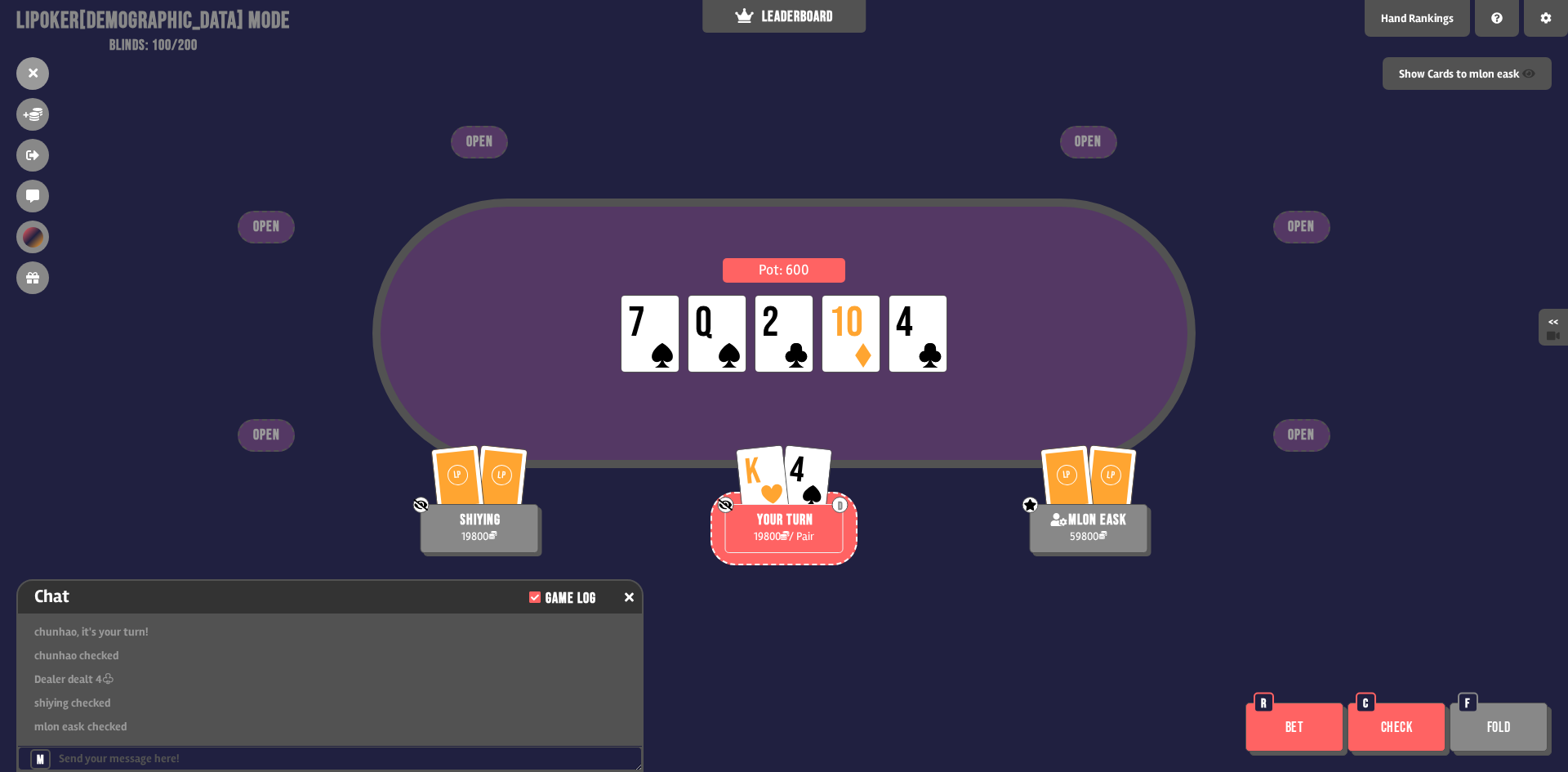 click on "Check" at bounding box center [1396, 727] 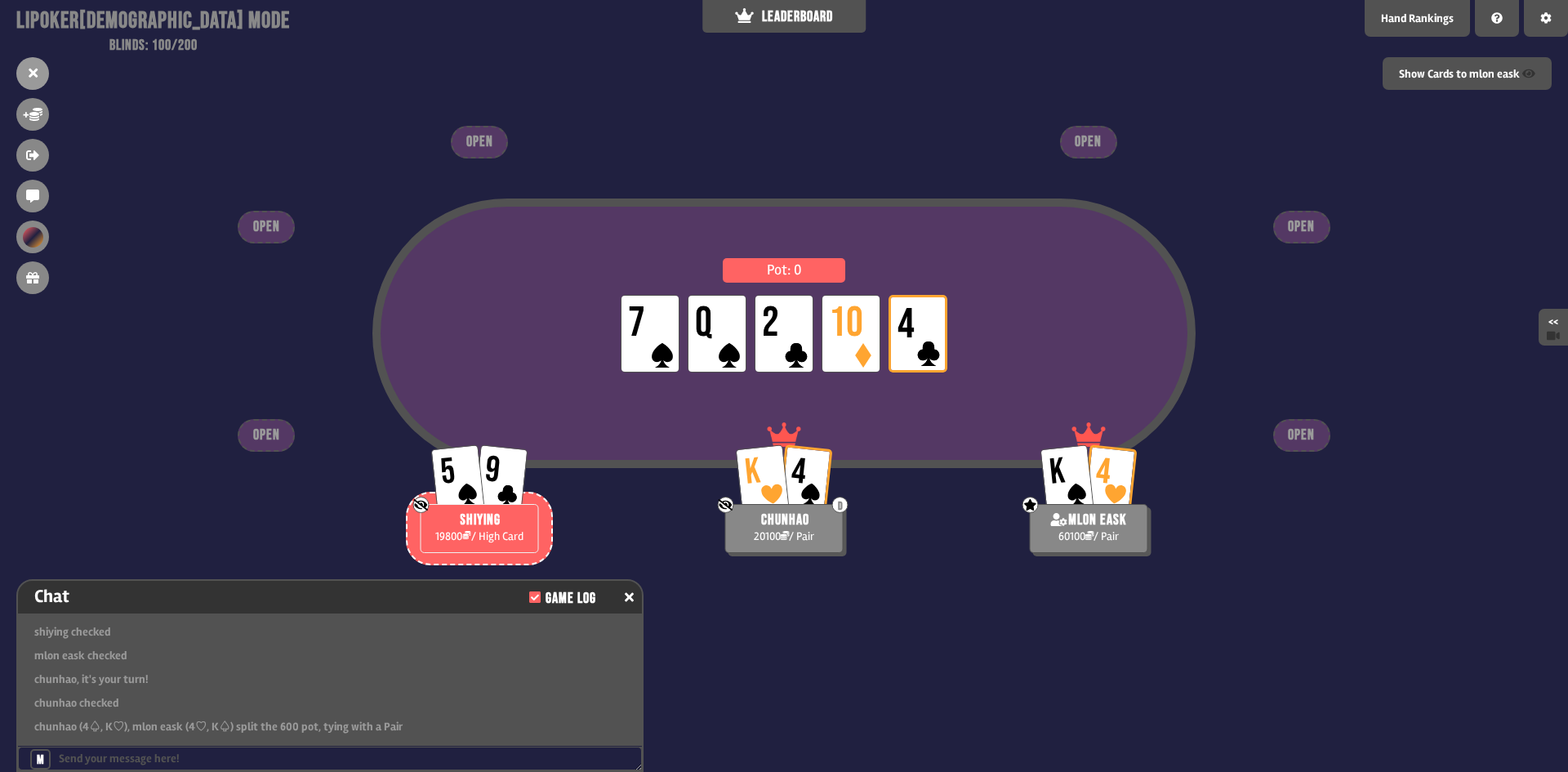 scroll, scrollTop: 2857, scrollLeft: 0, axis: vertical 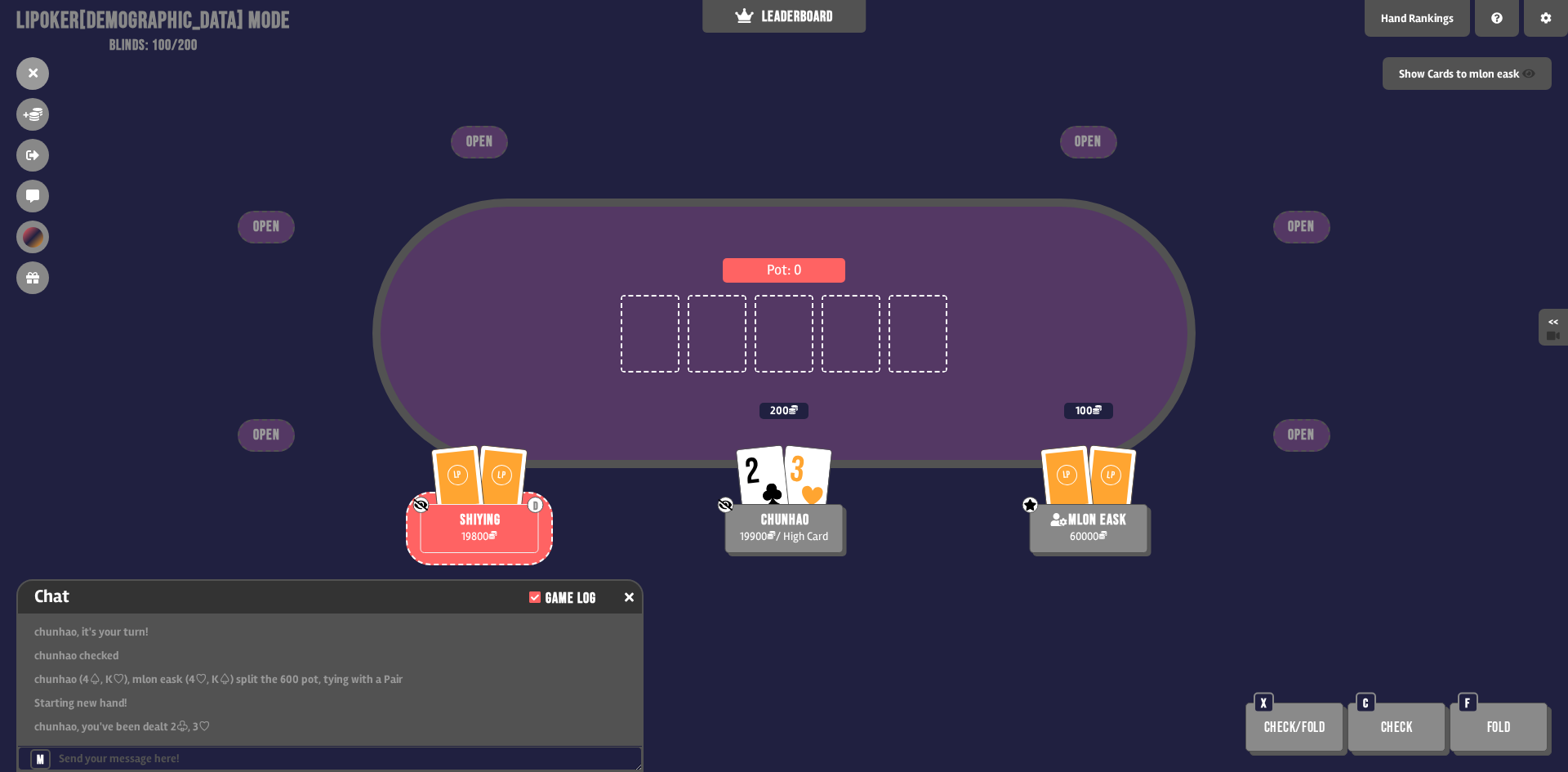 click on "Check" at bounding box center [1396, 727] 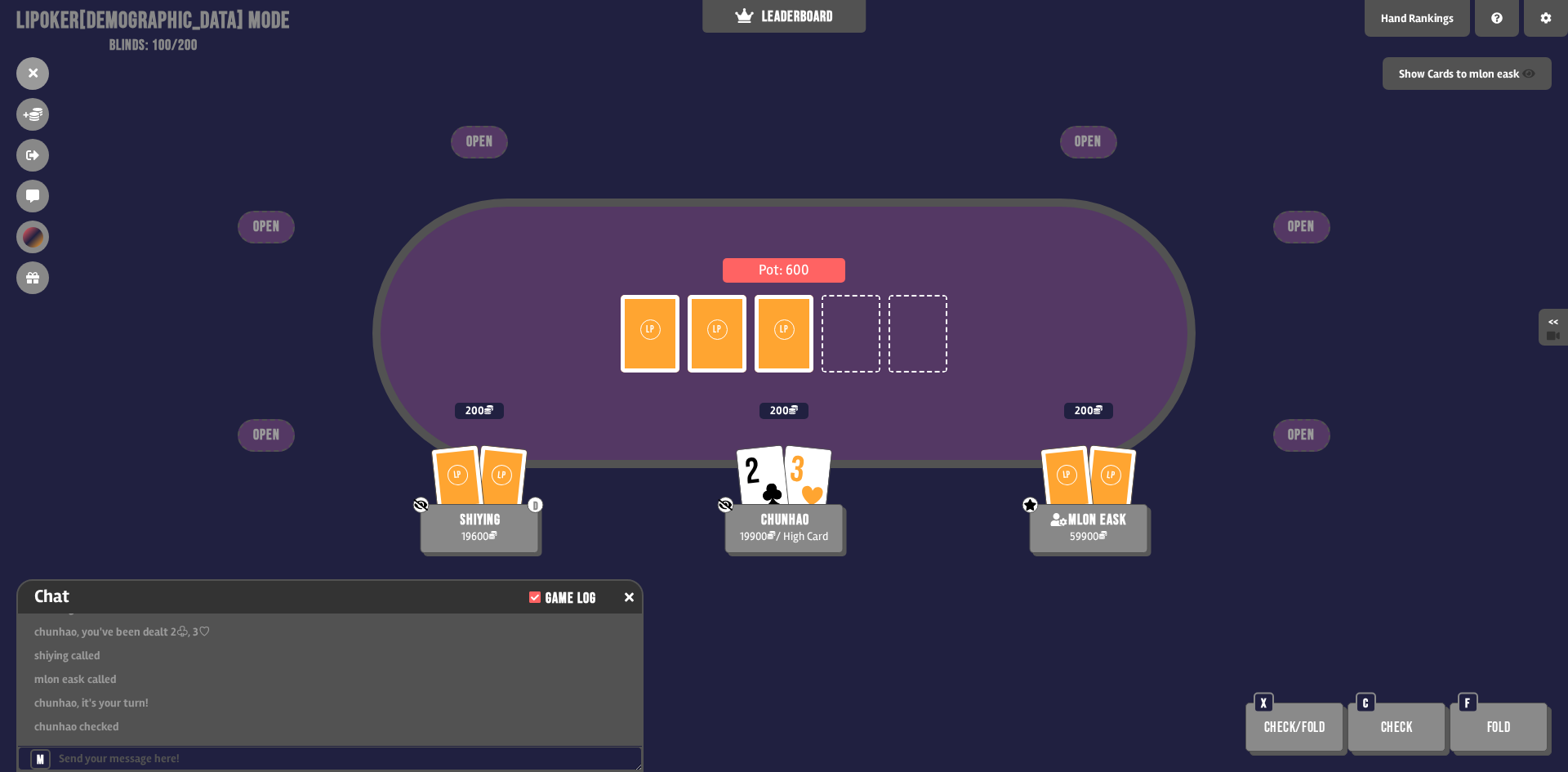 scroll, scrollTop: 2975, scrollLeft: 0, axis: vertical 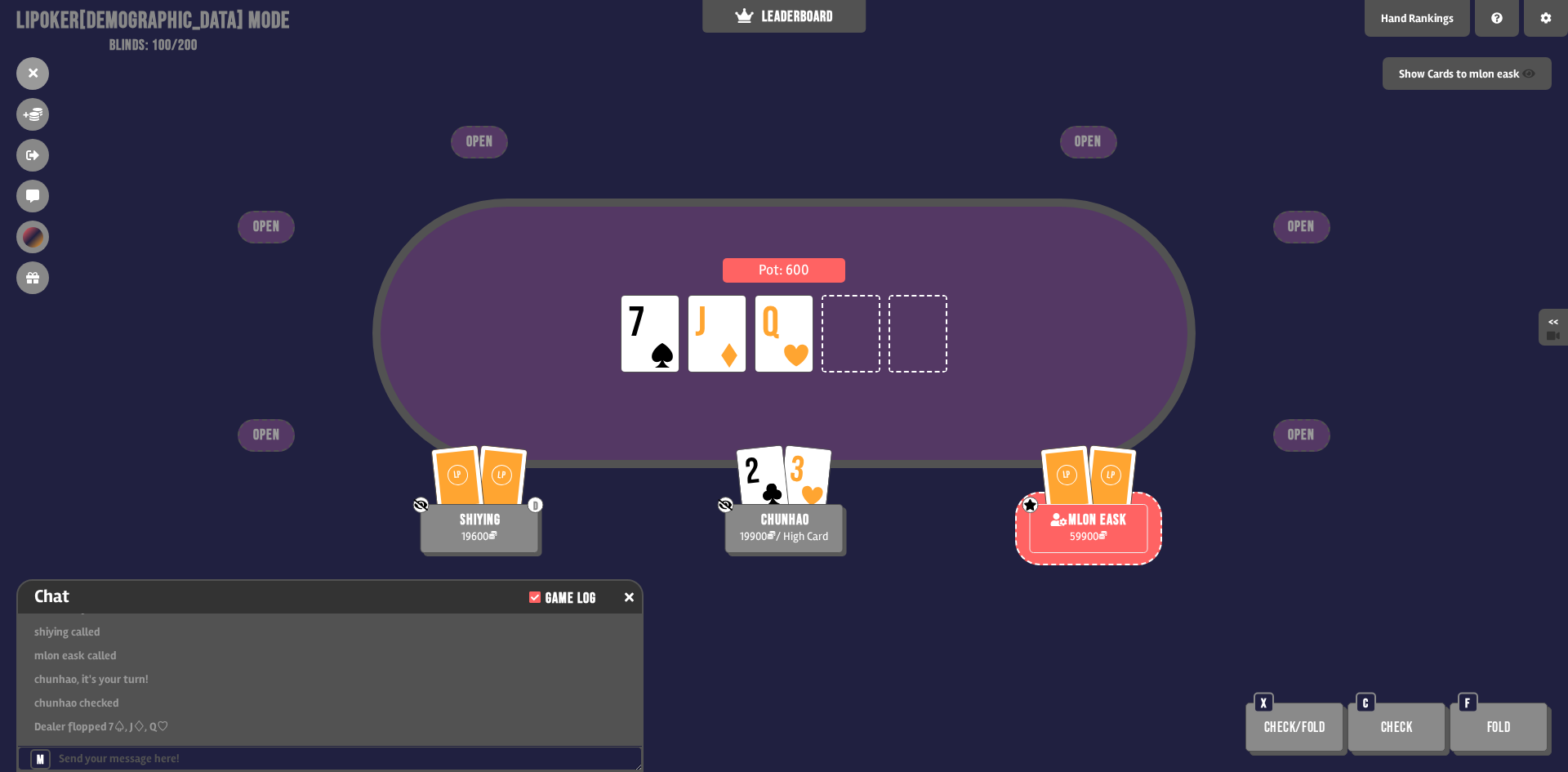 click on "Fold" at bounding box center (1499, 727) 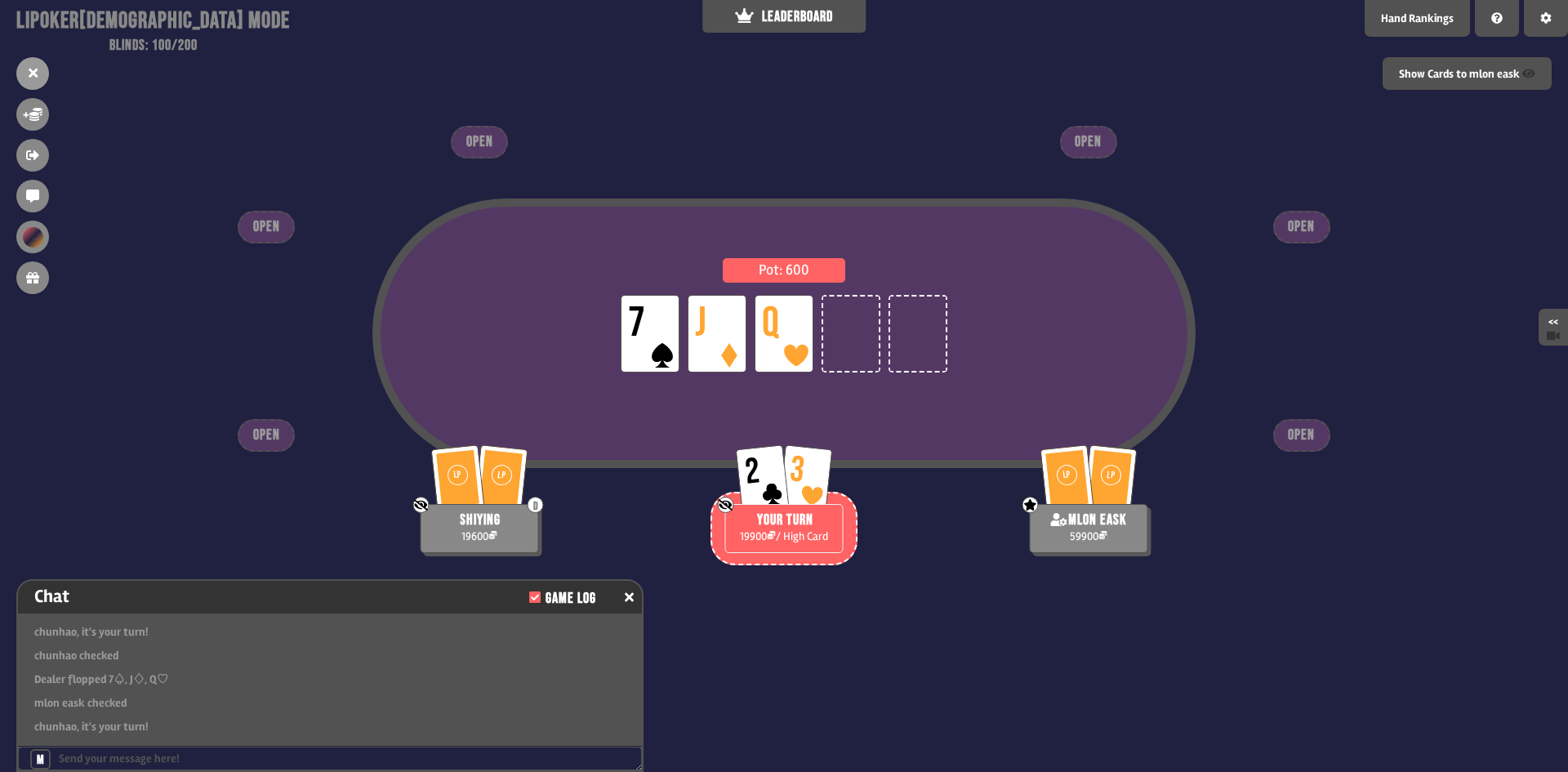 scroll, scrollTop: 3046, scrollLeft: 0, axis: vertical 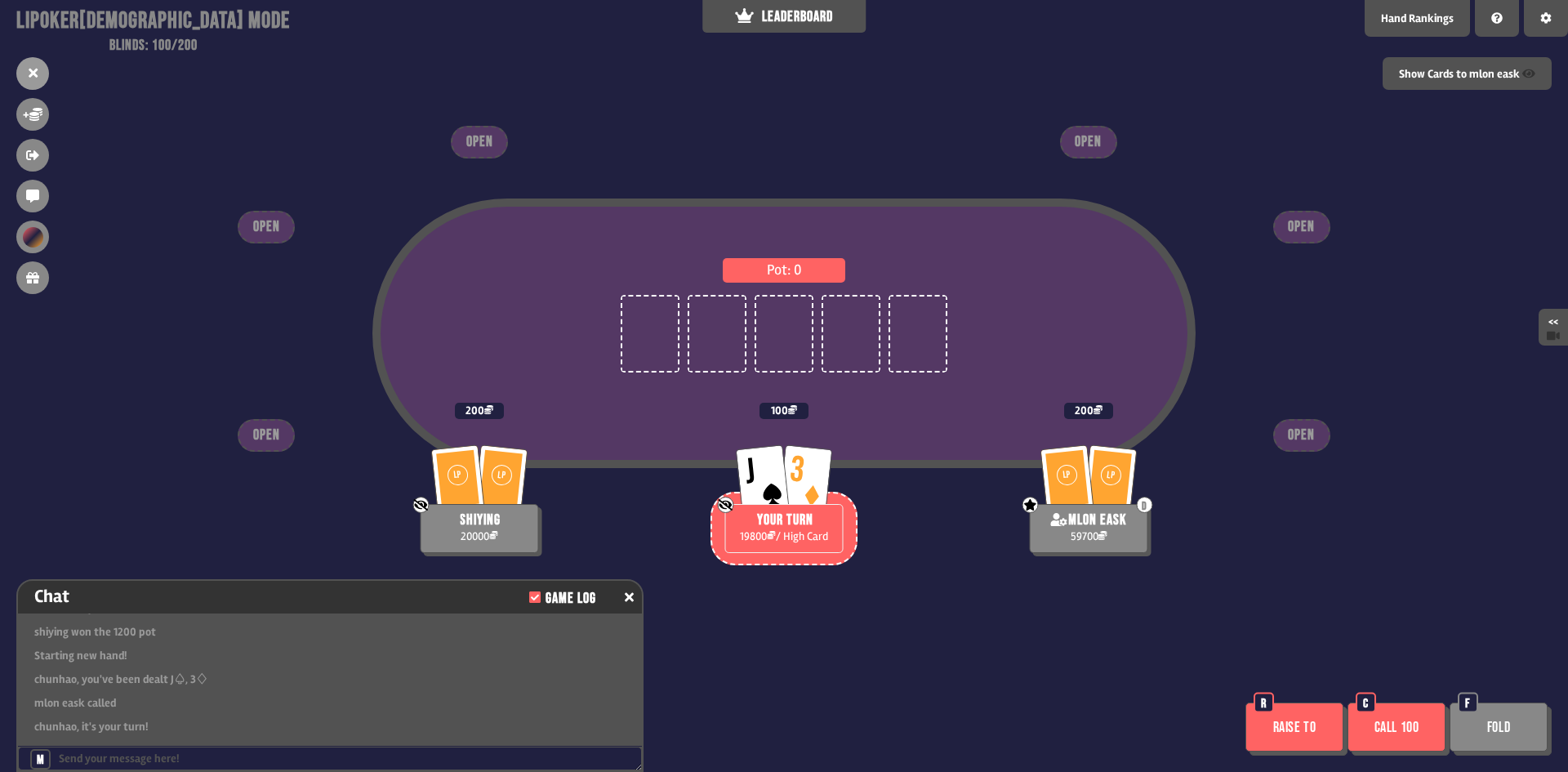 click on "Pot: 0" at bounding box center [784, 333] 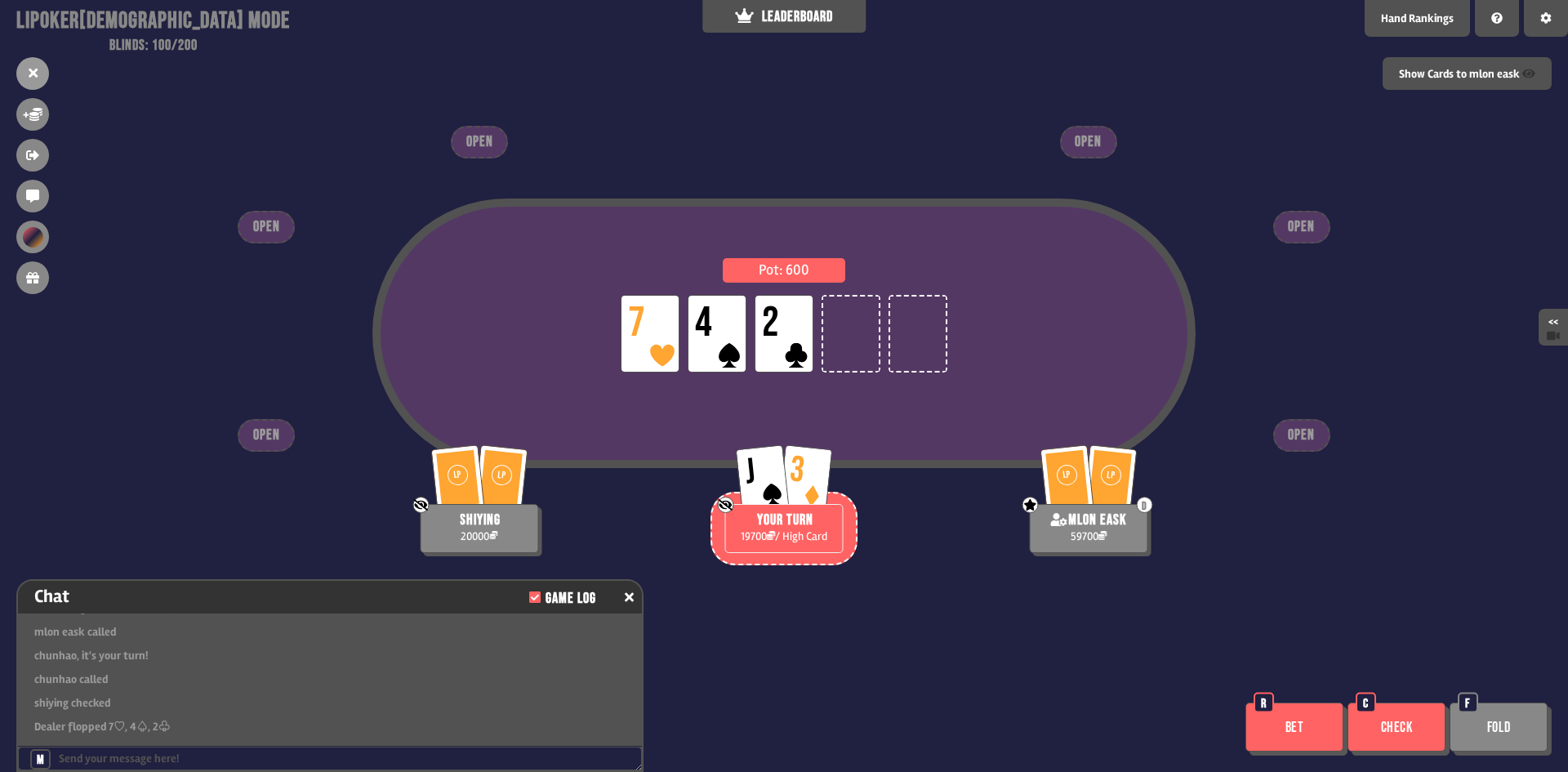 scroll, scrollTop: 3331, scrollLeft: 0, axis: vertical 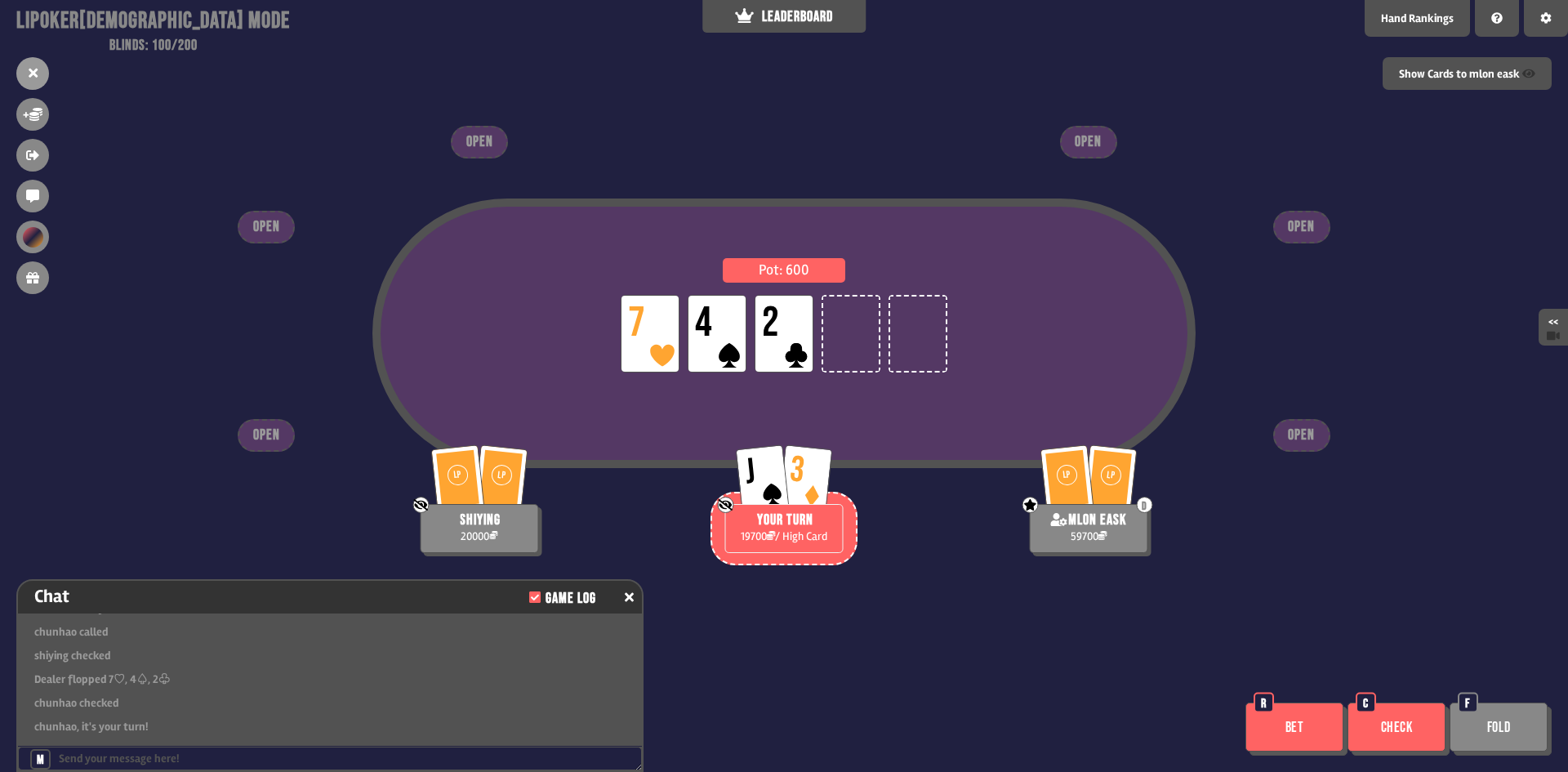 click on "Pot: 600   LP 7 LP 4 LP 2" at bounding box center [784, 372] 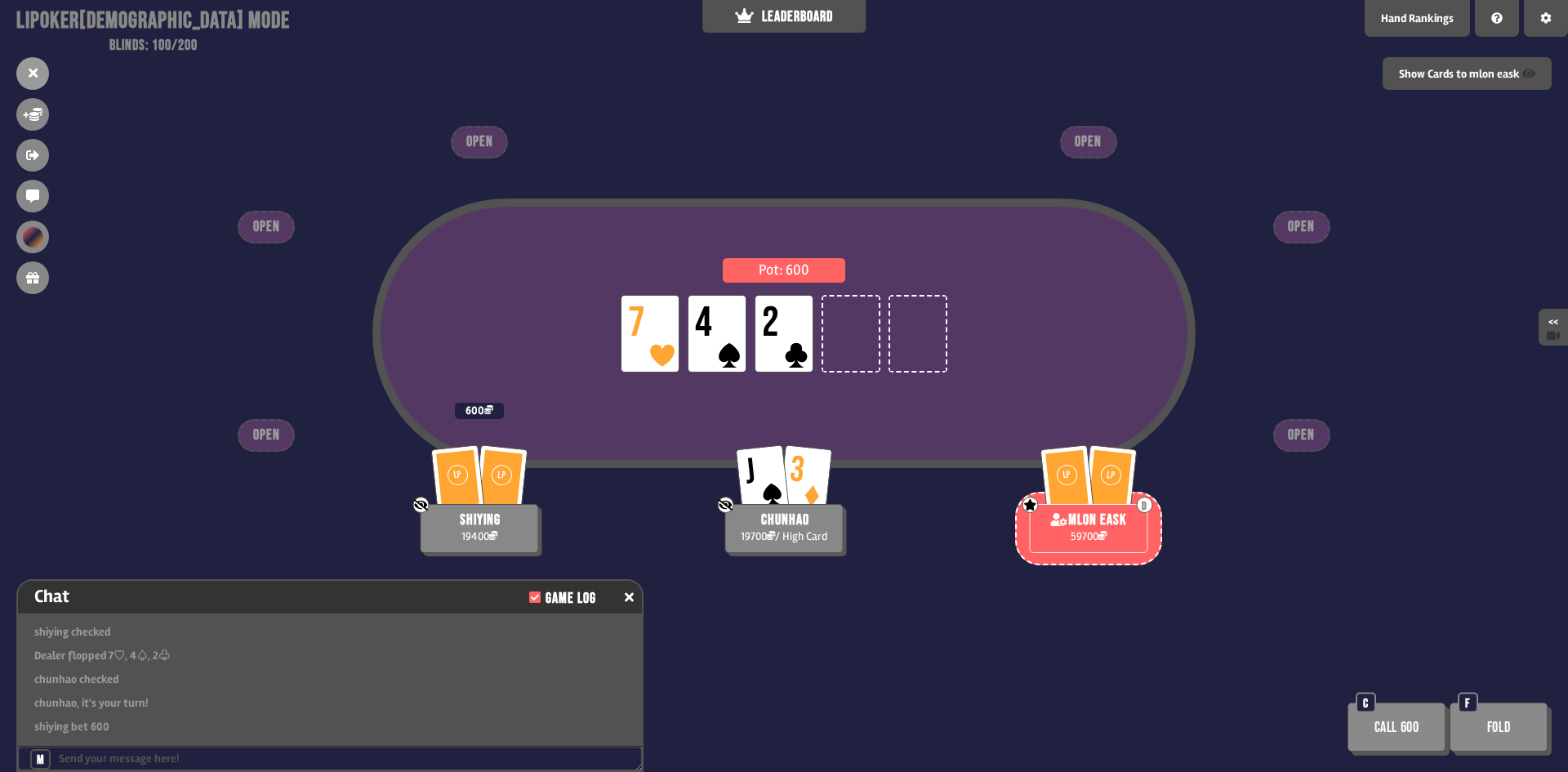 scroll, scrollTop: 3378, scrollLeft: 0, axis: vertical 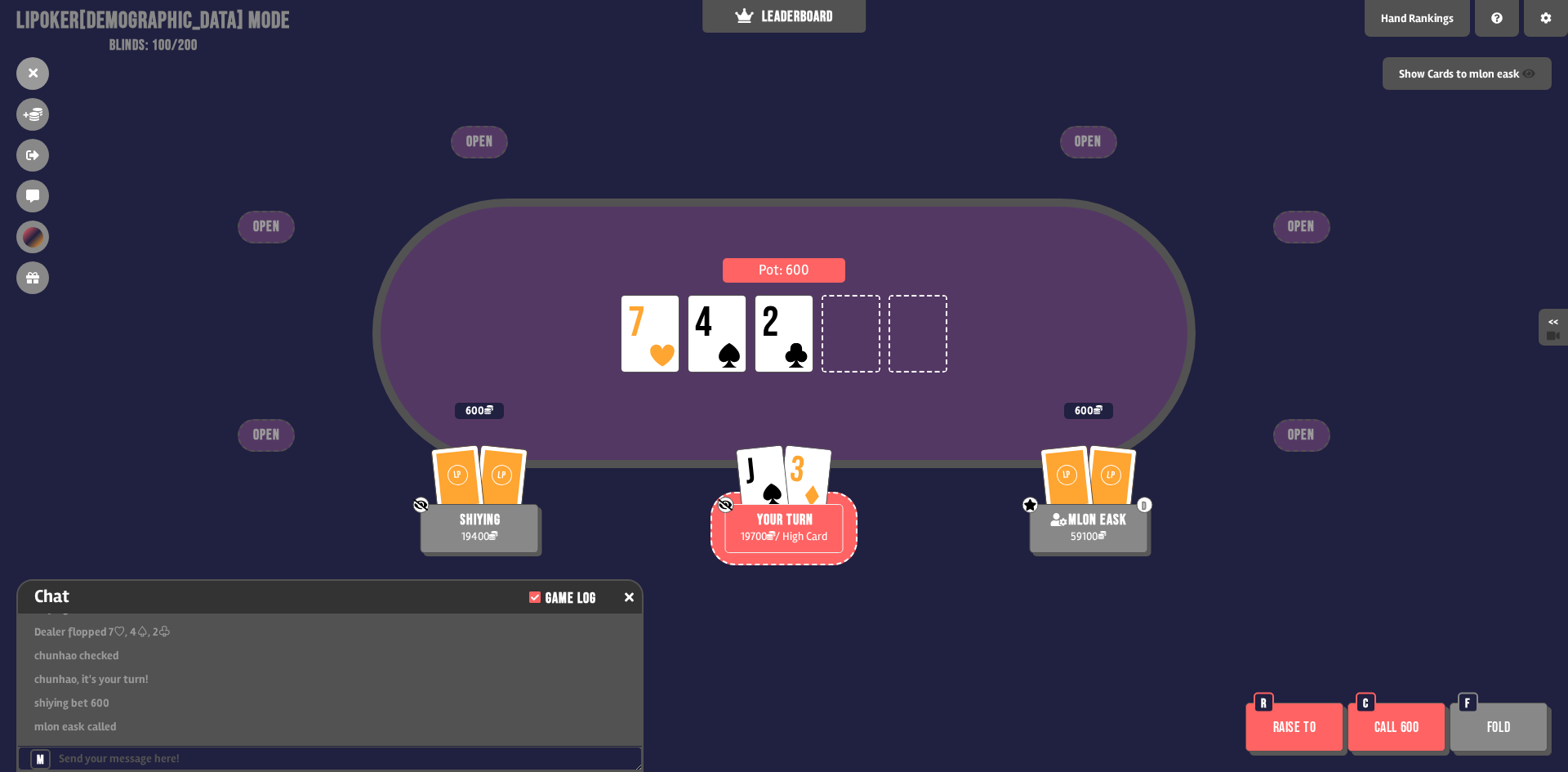 drag, startPoint x: 1365, startPoint y: 705, endPoint x: 1385, endPoint y: 716, distance: 22.825424 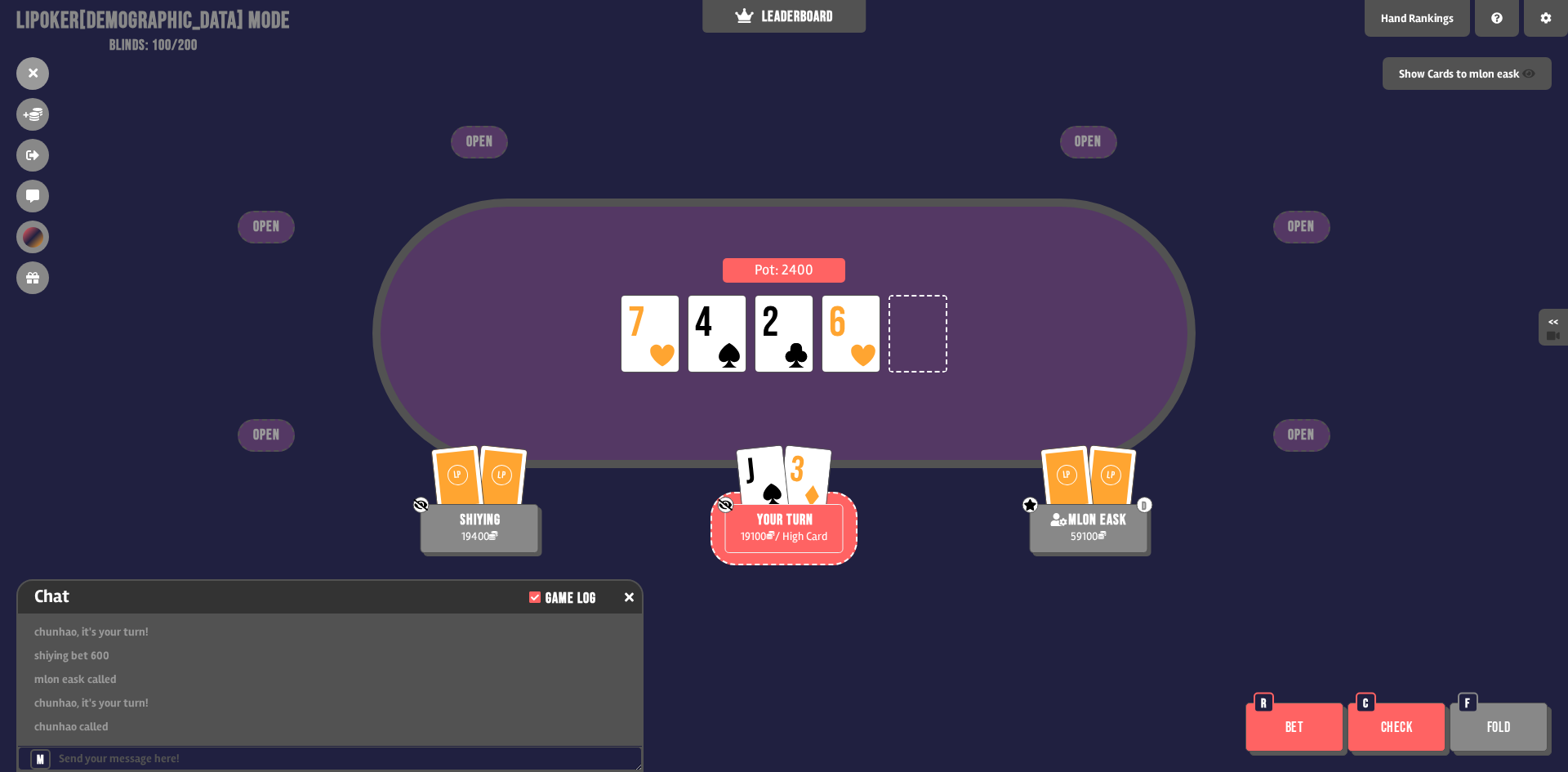 scroll, scrollTop: 3473, scrollLeft: 0, axis: vertical 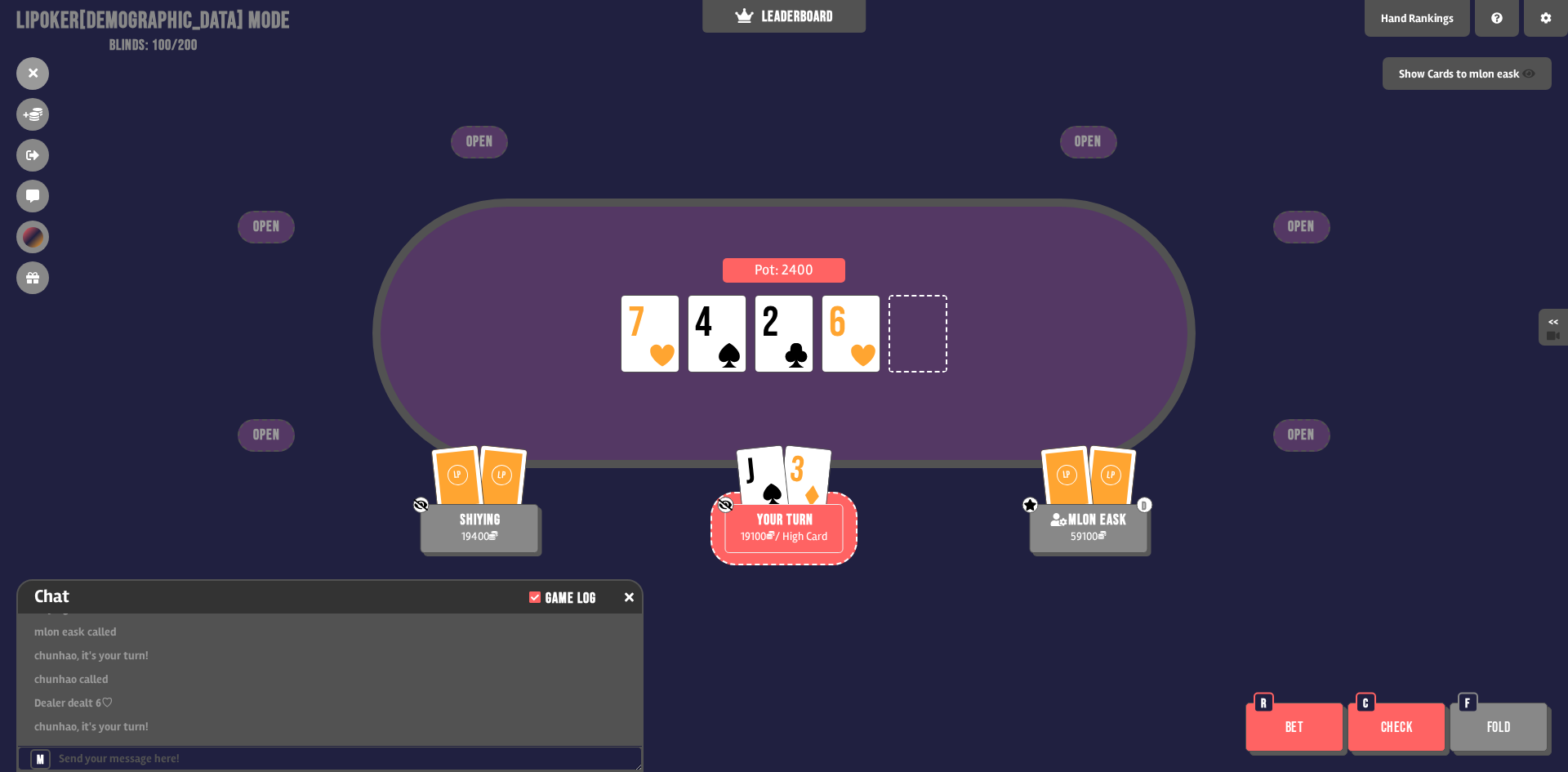 click on "Check" at bounding box center (1396, 727) 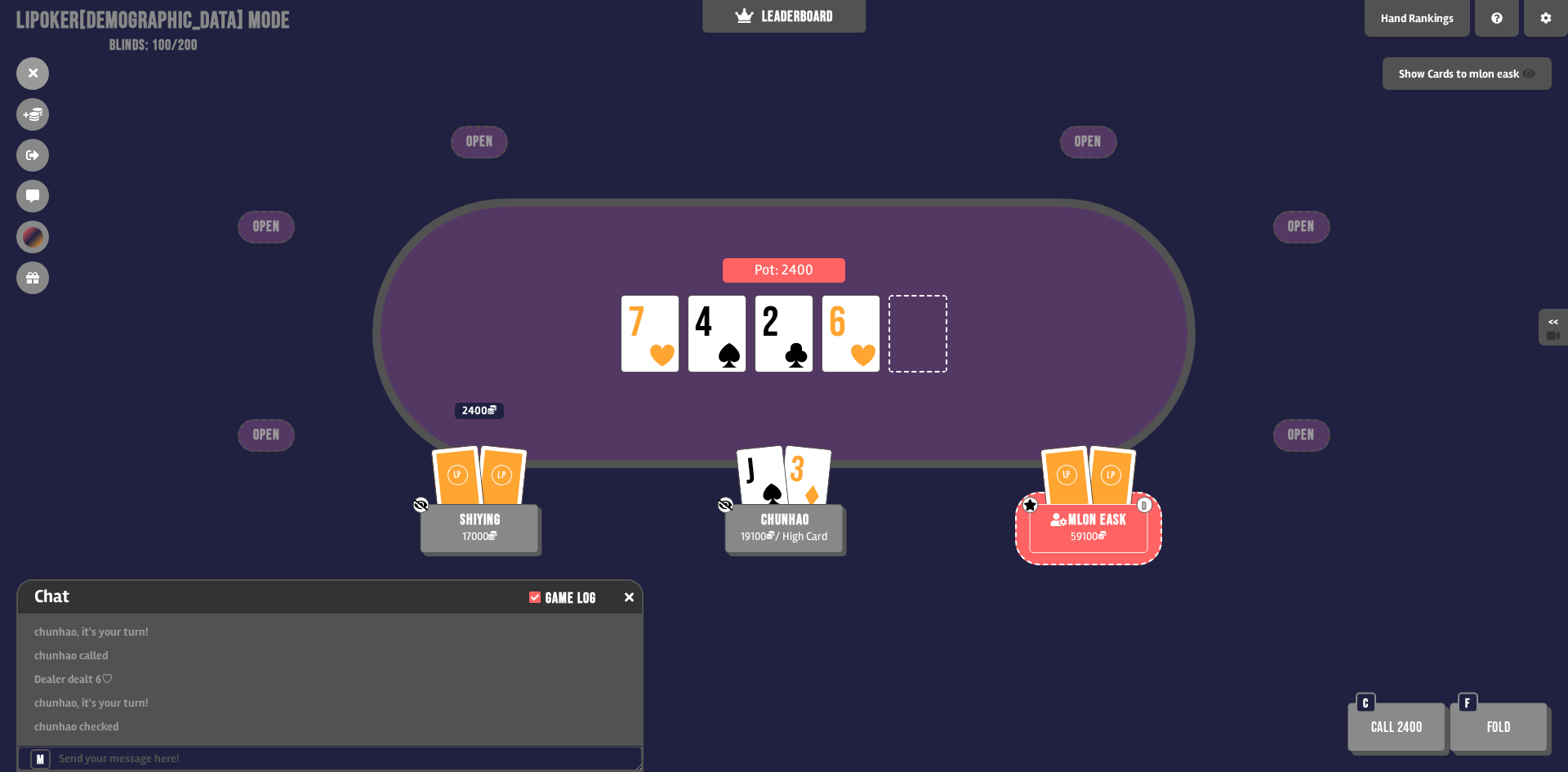 scroll, scrollTop: 3520, scrollLeft: 0, axis: vertical 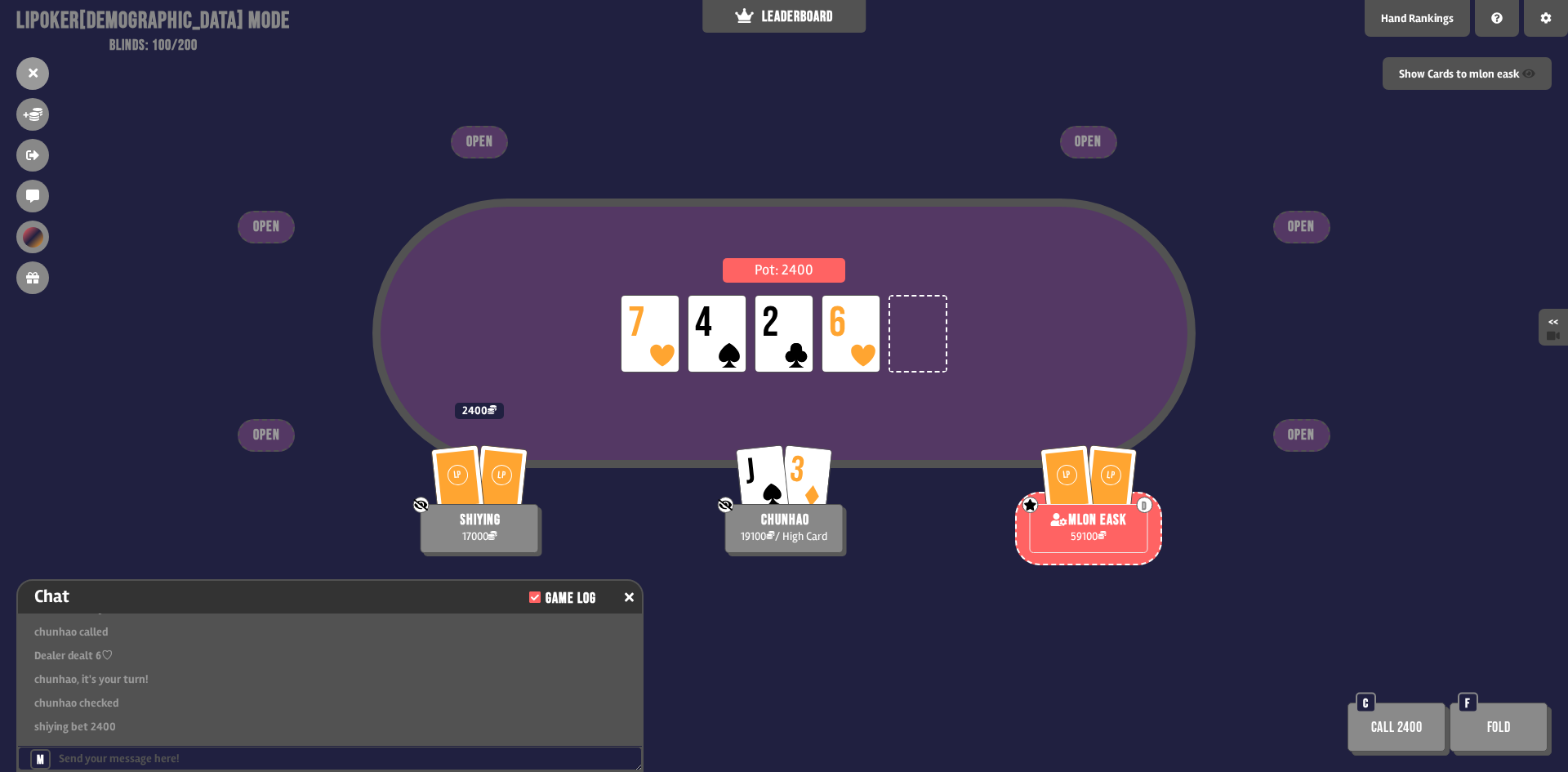 click on "Fold" at bounding box center (1499, 727) 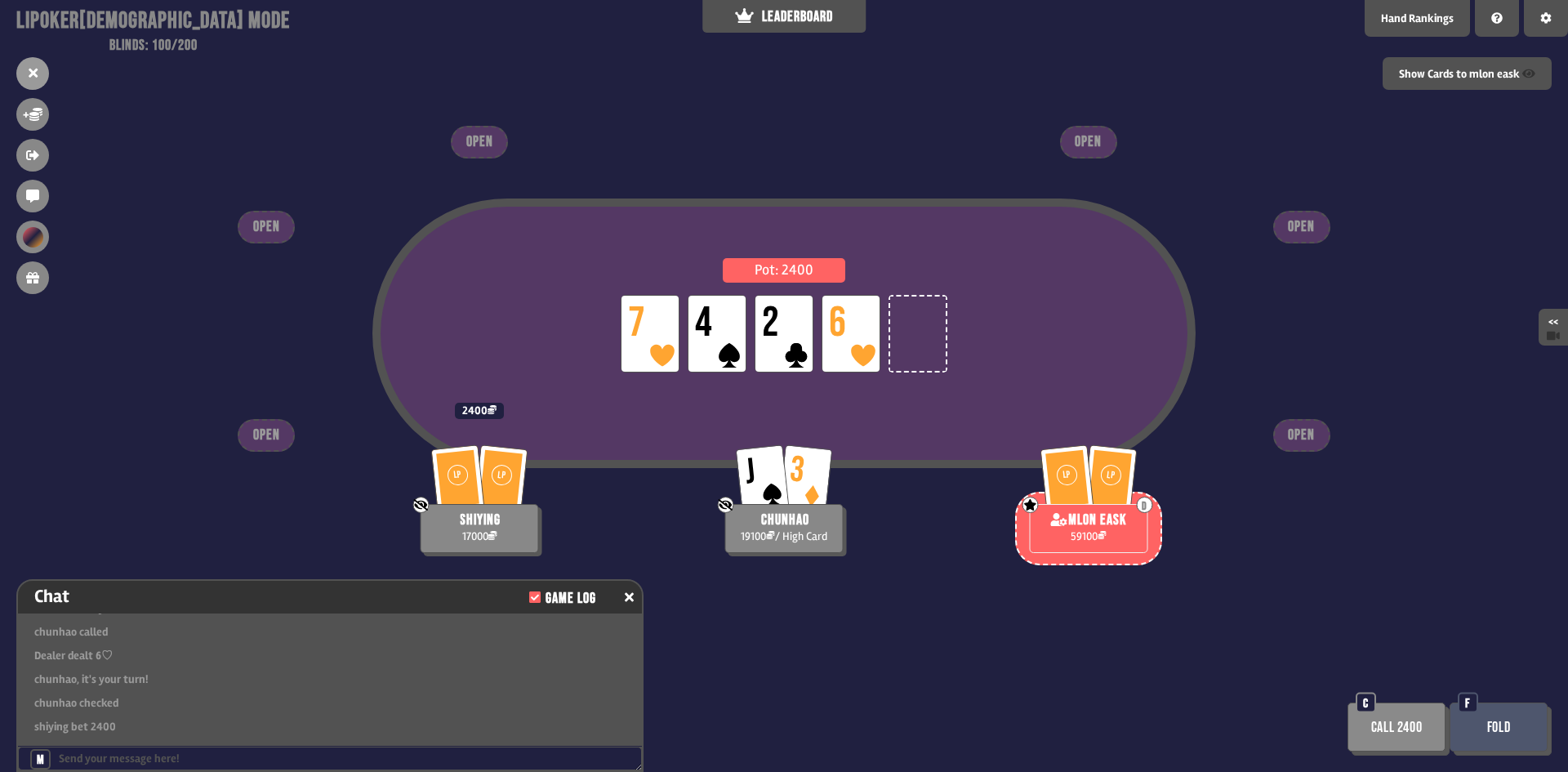 type 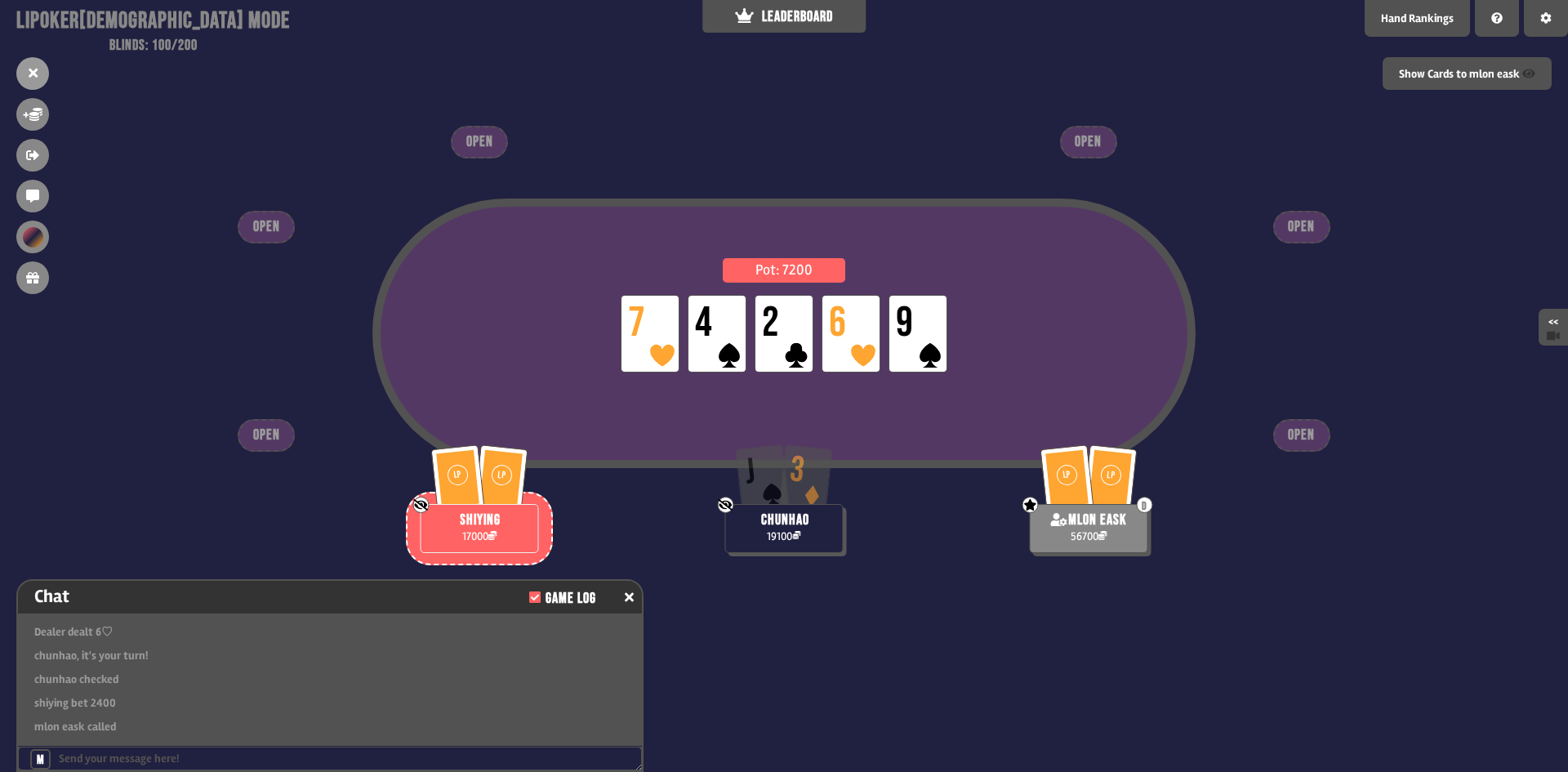 scroll, scrollTop: 3639, scrollLeft: 0, axis: vertical 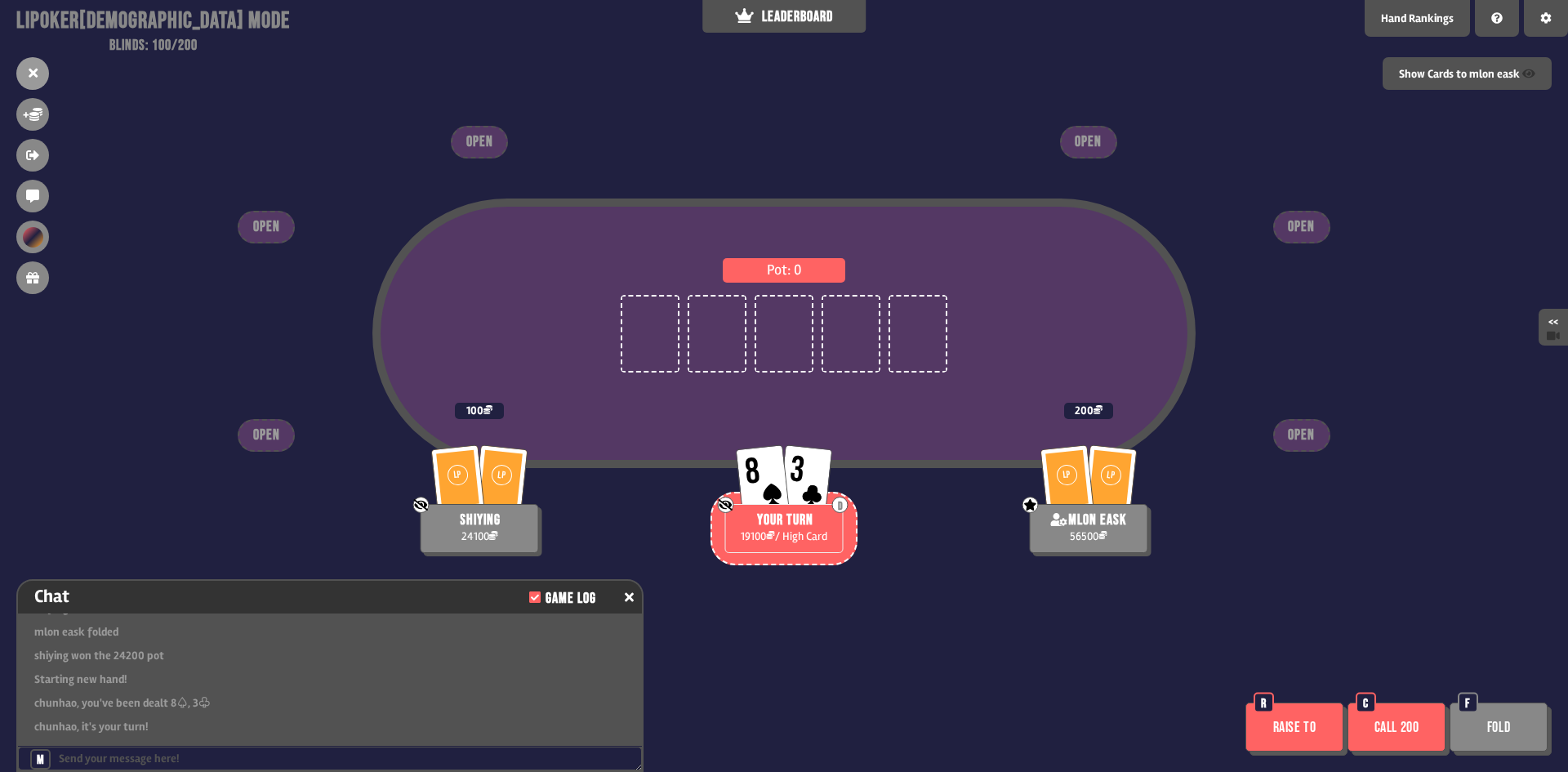 click on "Call 200" at bounding box center (1396, 727) 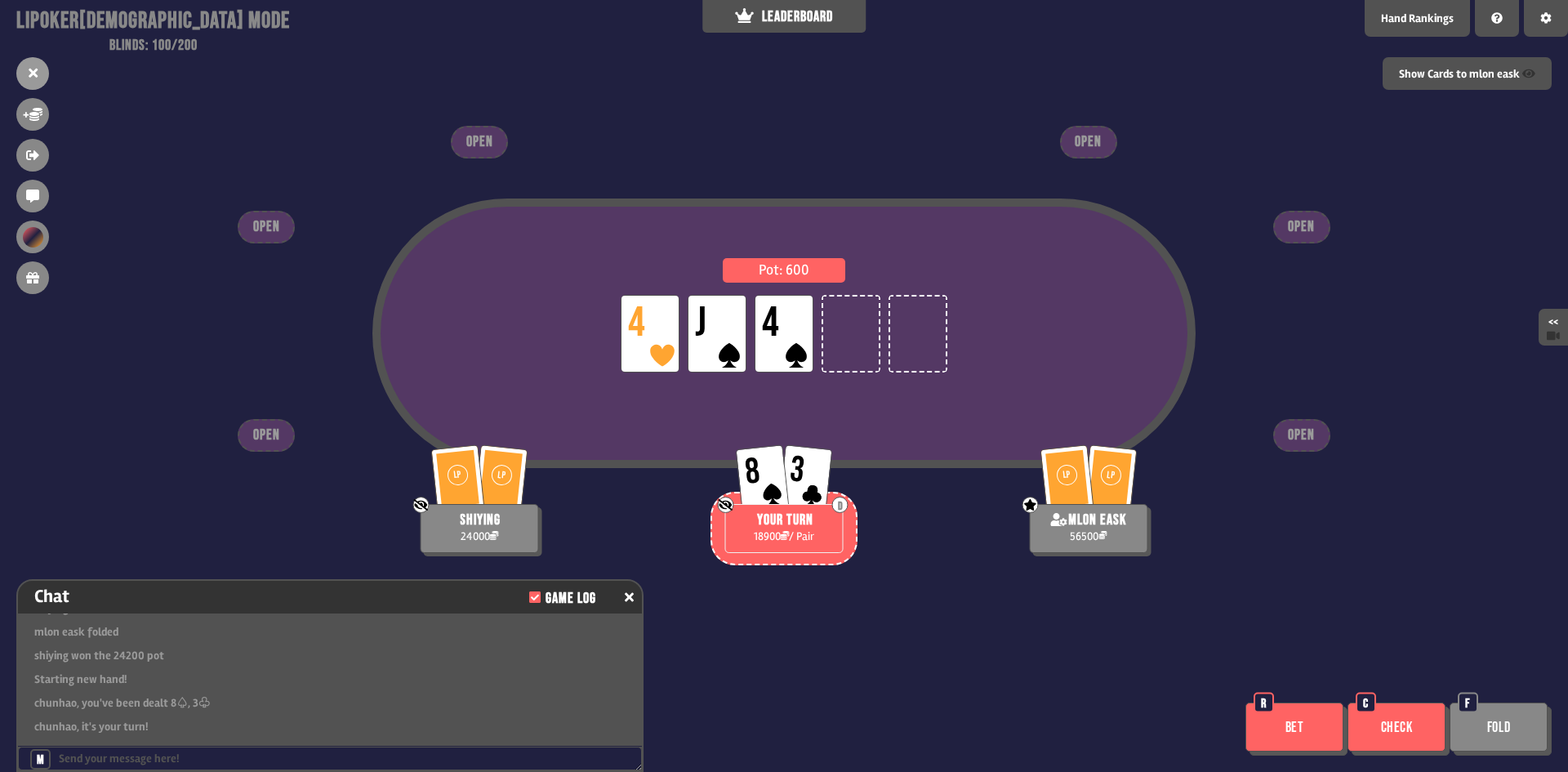 scroll, scrollTop: 3923, scrollLeft: 0, axis: vertical 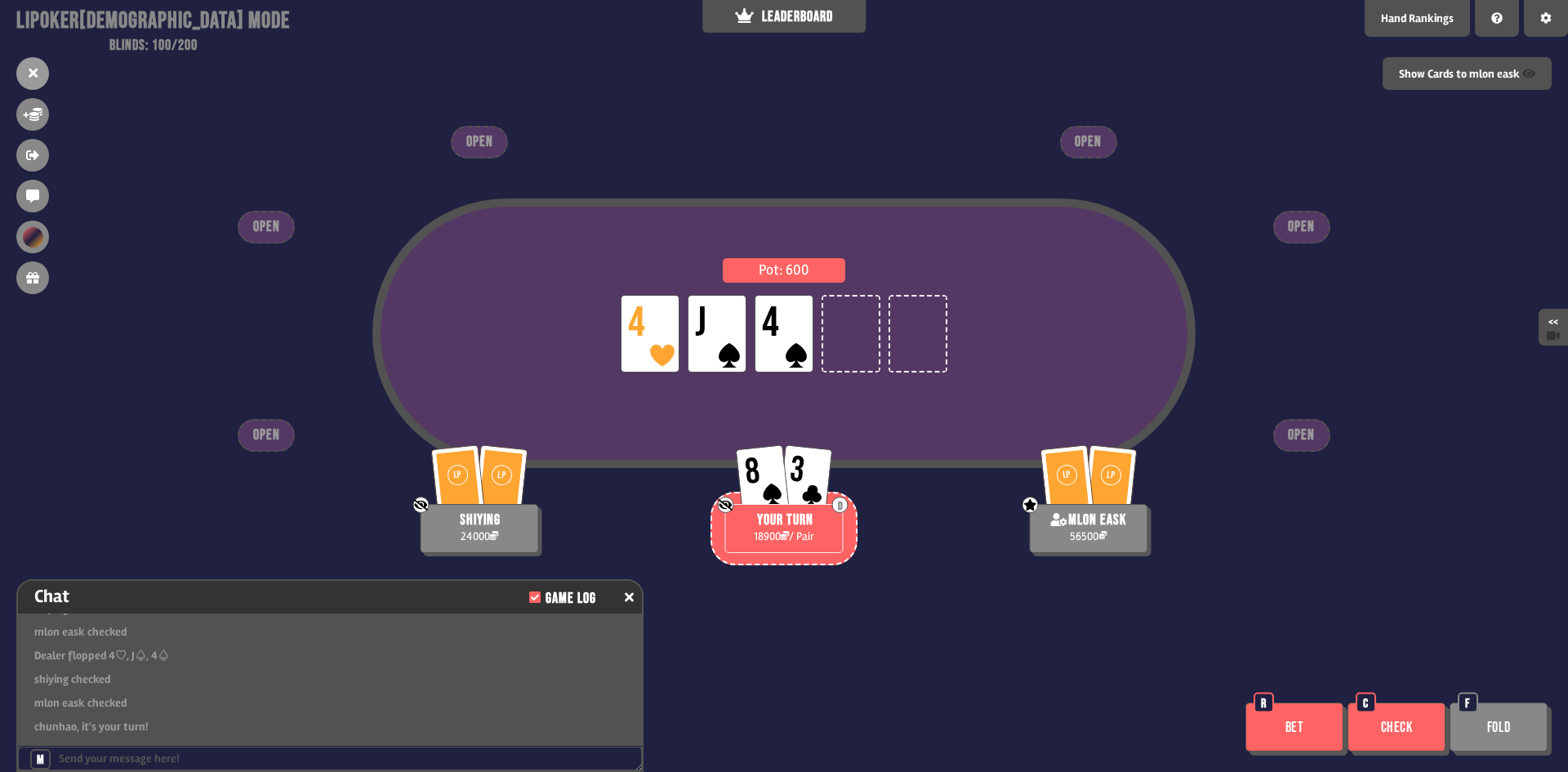 click on "Check" at bounding box center [1396, 727] 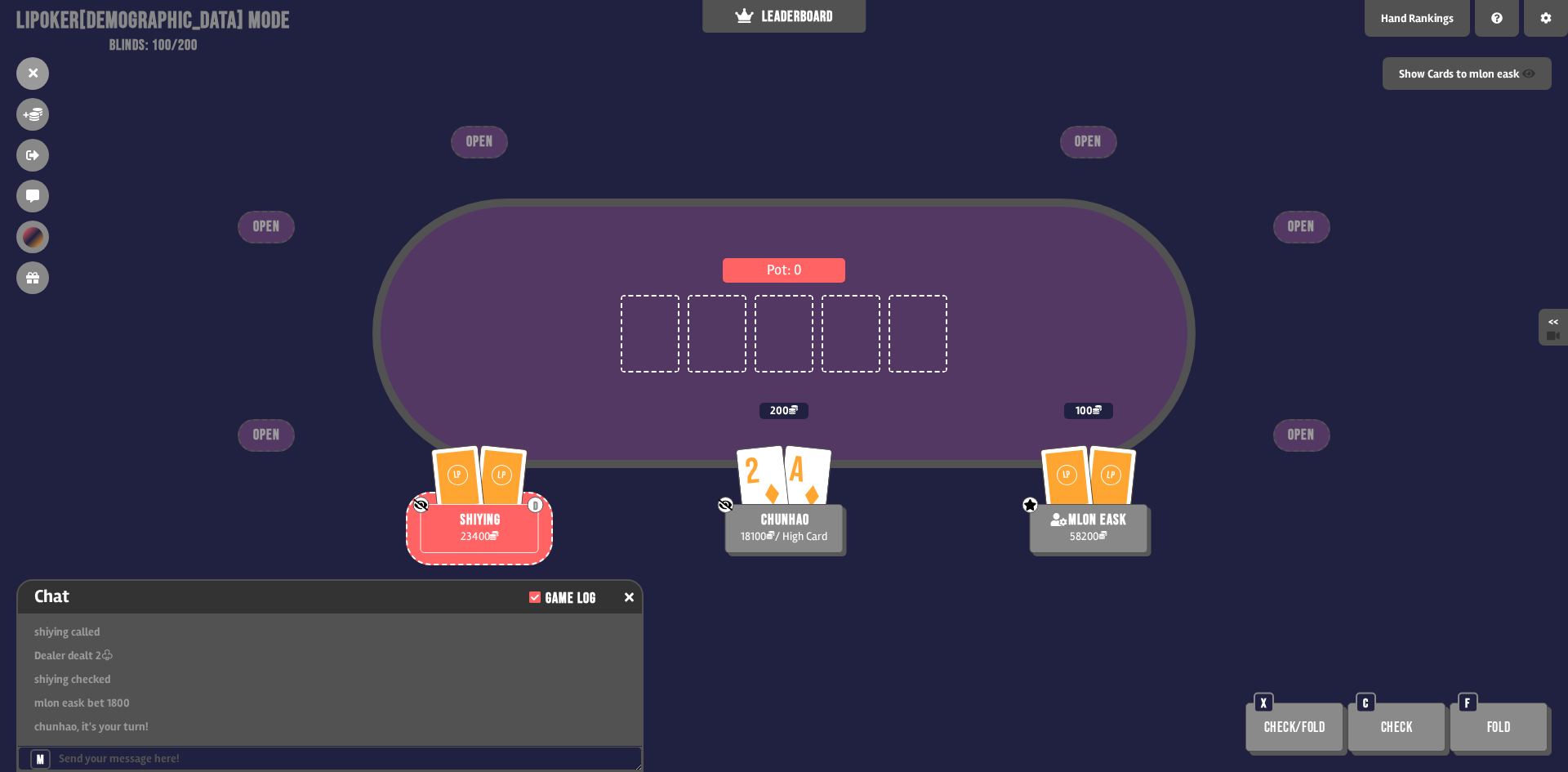 scroll, scrollTop: 4326, scrollLeft: 0, axis: vertical 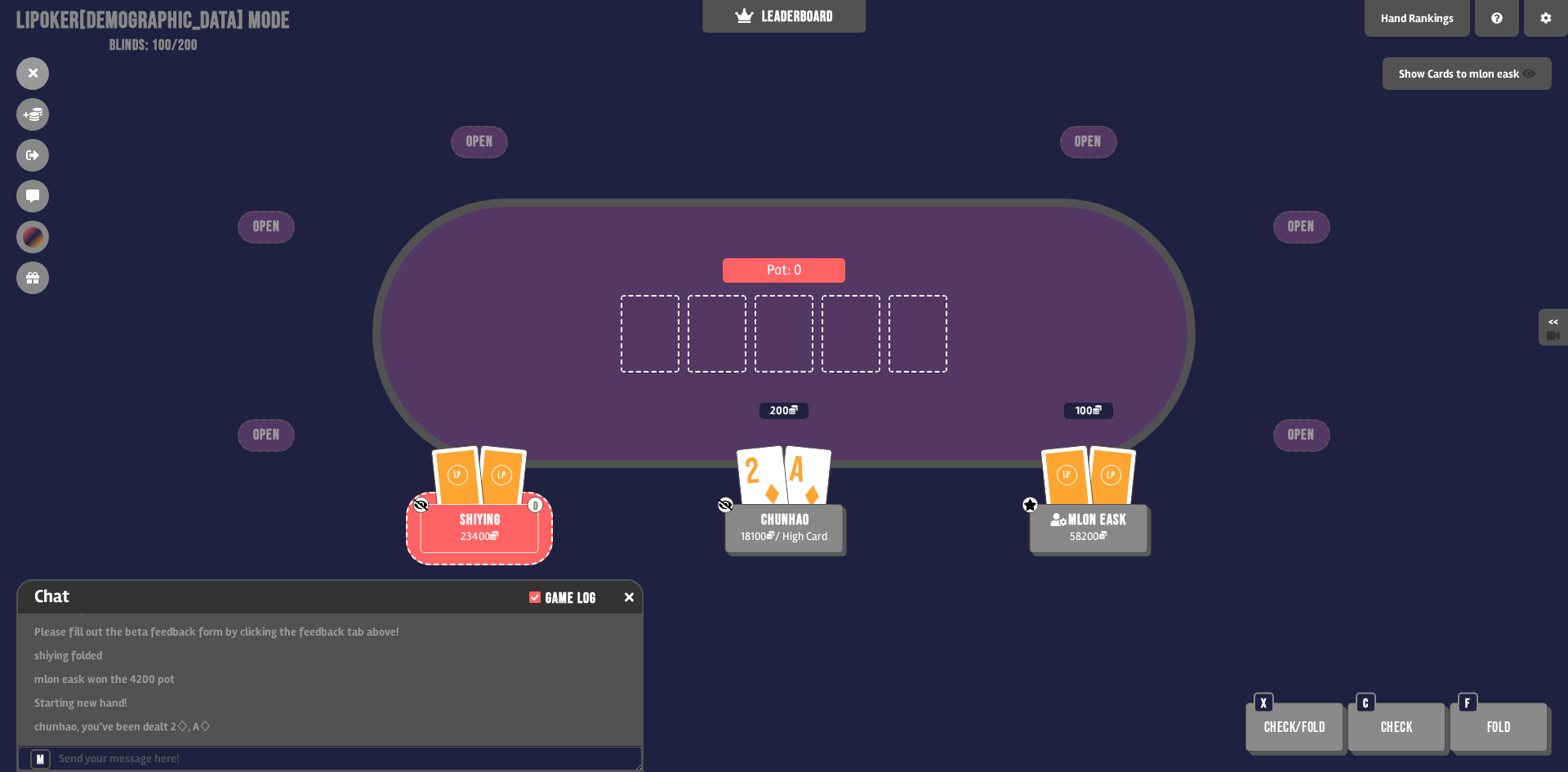 click on "Check" at bounding box center [1396, 727] 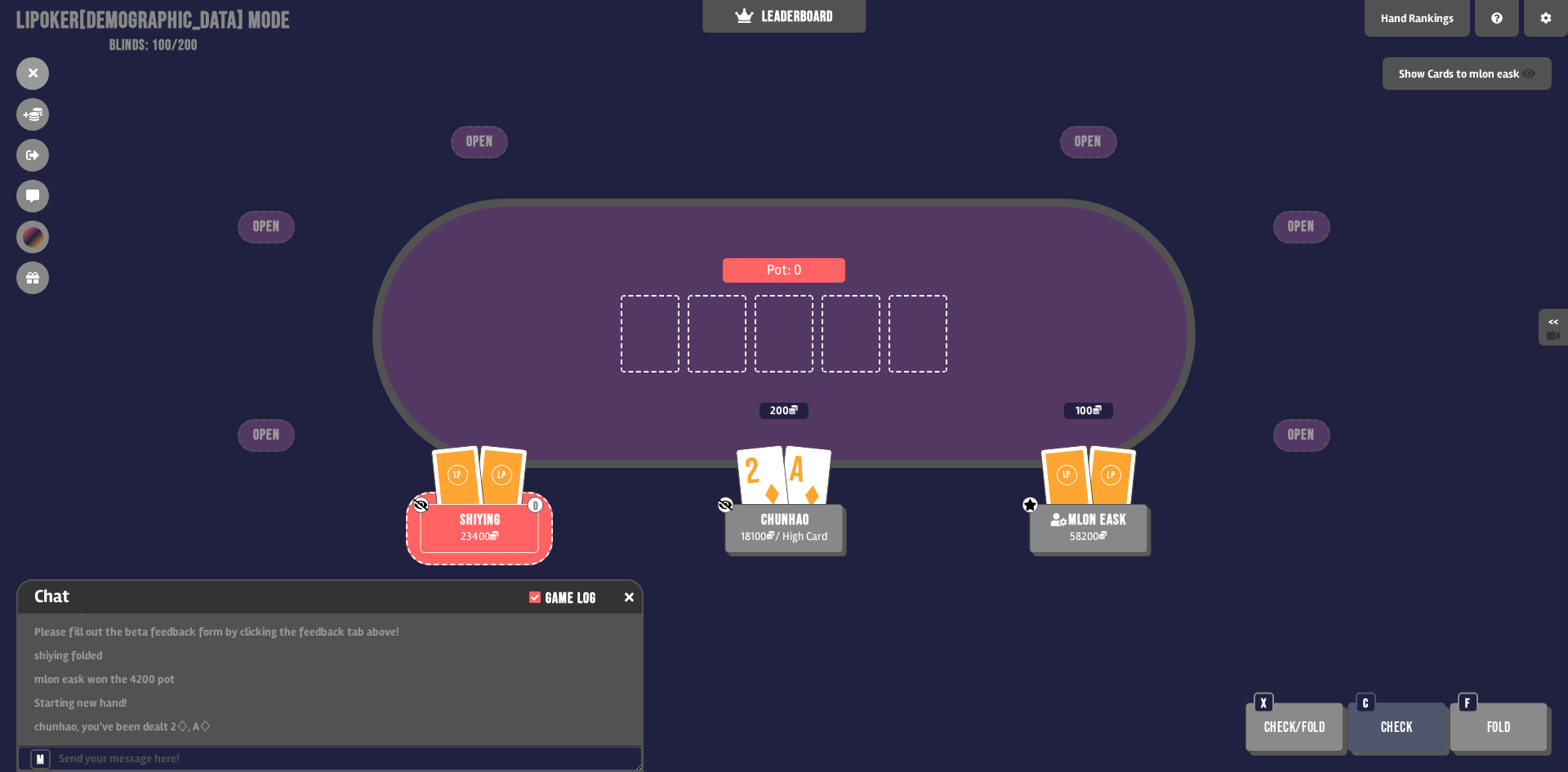 scroll, scrollTop: 4349, scrollLeft: 0, axis: vertical 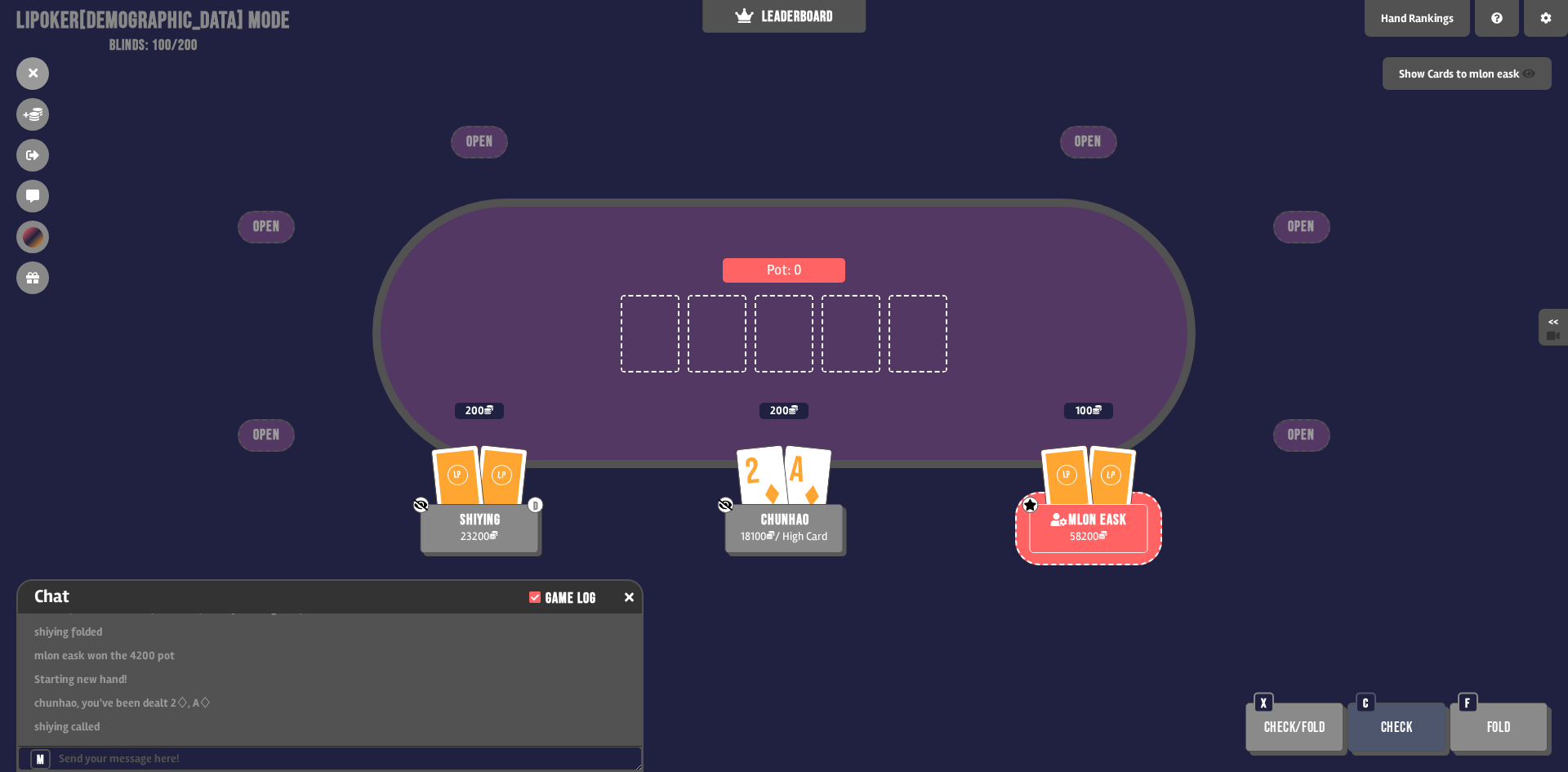 type 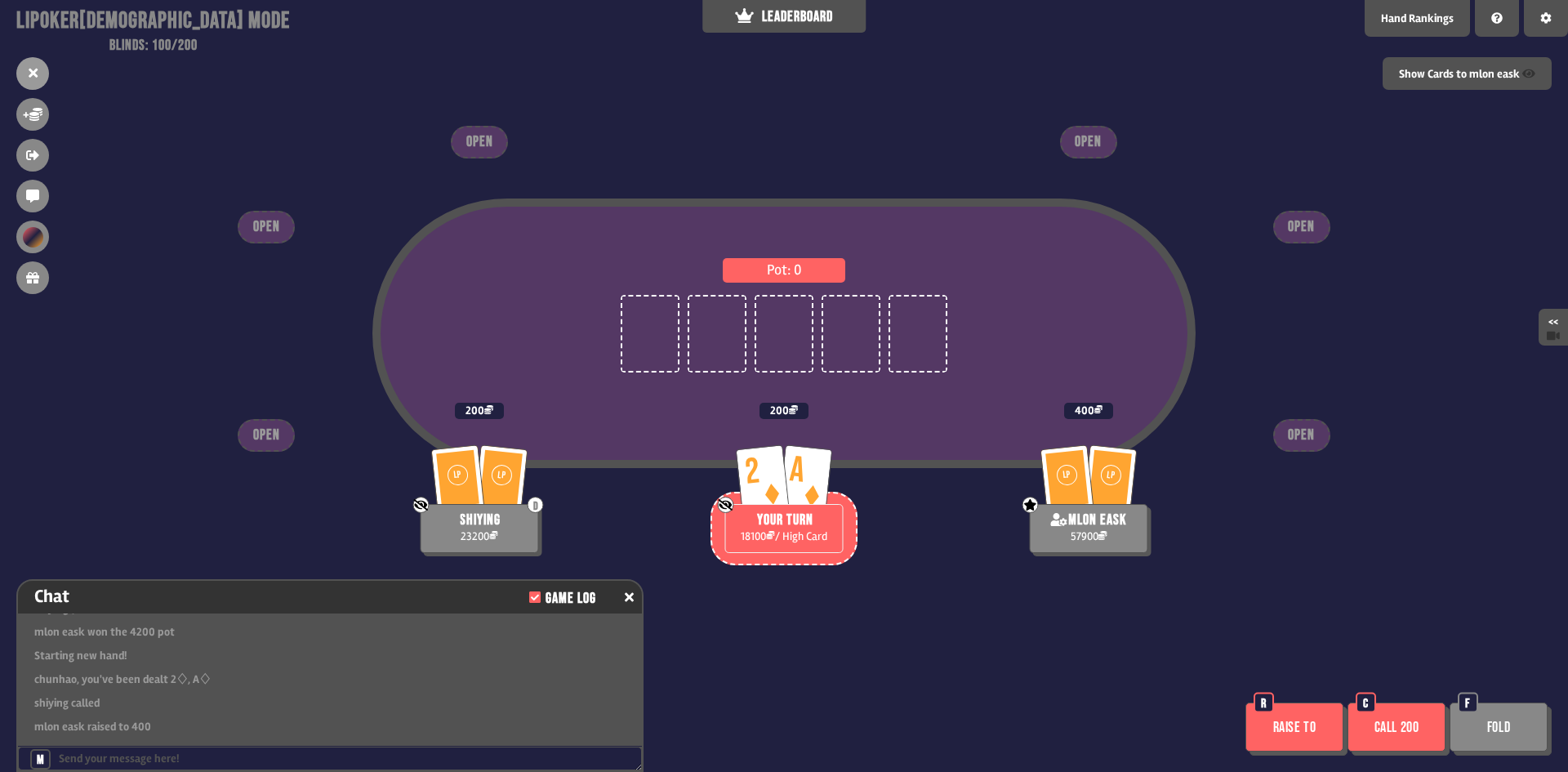 scroll, scrollTop: 4397, scrollLeft: 0, axis: vertical 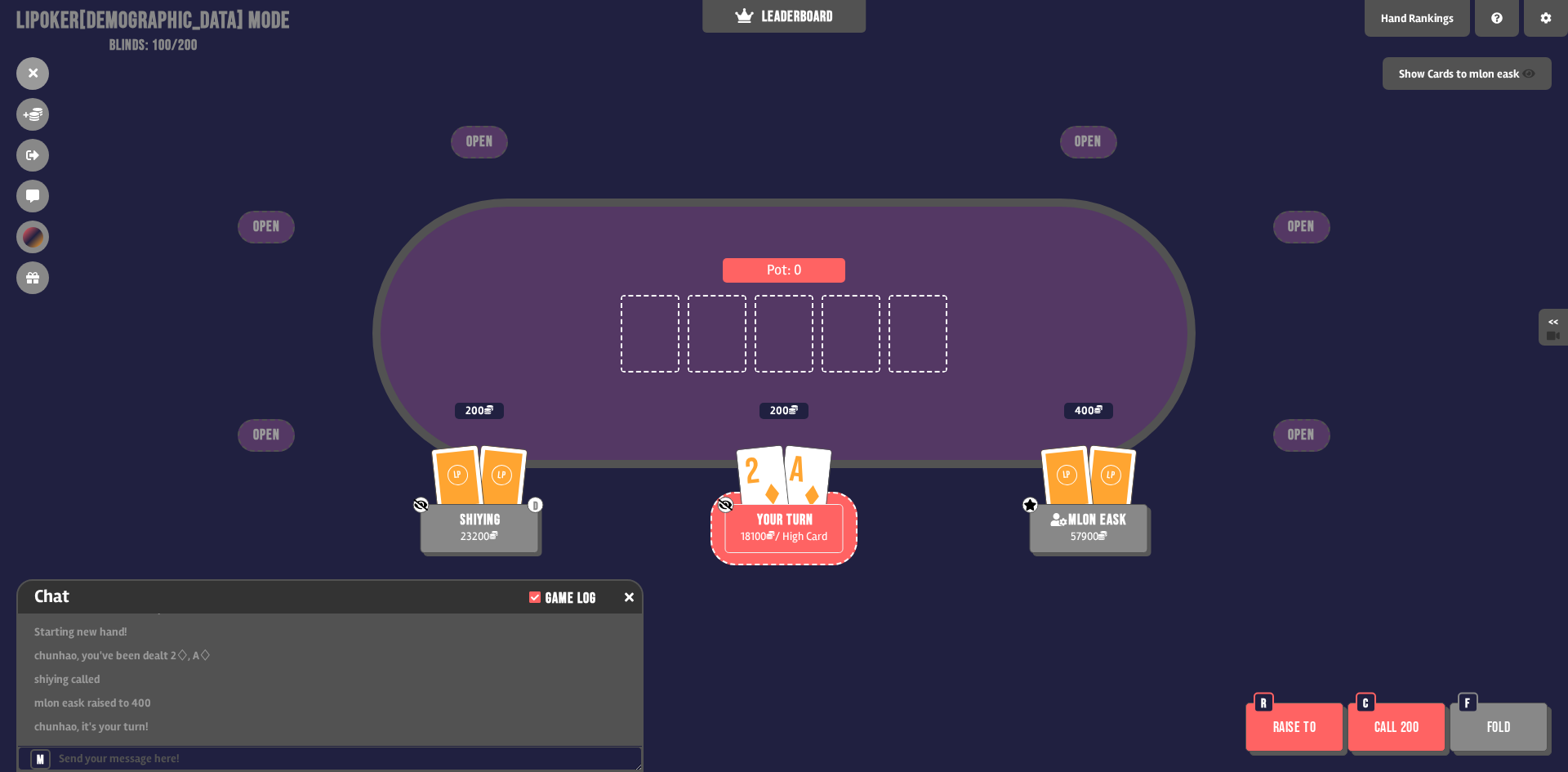 click on "Raise to" at bounding box center (1294, 727) 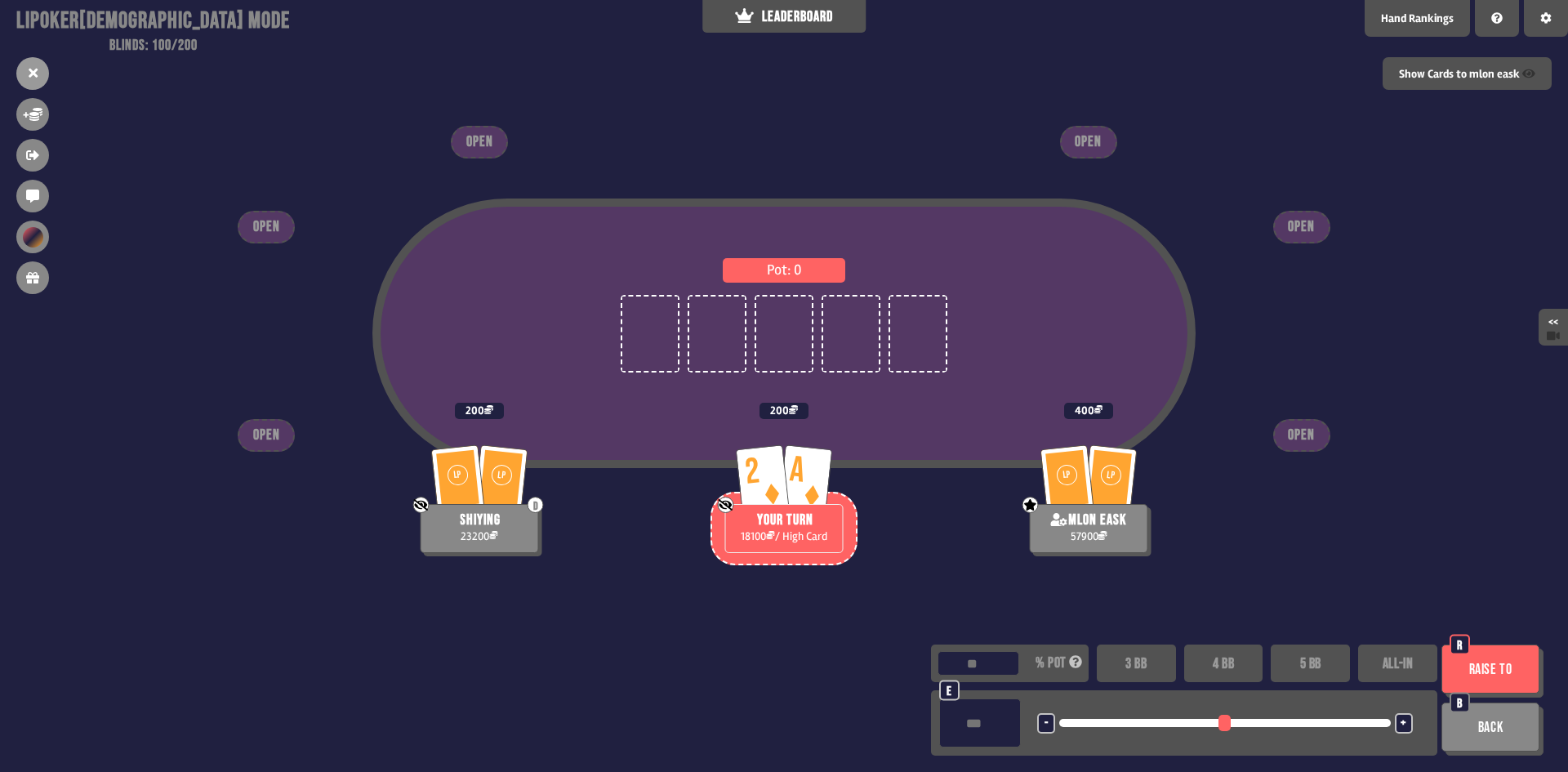 click at bounding box center (980, 723) 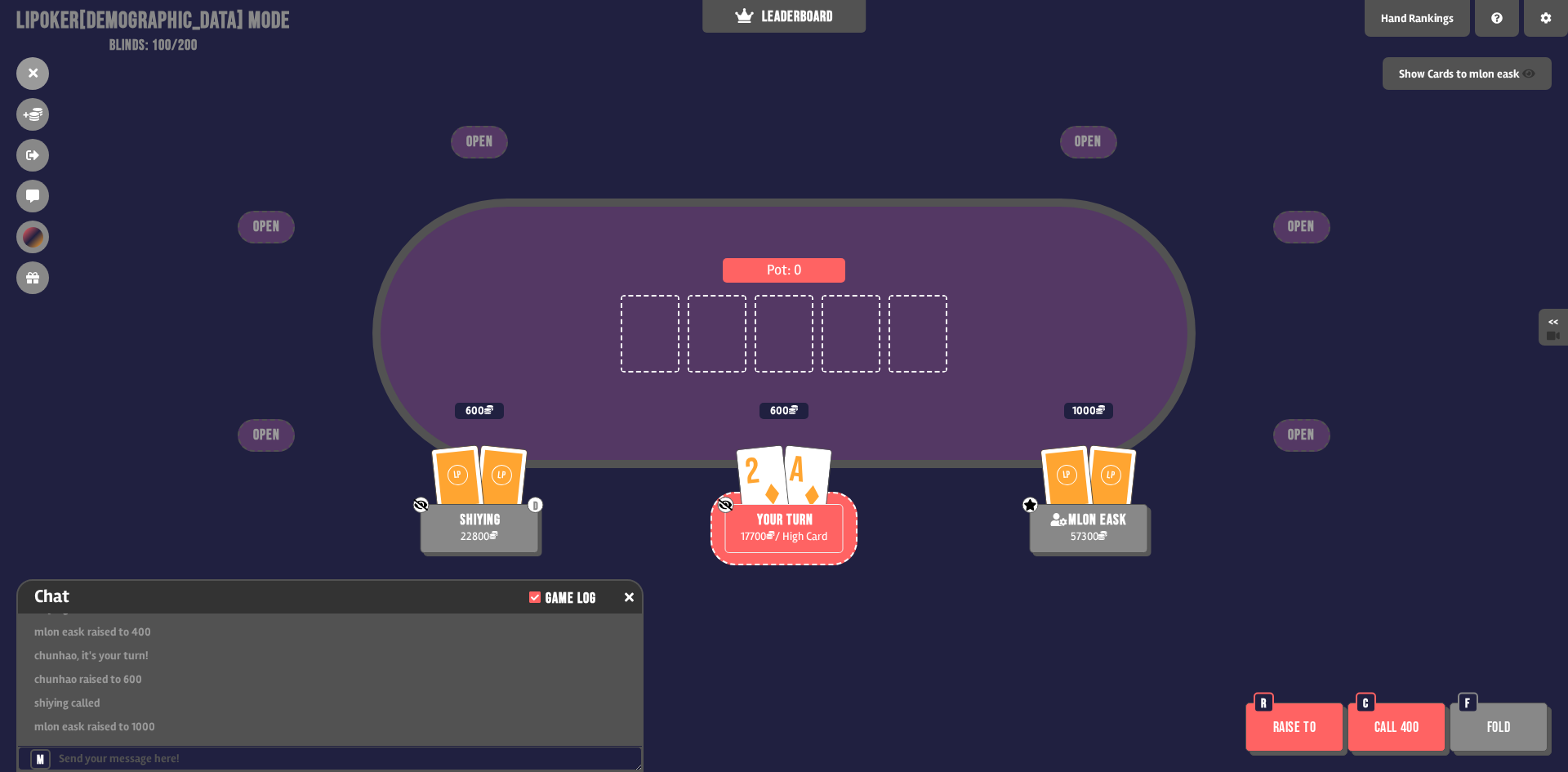 scroll, scrollTop: 4491, scrollLeft: 0, axis: vertical 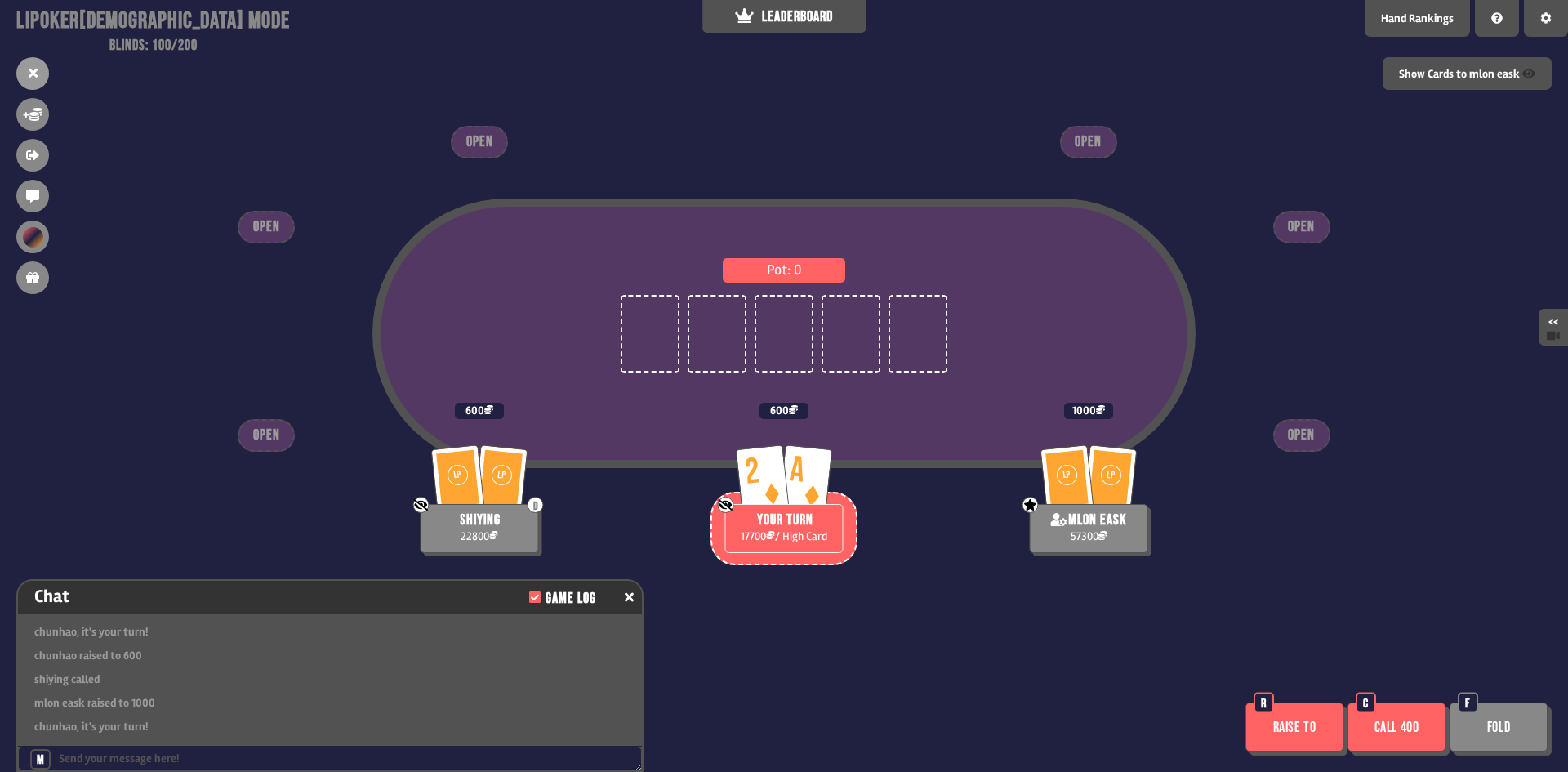 click on "Call 400" at bounding box center (1396, 727) 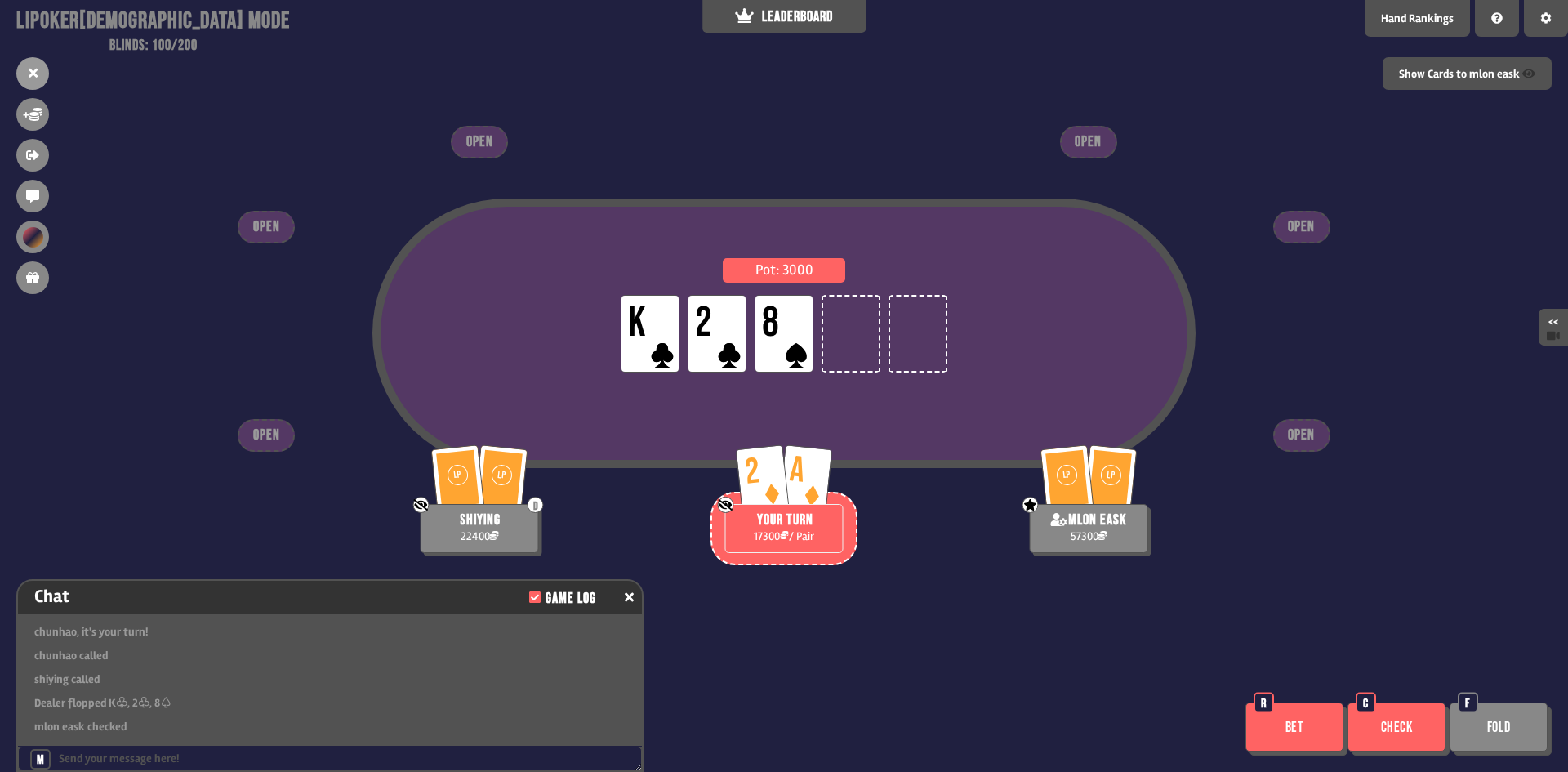 scroll, scrollTop: 4610, scrollLeft: 0, axis: vertical 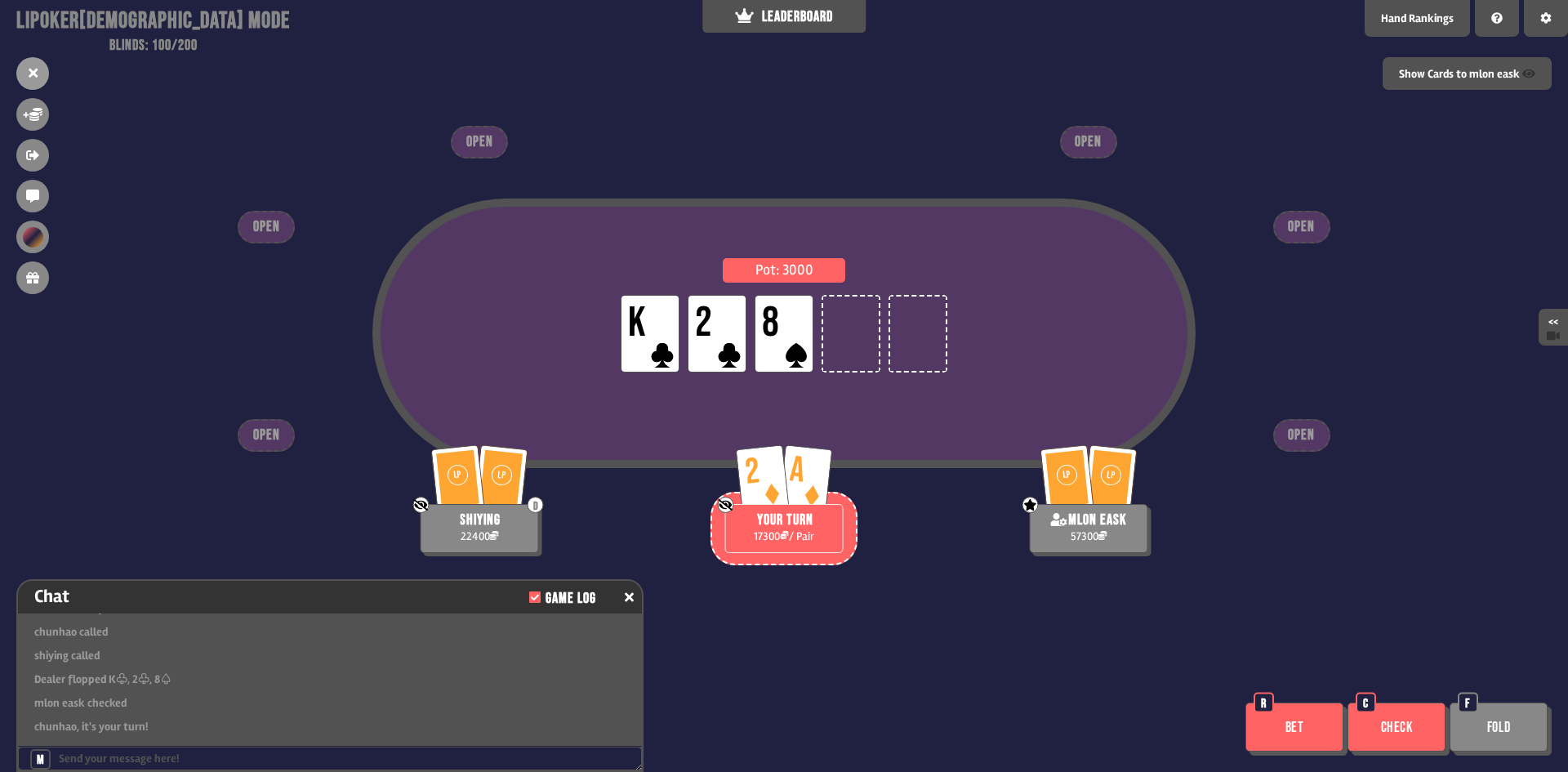 click on "Check" at bounding box center [1396, 727] 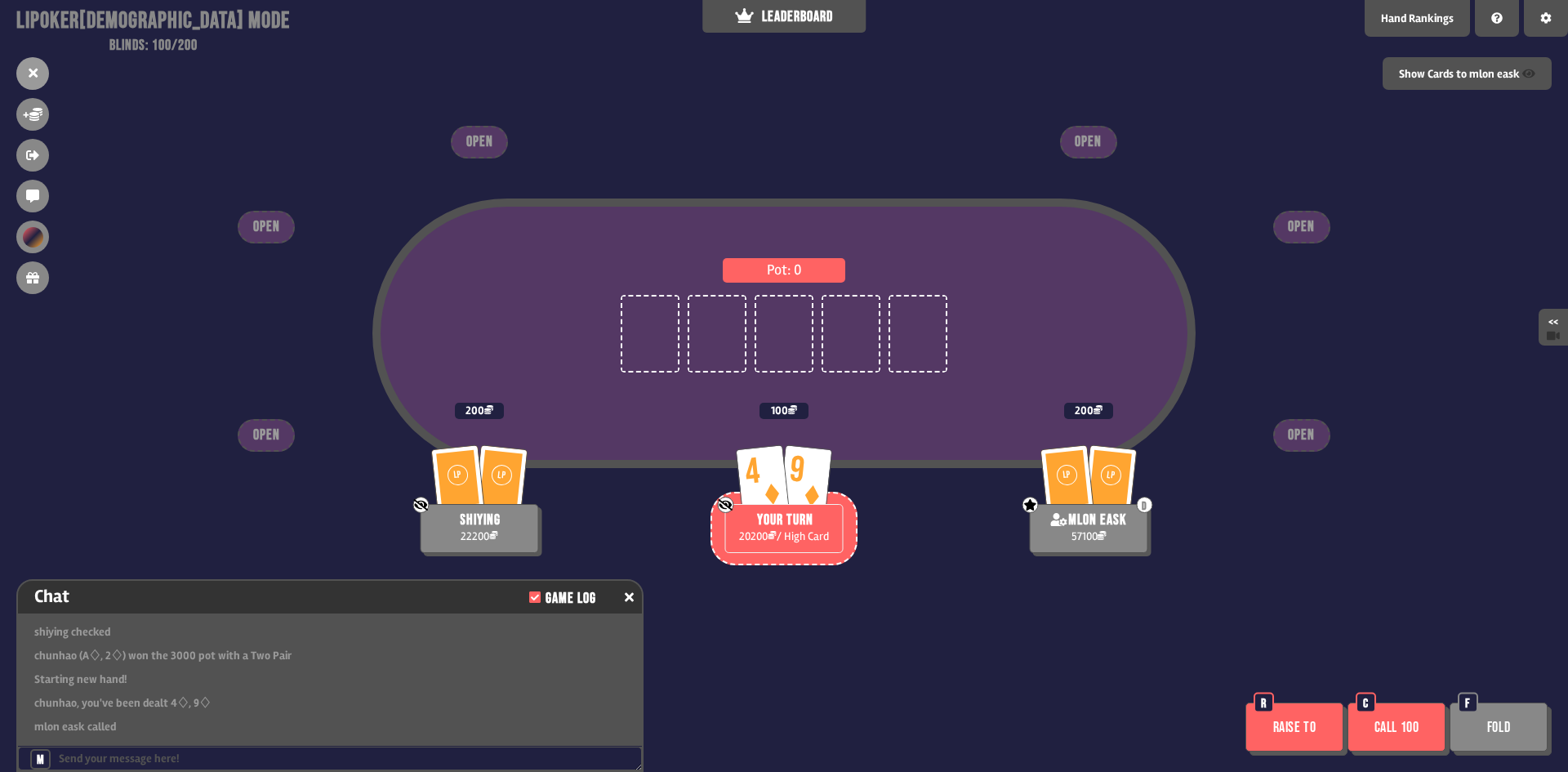 scroll, scrollTop: 5013, scrollLeft: 0, axis: vertical 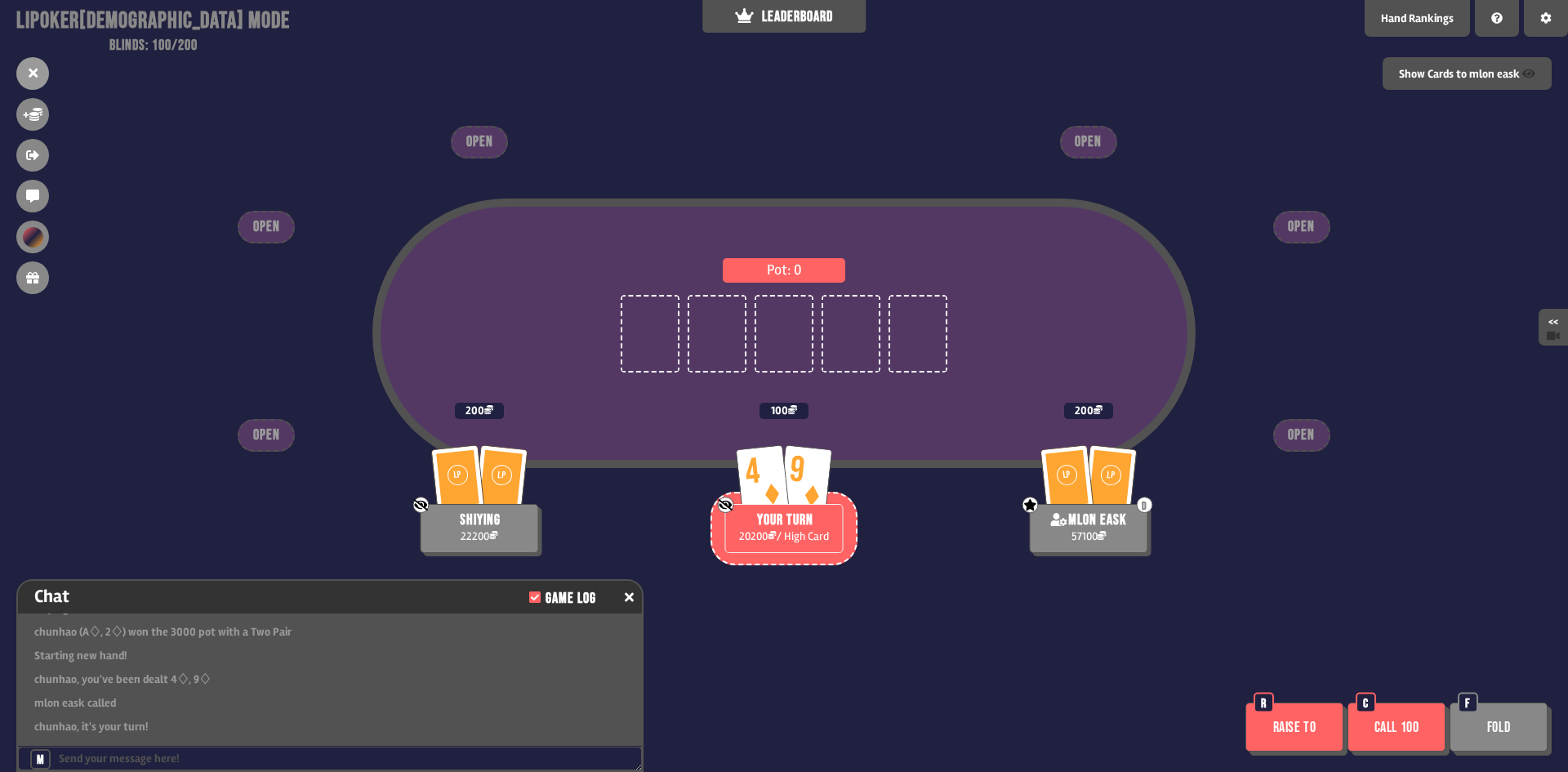 click on "Call 100 C" at bounding box center [1398, 729] 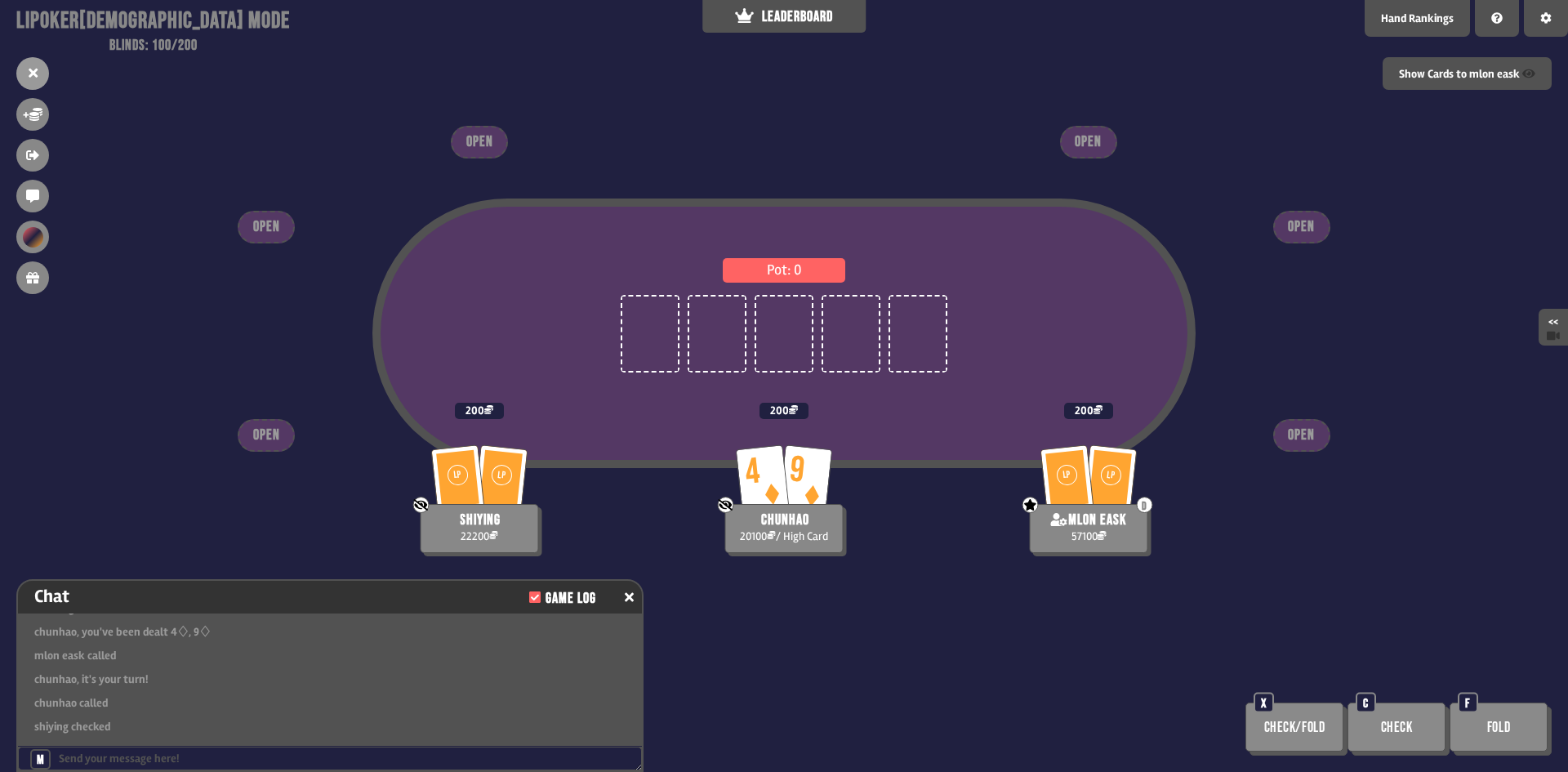 scroll, scrollTop: 5084, scrollLeft: 0, axis: vertical 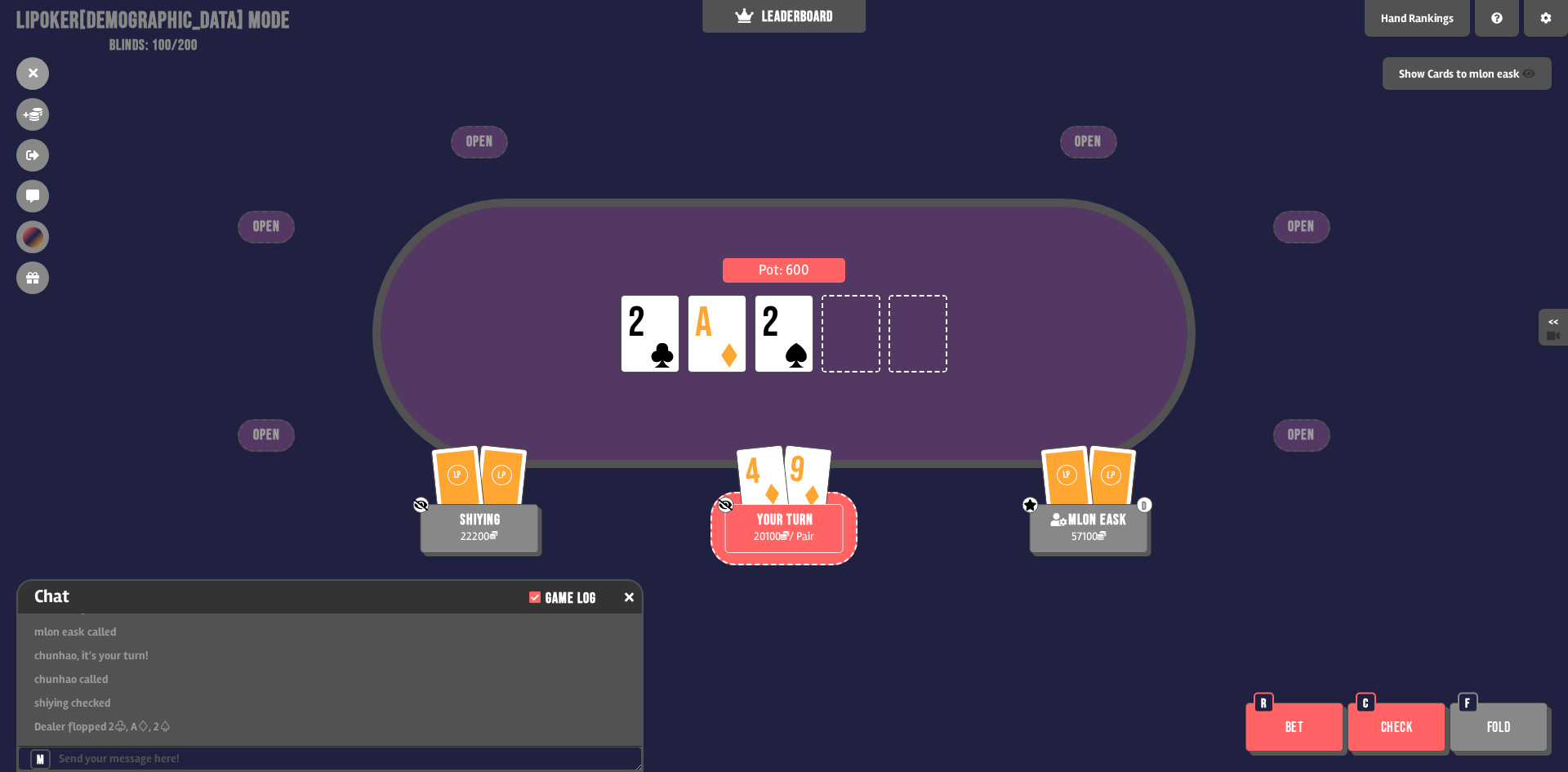 click on "Bet" at bounding box center [1294, 727] 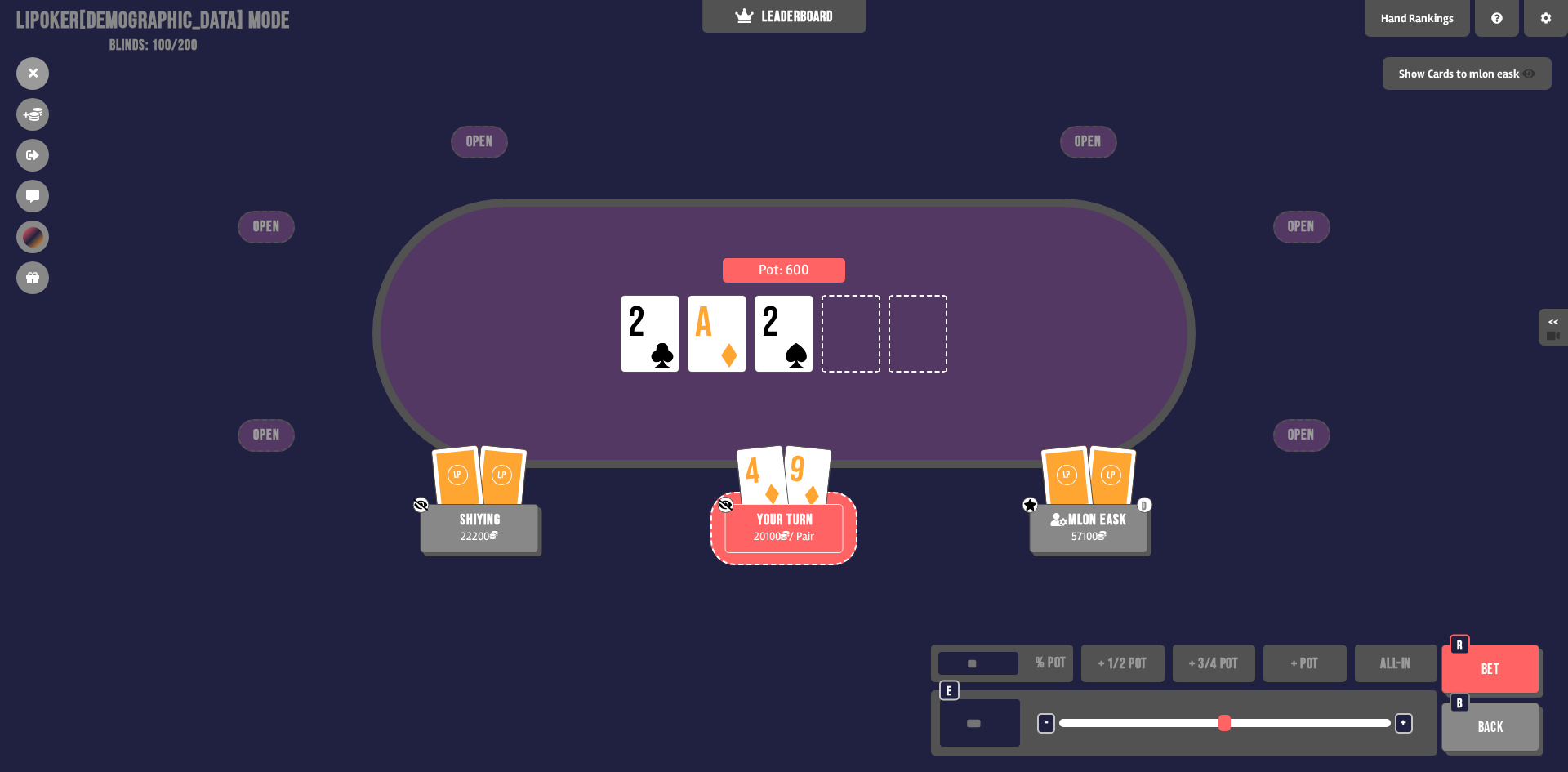 click on "+ pot" at bounding box center [1305, 663] 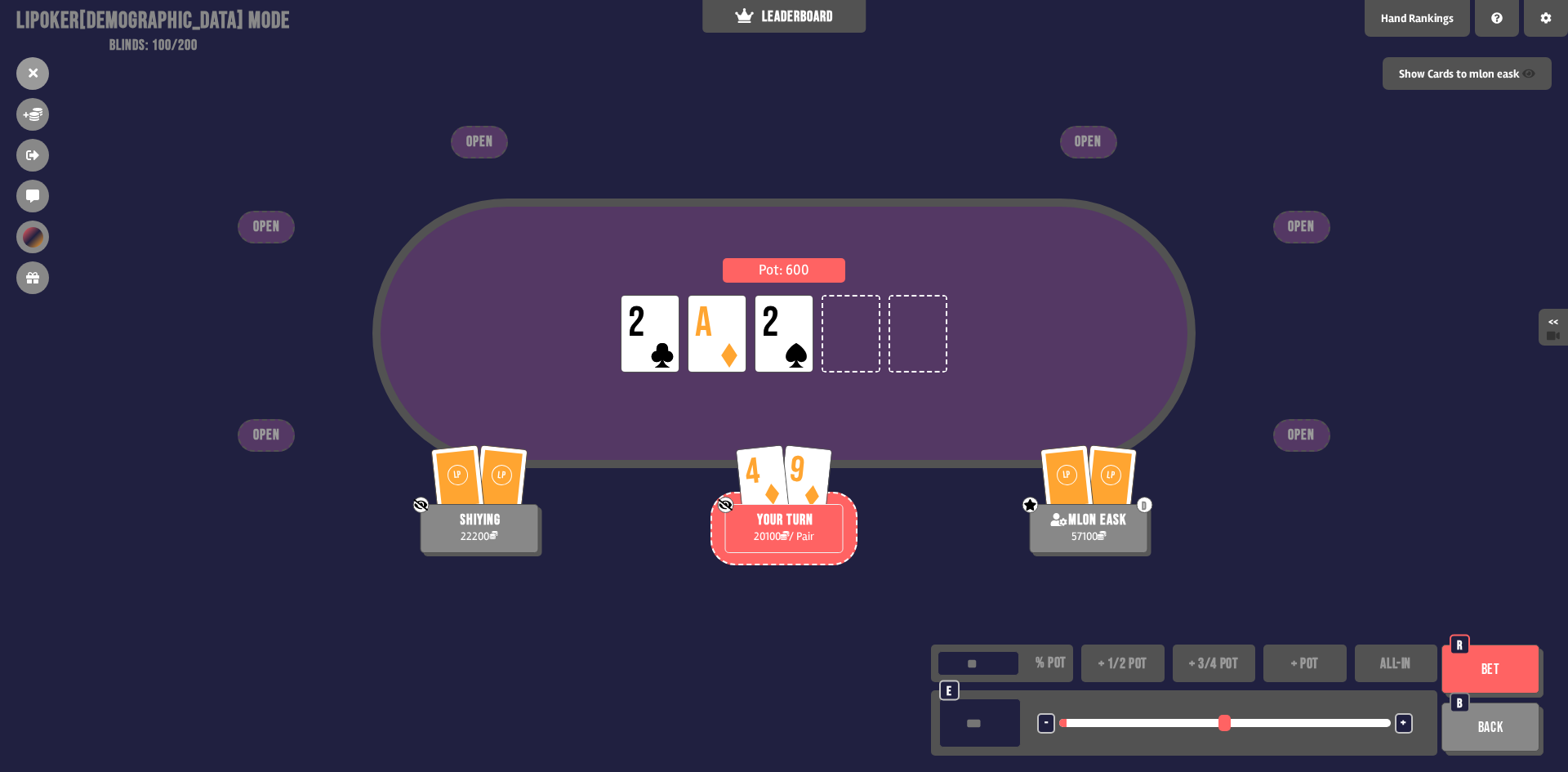 drag, startPoint x: 1471, startPoint y: 658, endPoint x: 1484, endPoint y: 647, distance: 17.029386 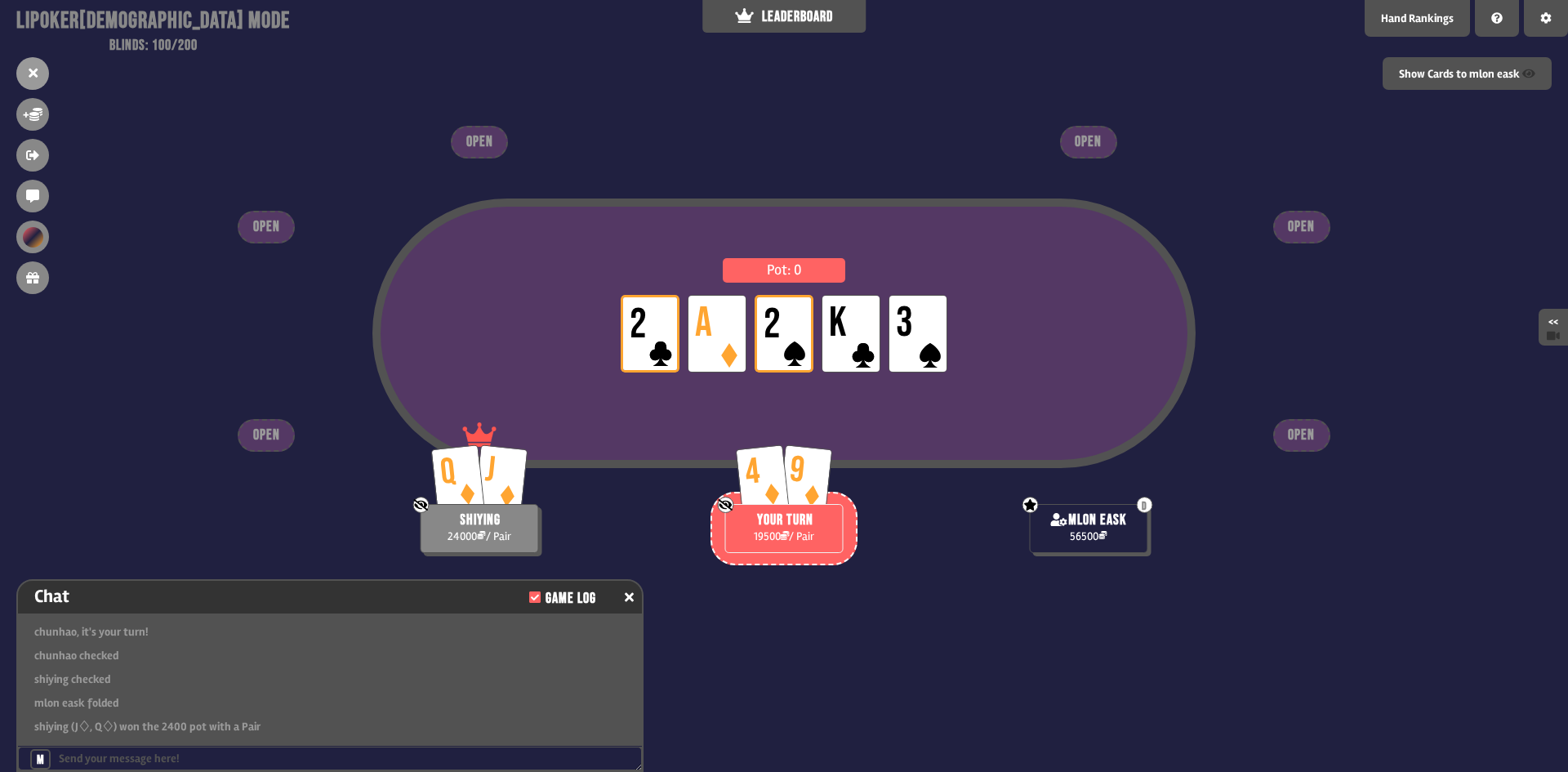 scroll, scrollTop: 5510, scrollLeft: 0, axis: vertical 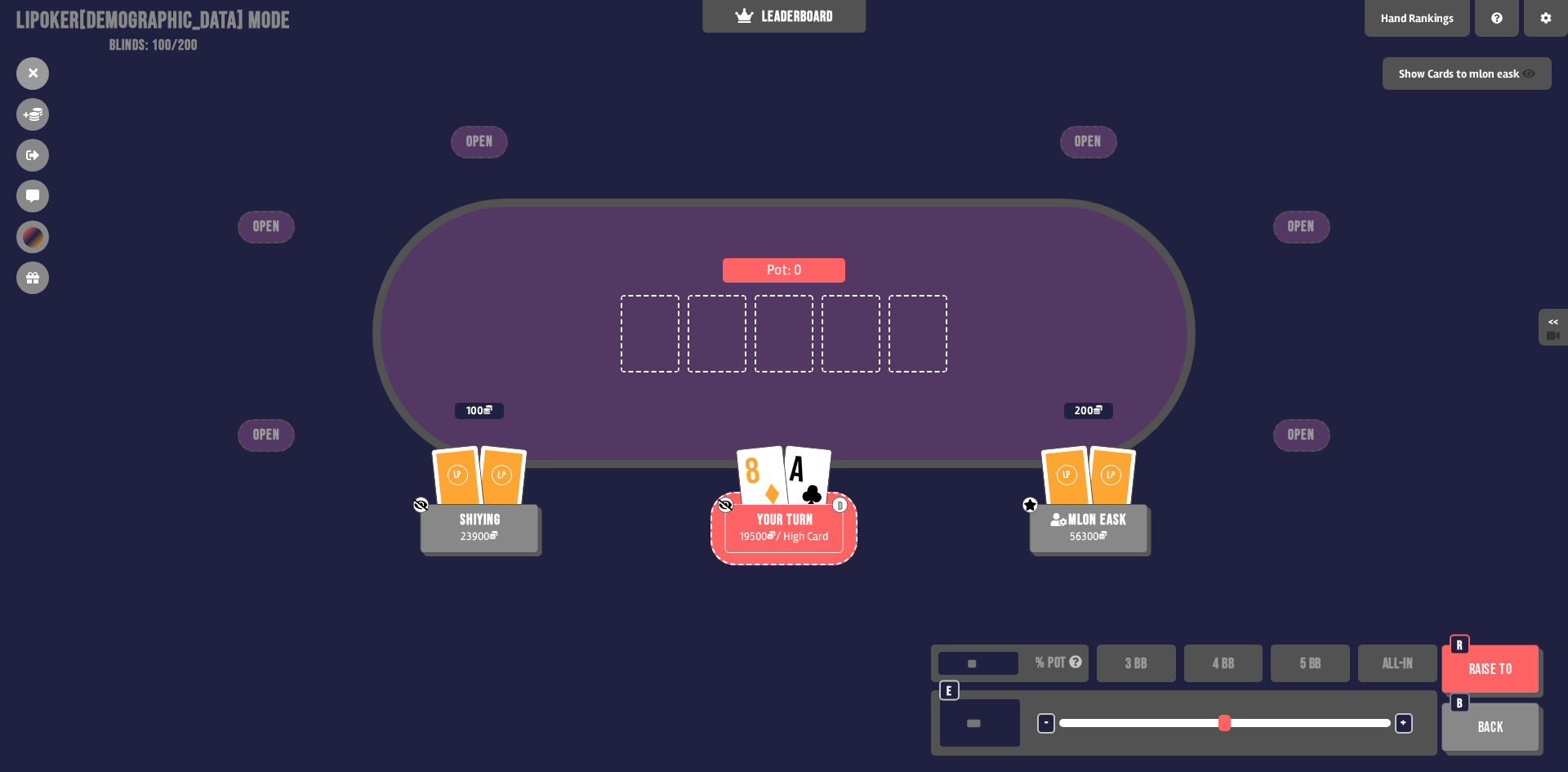 click on "5 BB" at bounding box center [1310, 663] 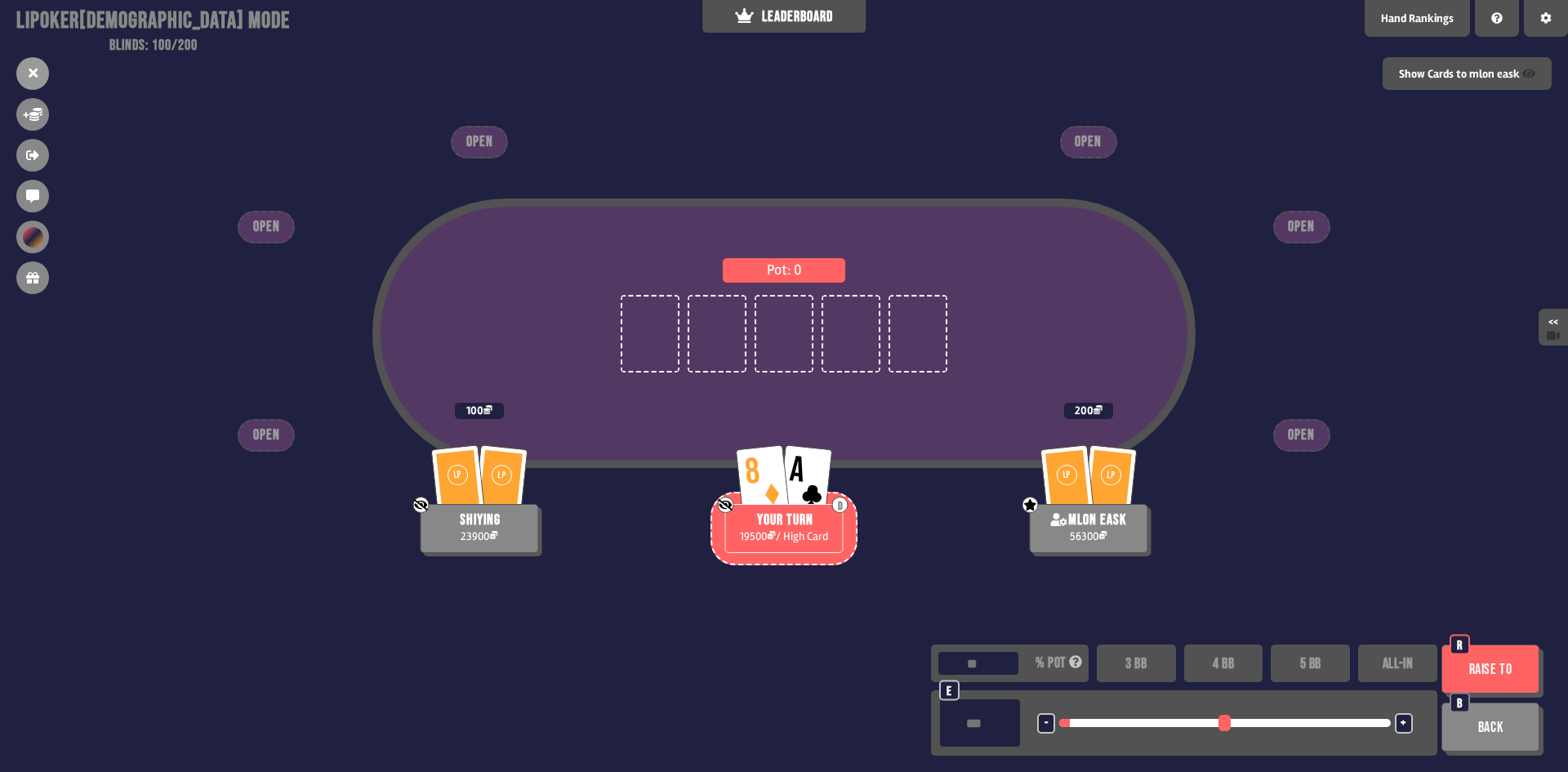 click on "Raise to" at bounding box center [1490, 669] 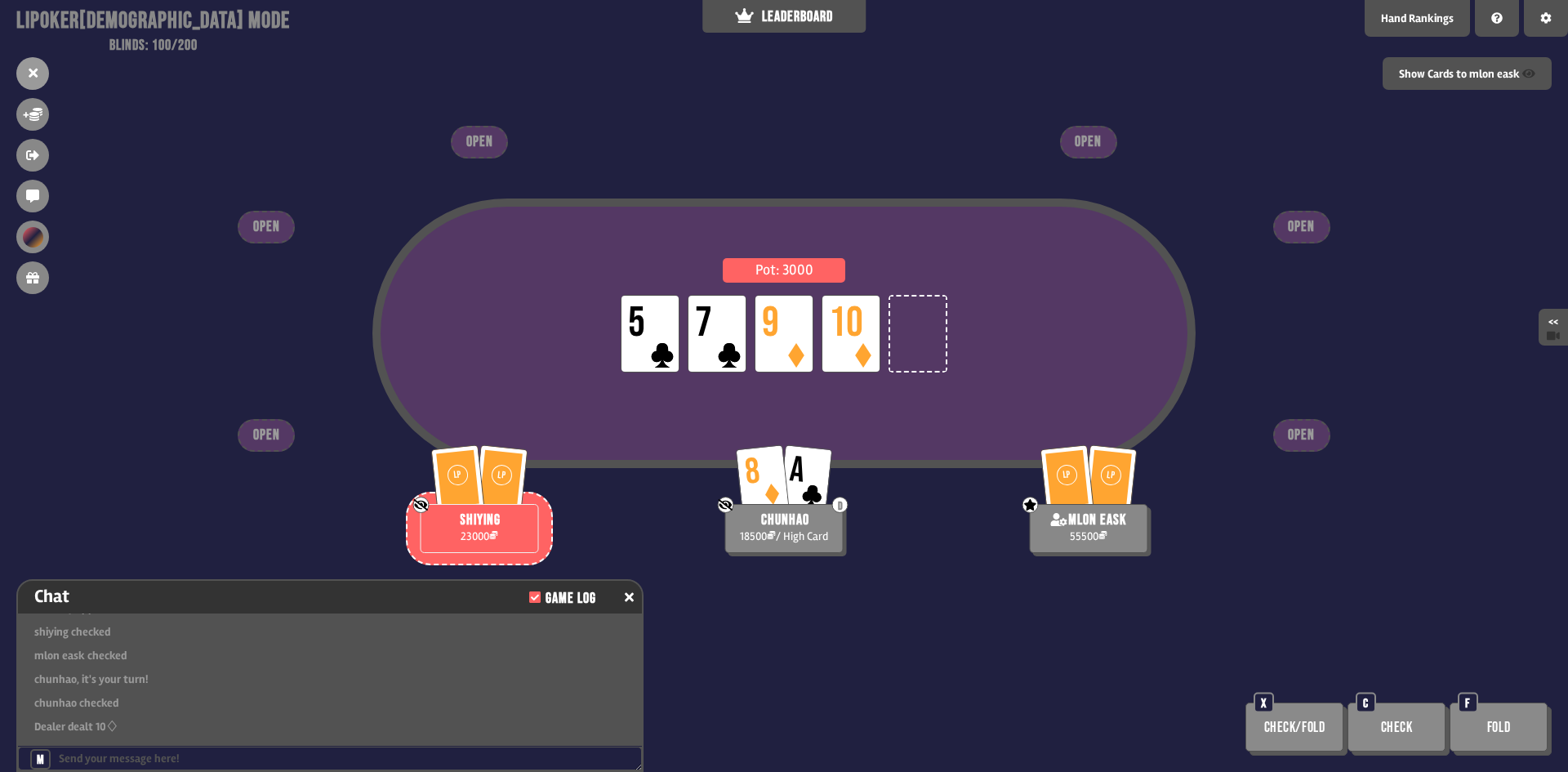 scroll, scrollTop: 5747, scrollLeft: 0, axis: vertical 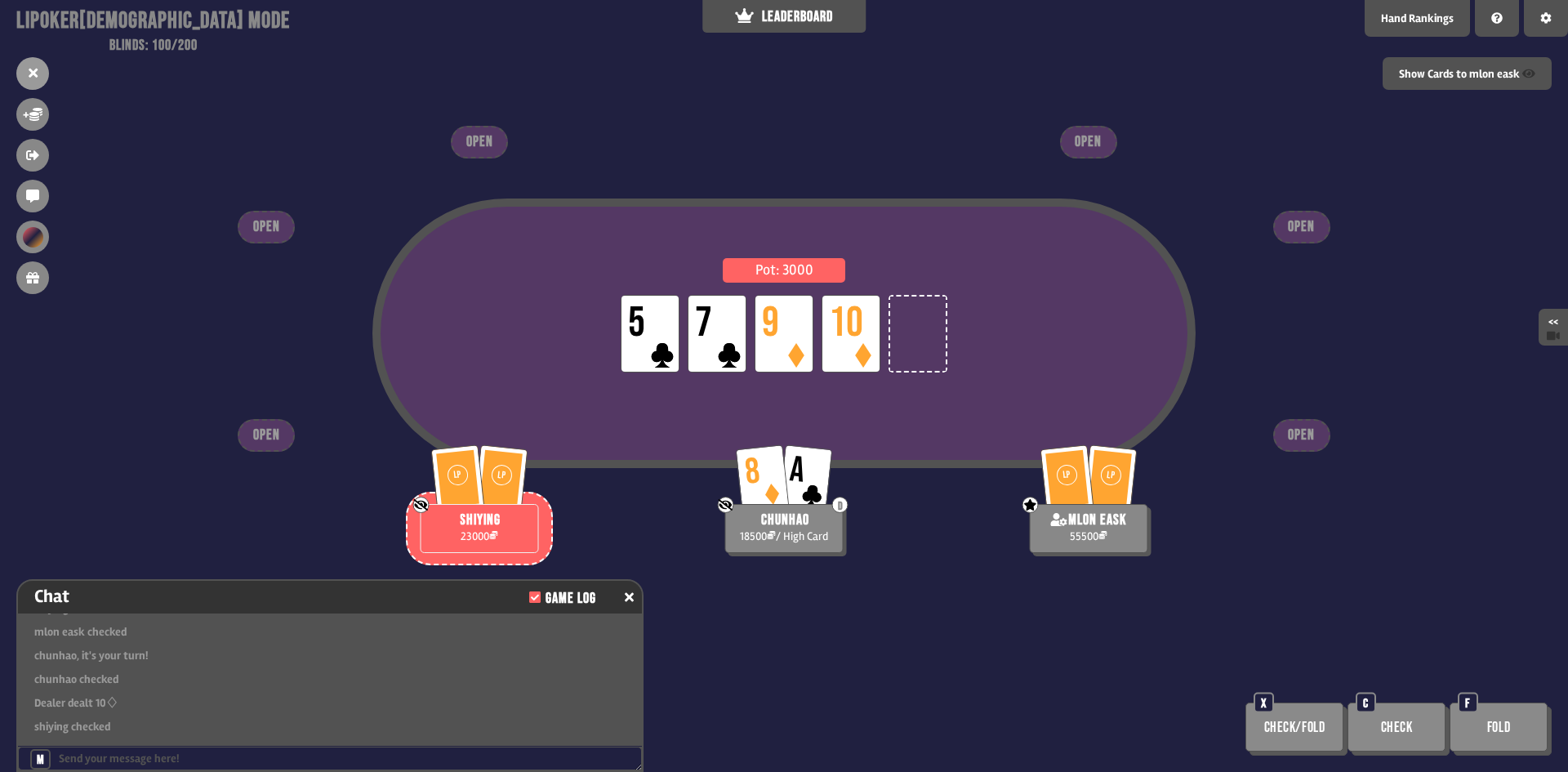 click on "Check" at bounding box center (1396, 727) 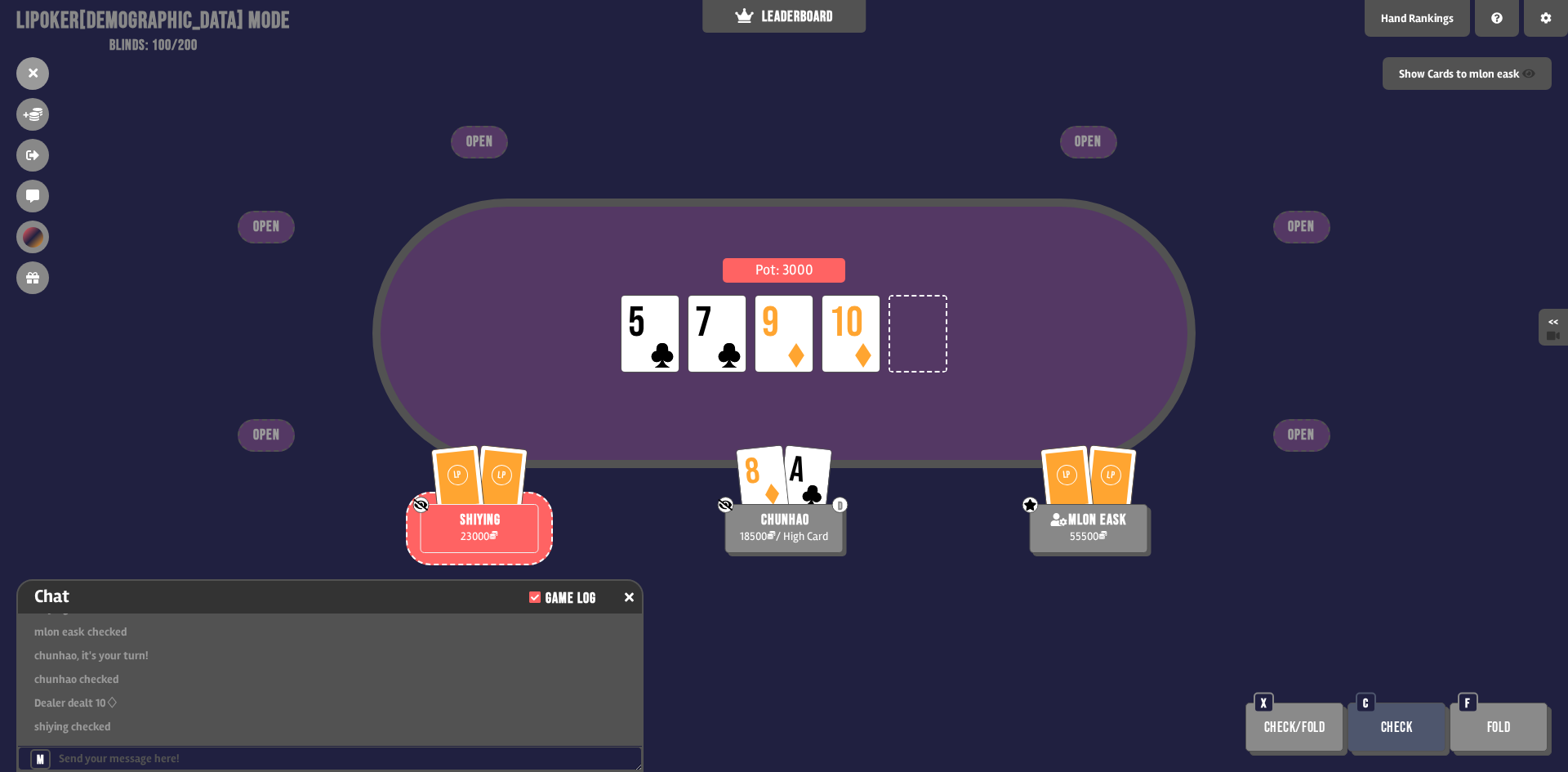 type 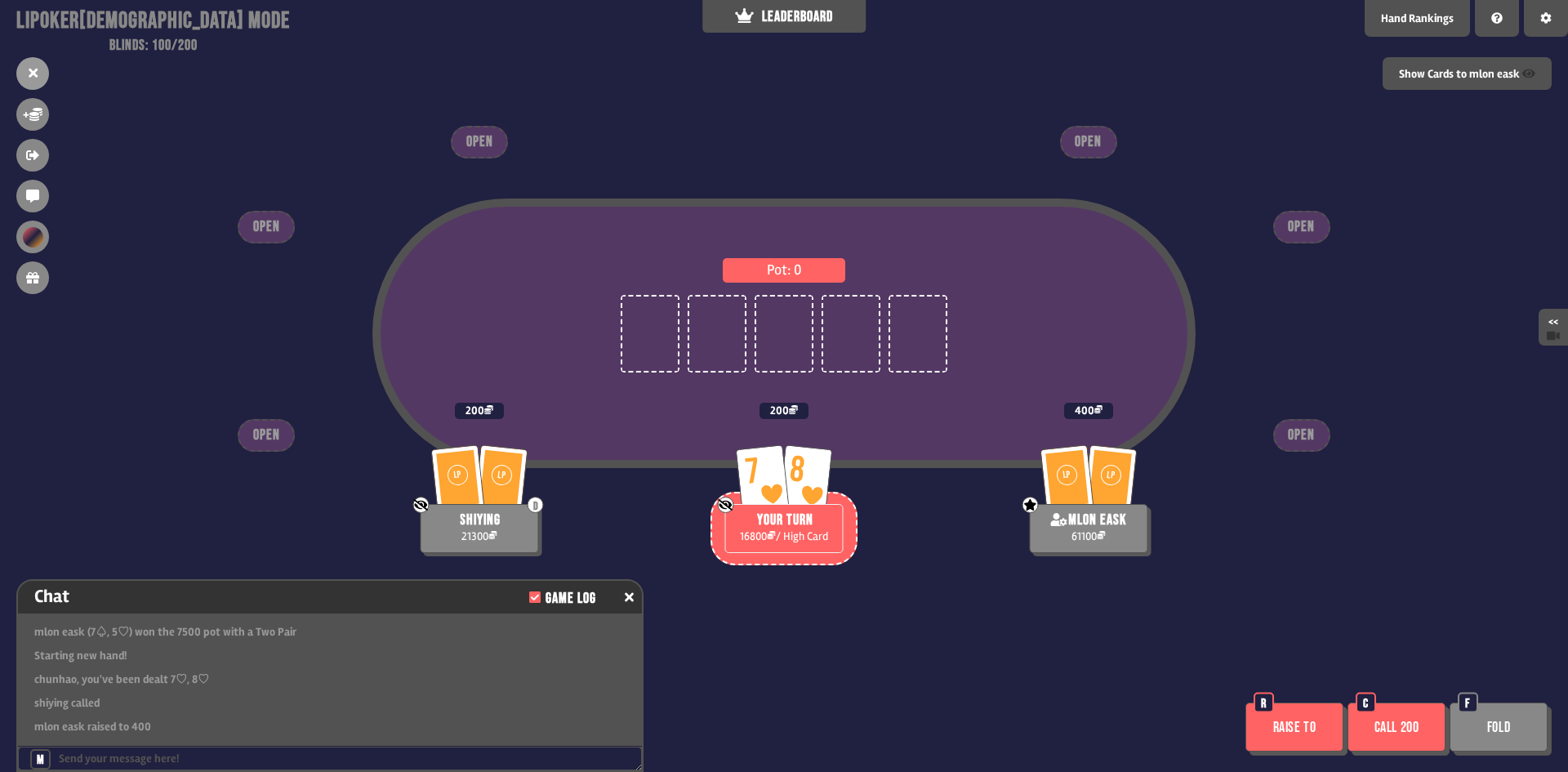 scroll, scrollTop: 6102, scrollLeft: 0, axis: vertical 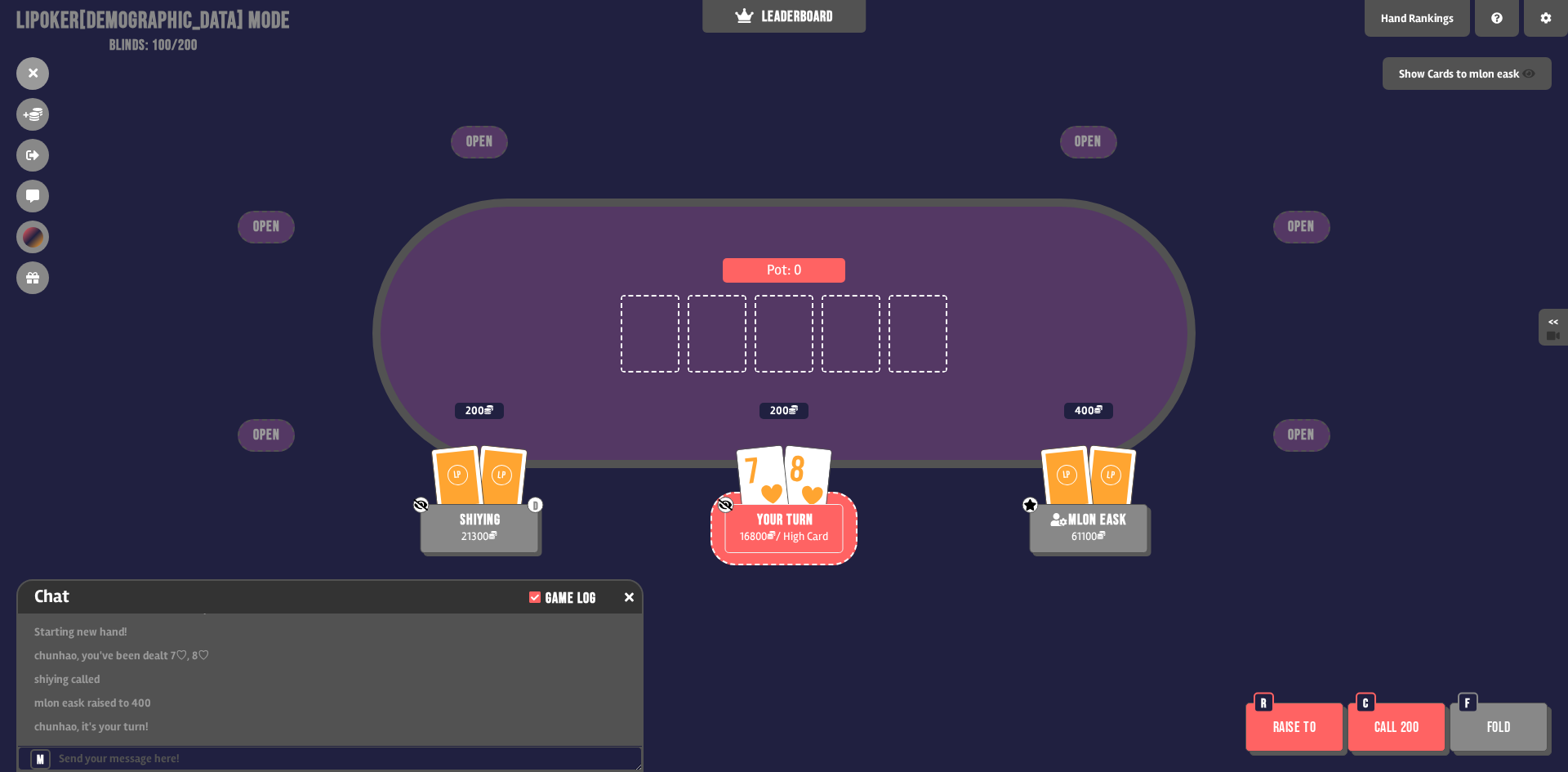 click on "Raise to" at bounding box center (1294, 727) 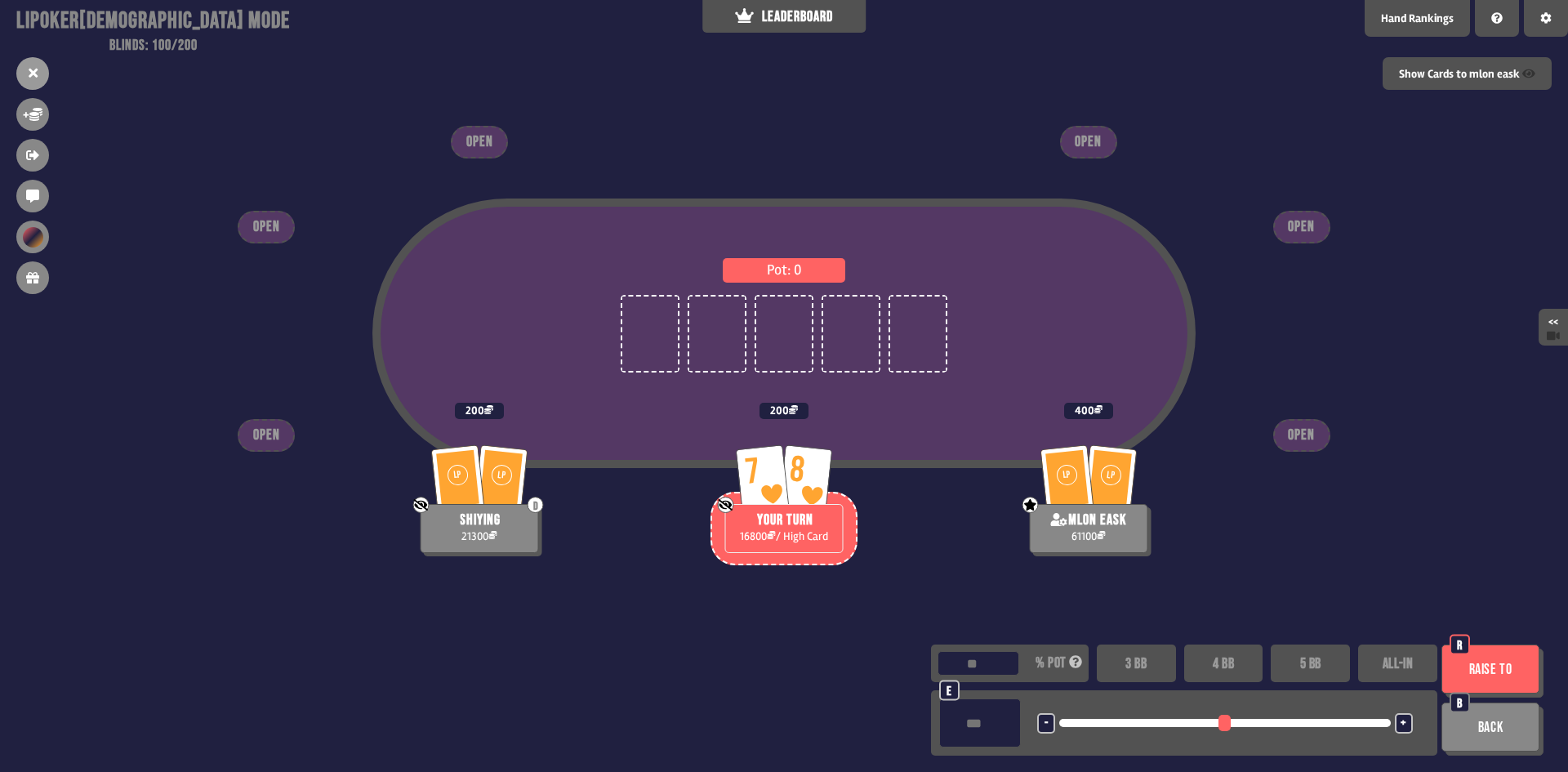 click on "5 BB" at bounding box center [1310, 663] 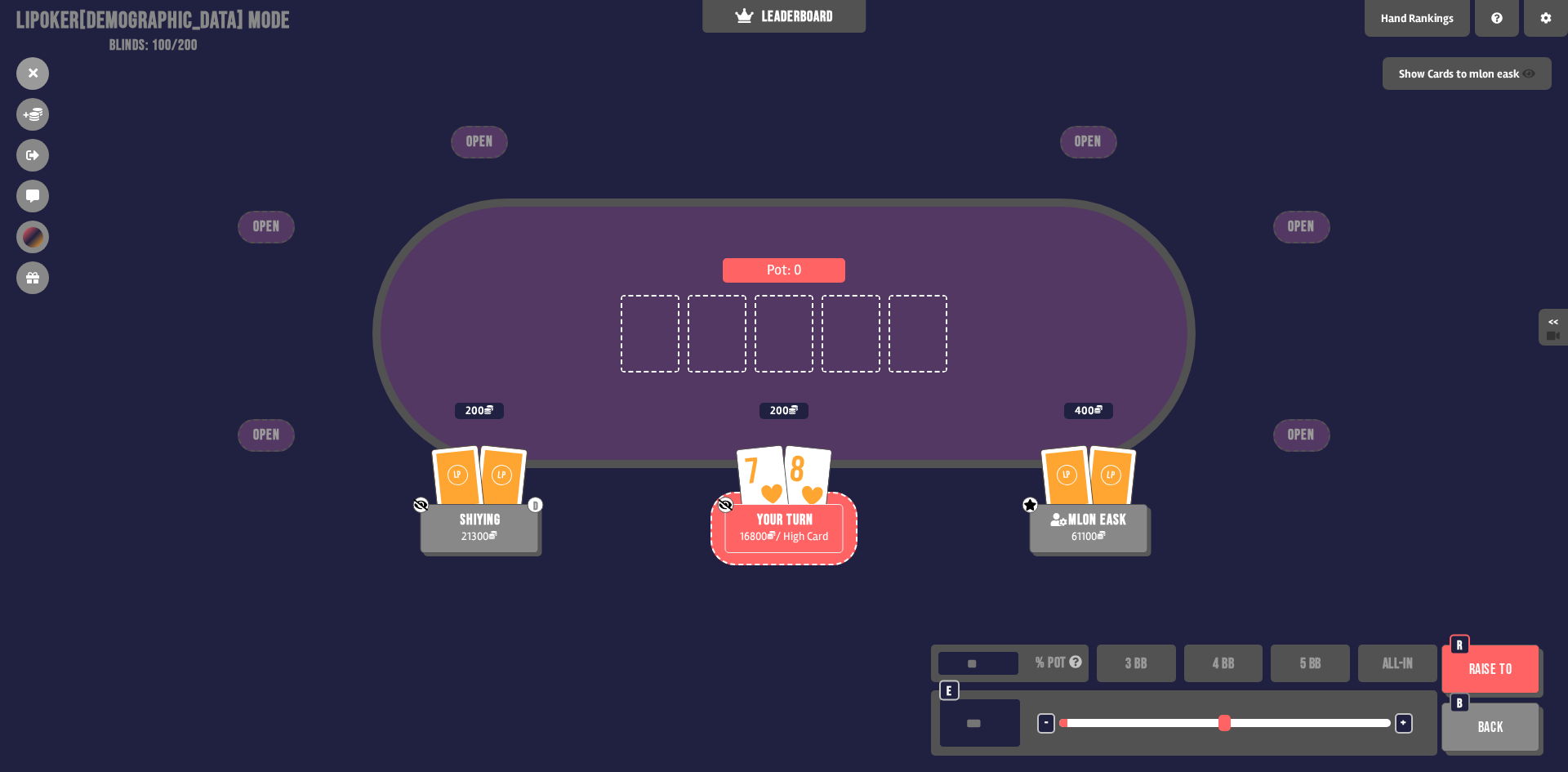 click on "Raise to" at bounding box center (1490, 669) 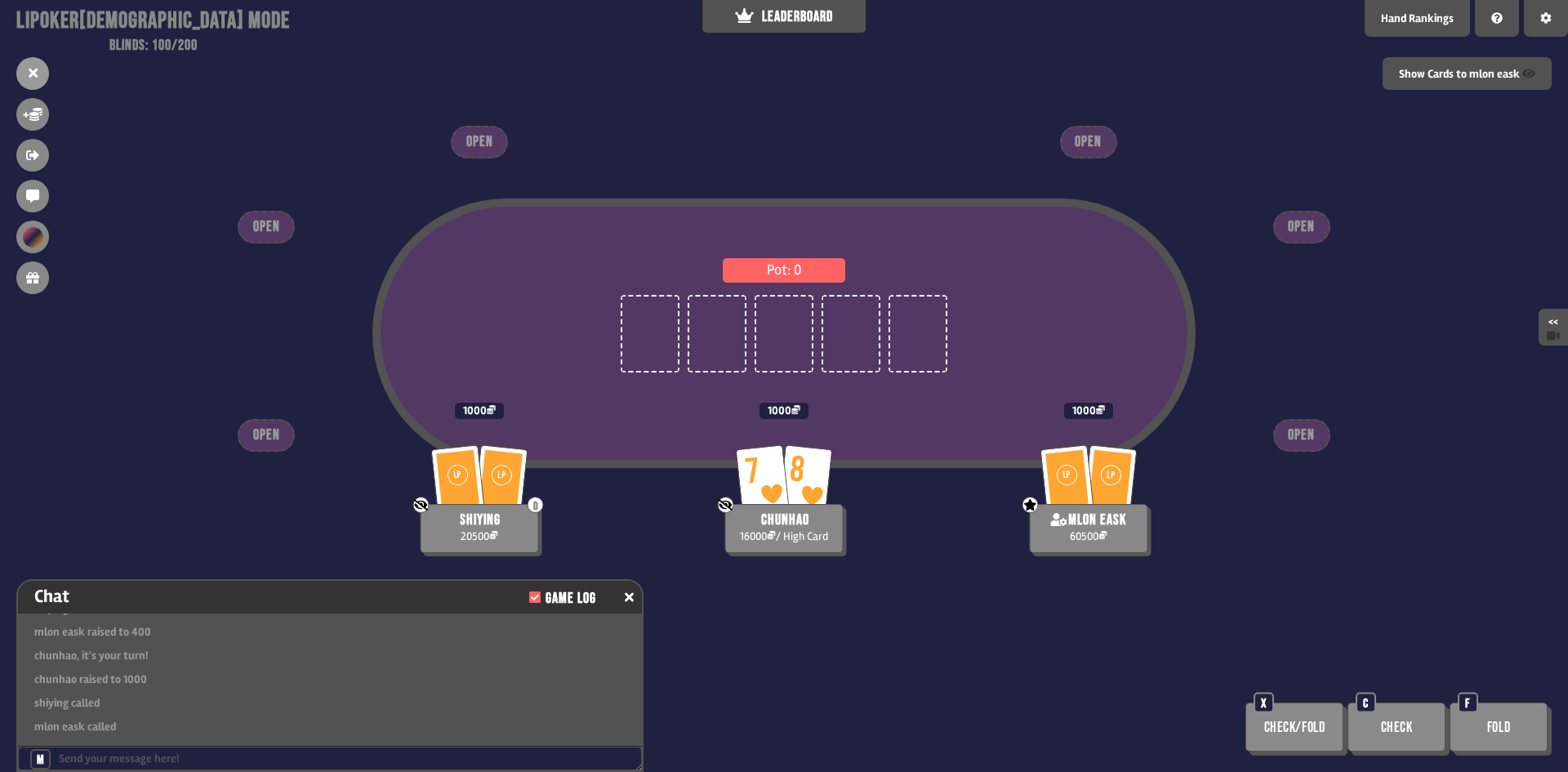 scroll, scrollTop: 6197, scrollLeft: 0, axis: vertical 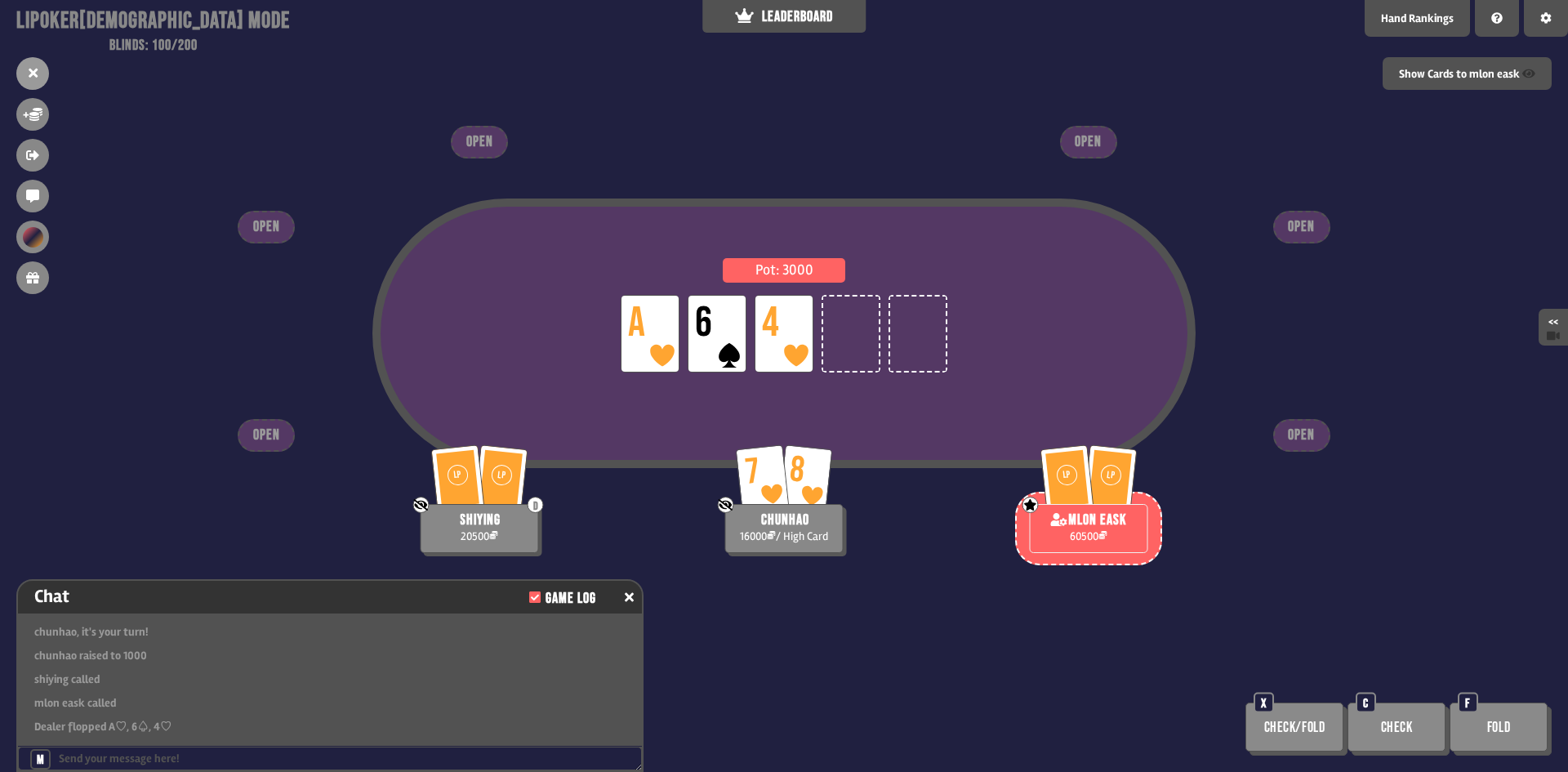 click on "Check" at bounding box center (1396, 727) 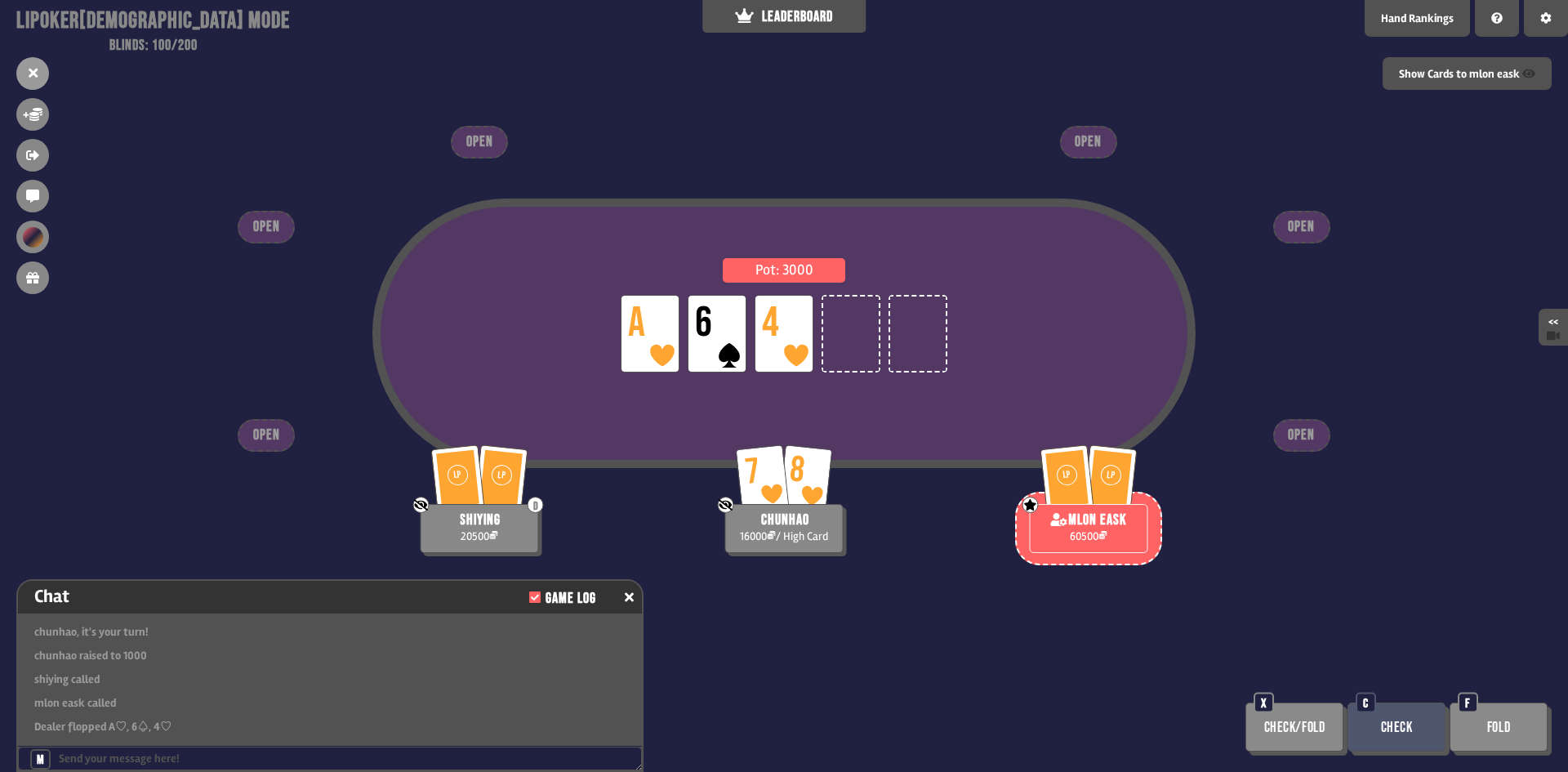click on "Check" at bounding box center [1396, 727] 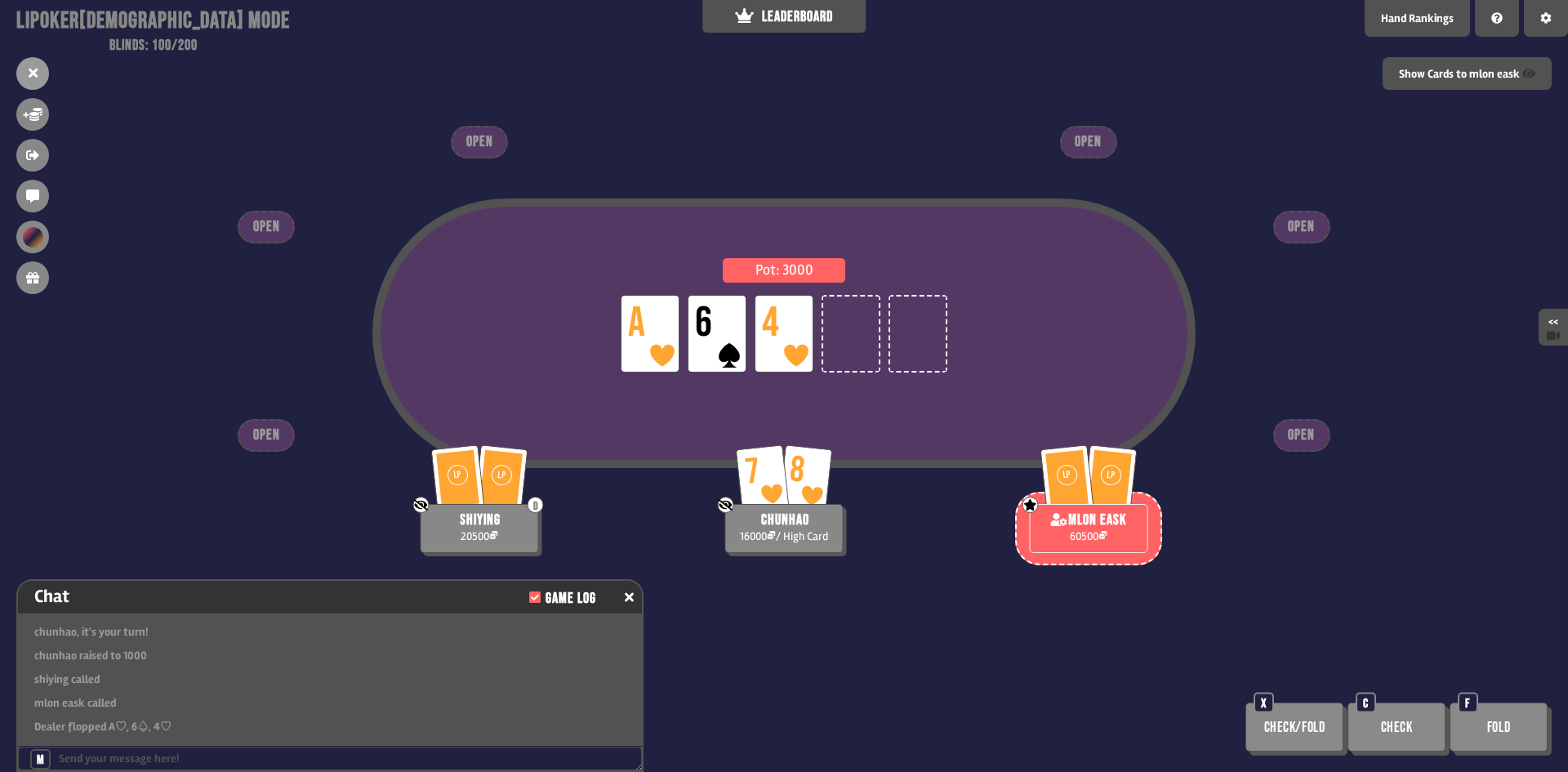 type 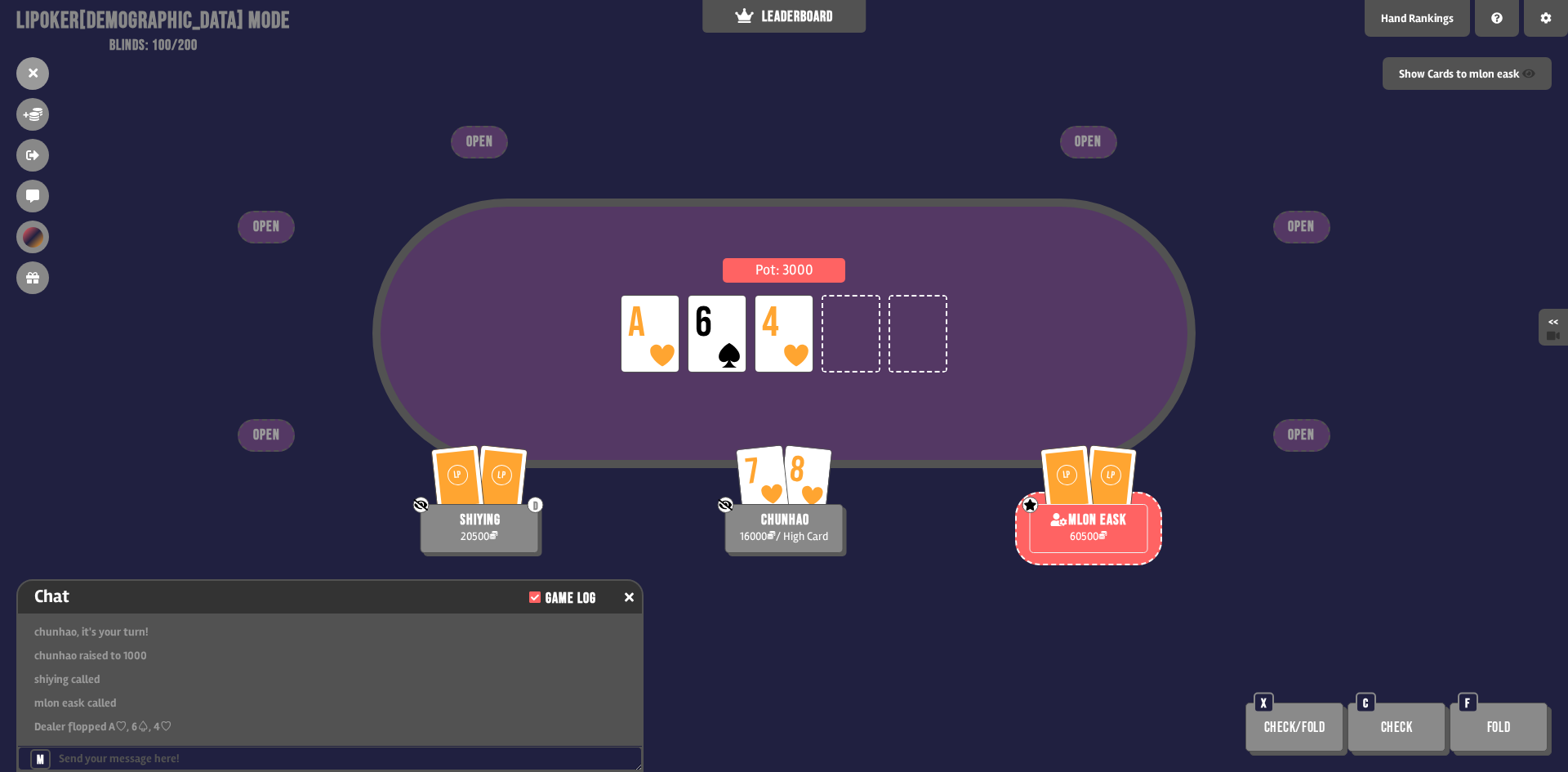 scroll, scrollTop: 6221, scrollLeft: 0, axis: vertical 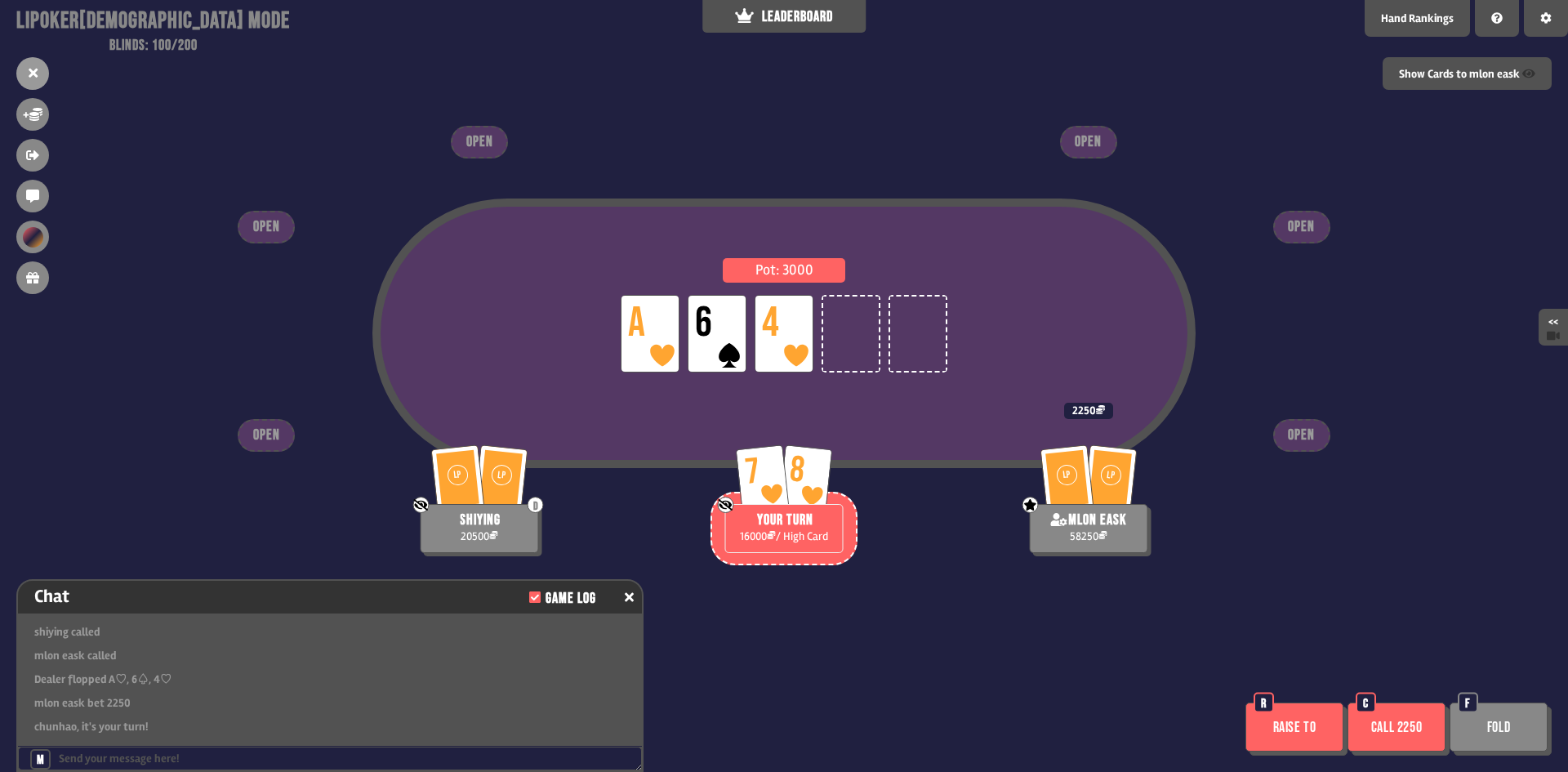 click on "Raise to" at bounding box center (1294, 727) 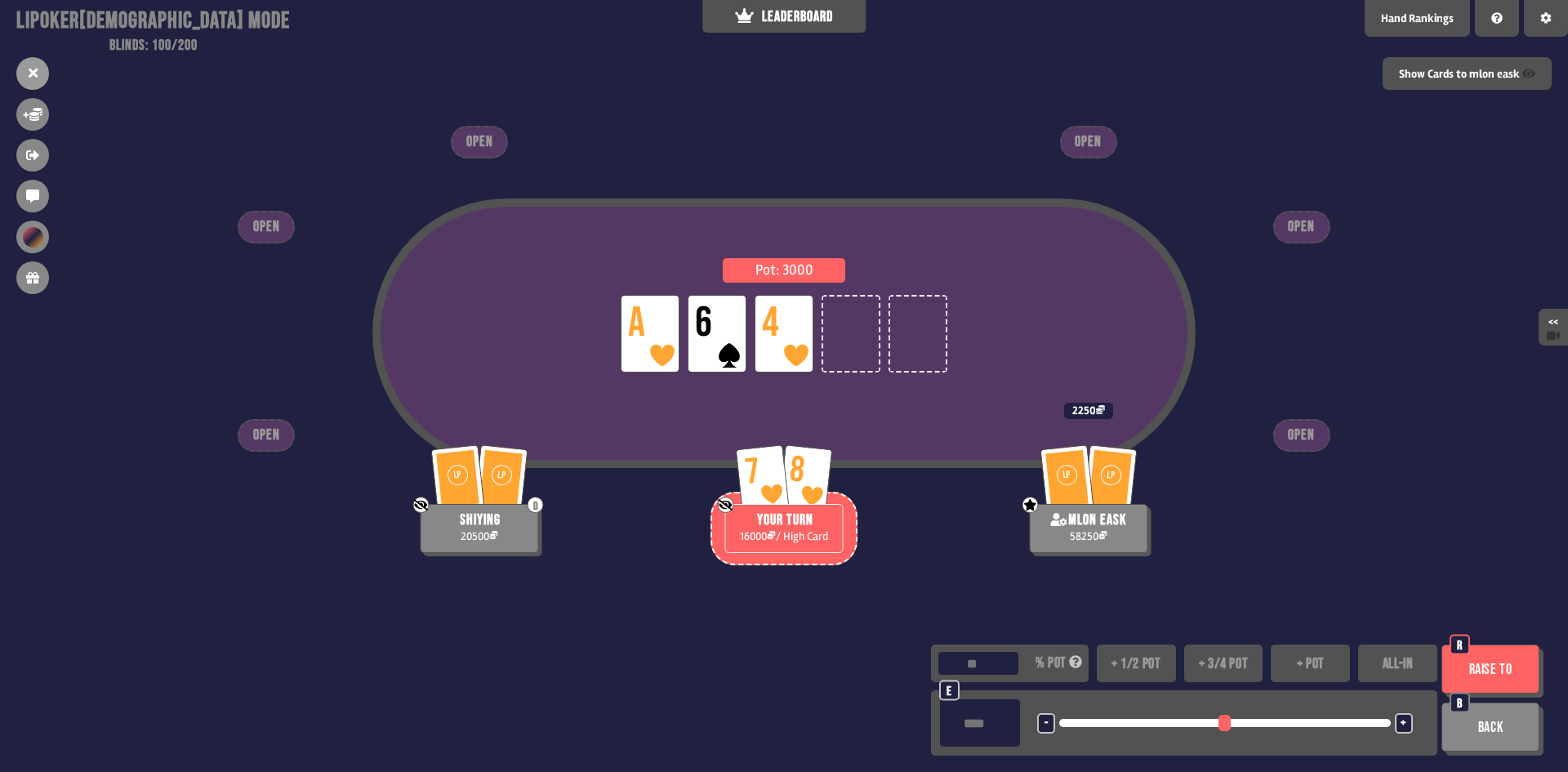 click on "+ 1/2 pot" at bounding box center (1136, 663) 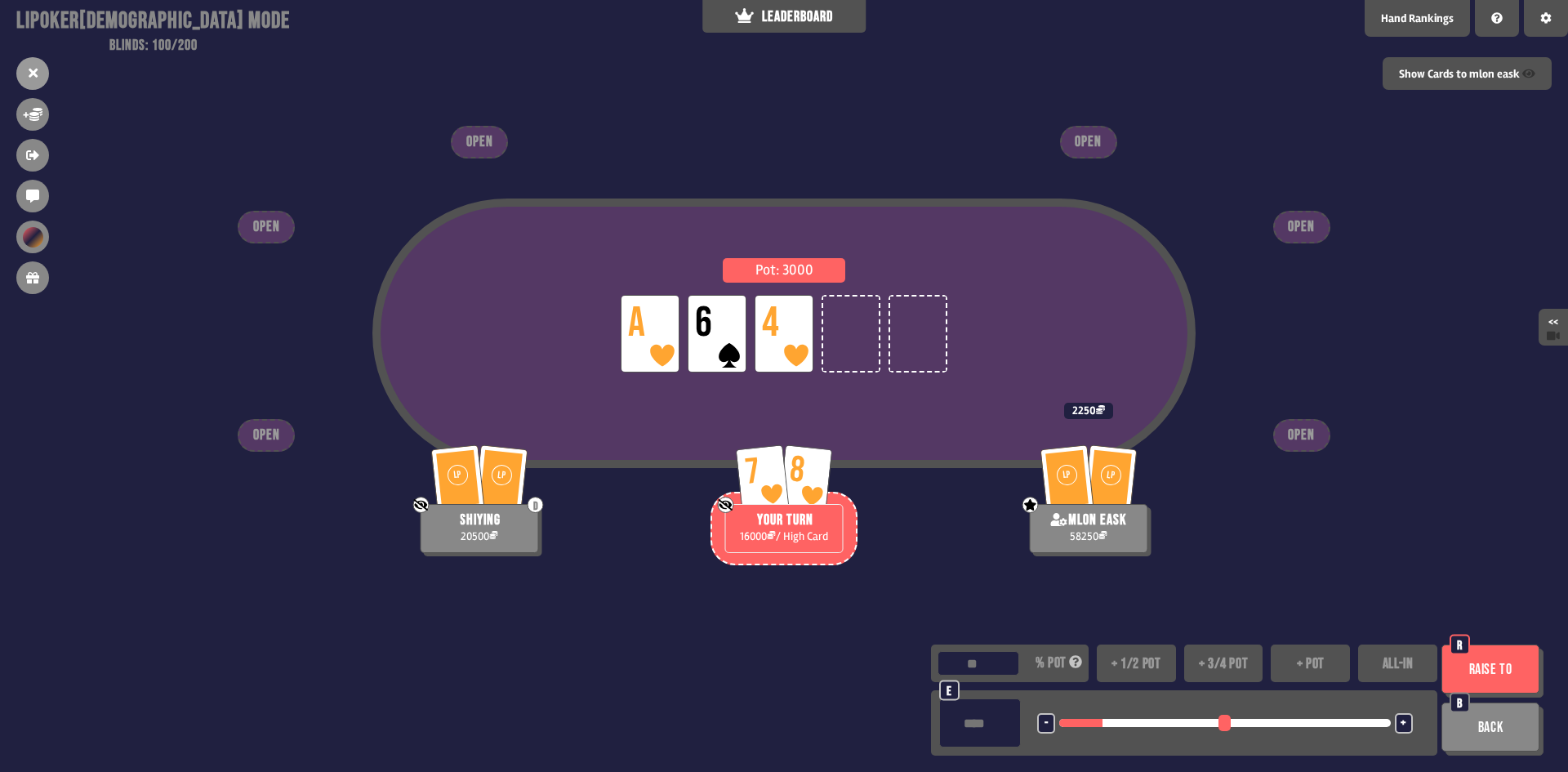 click on "+ 1/2 pot" at bounding box center (1136, 663) 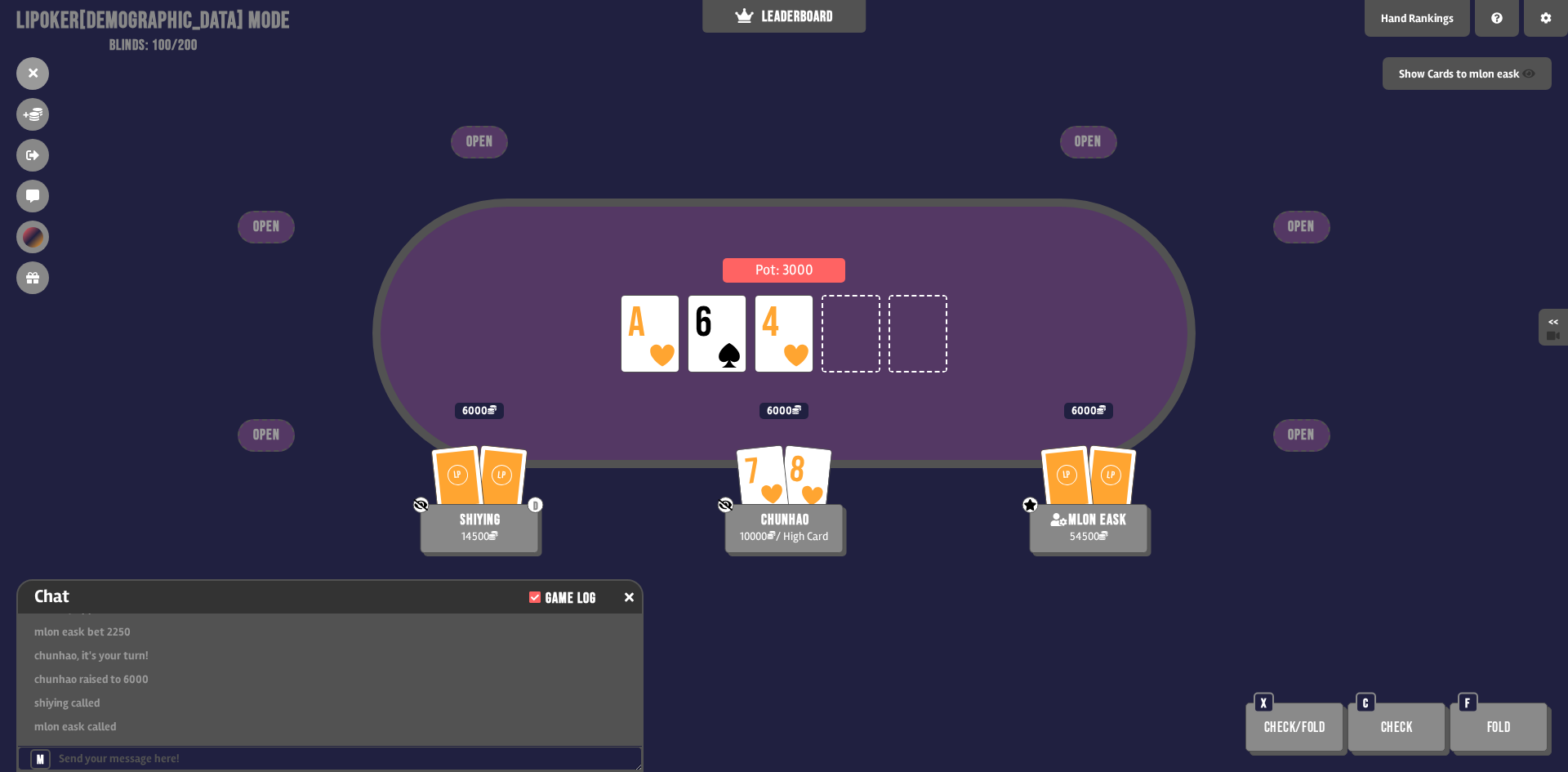 scroll, scrollTop: 6339, scrollLeft: 0, axis: vertical 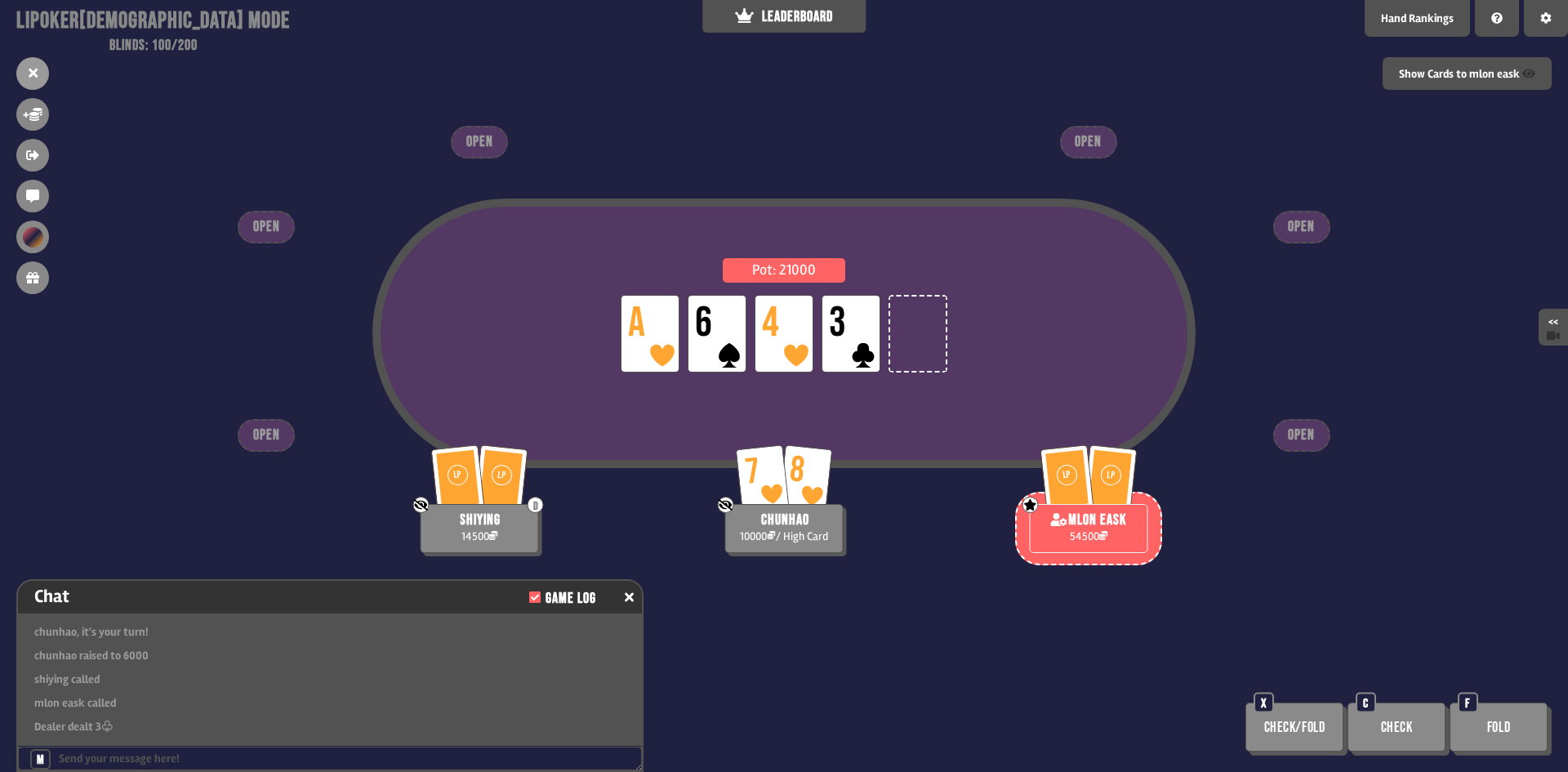 click on "Check" at bounding box center [1396, 727] 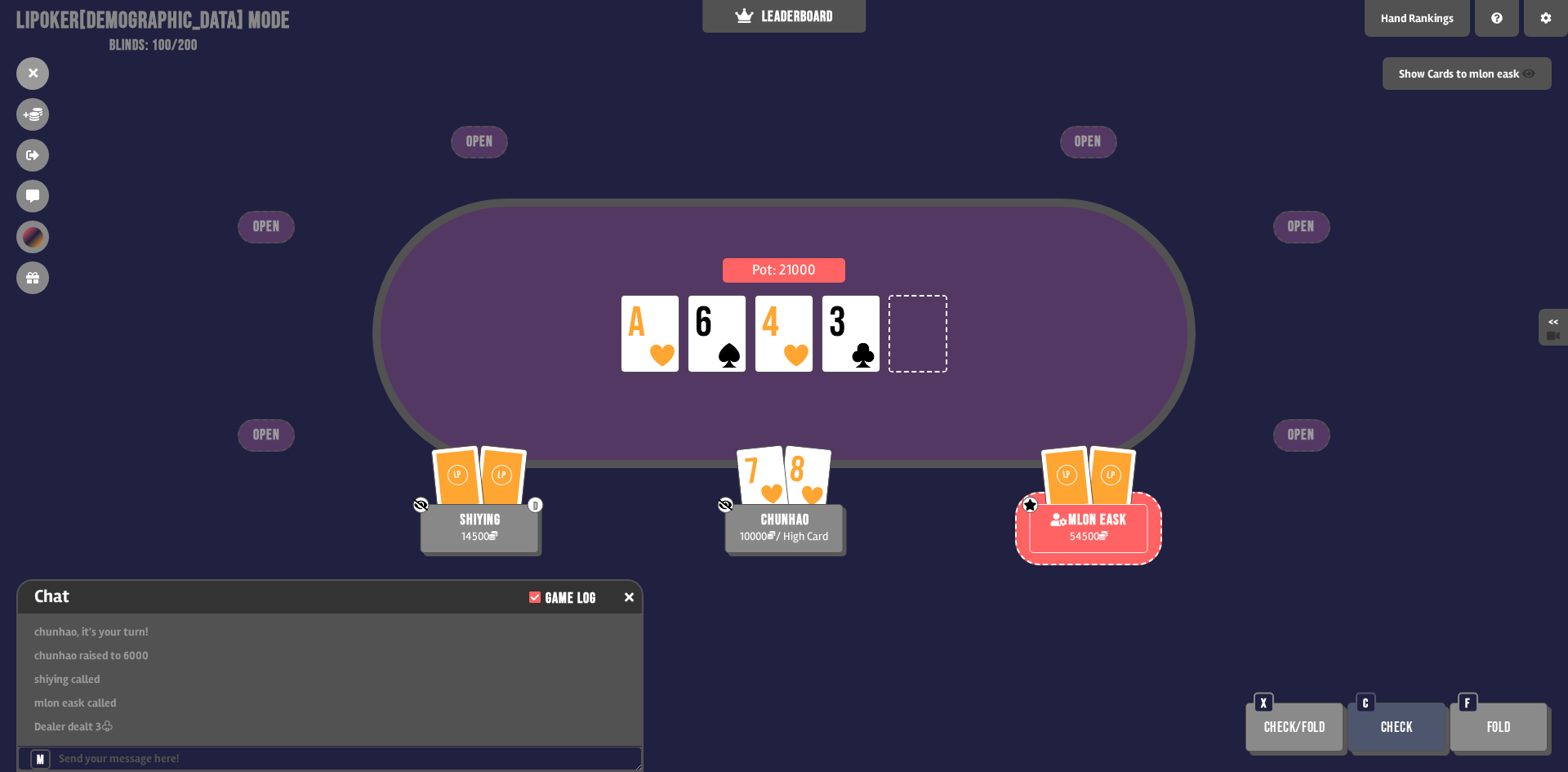 type 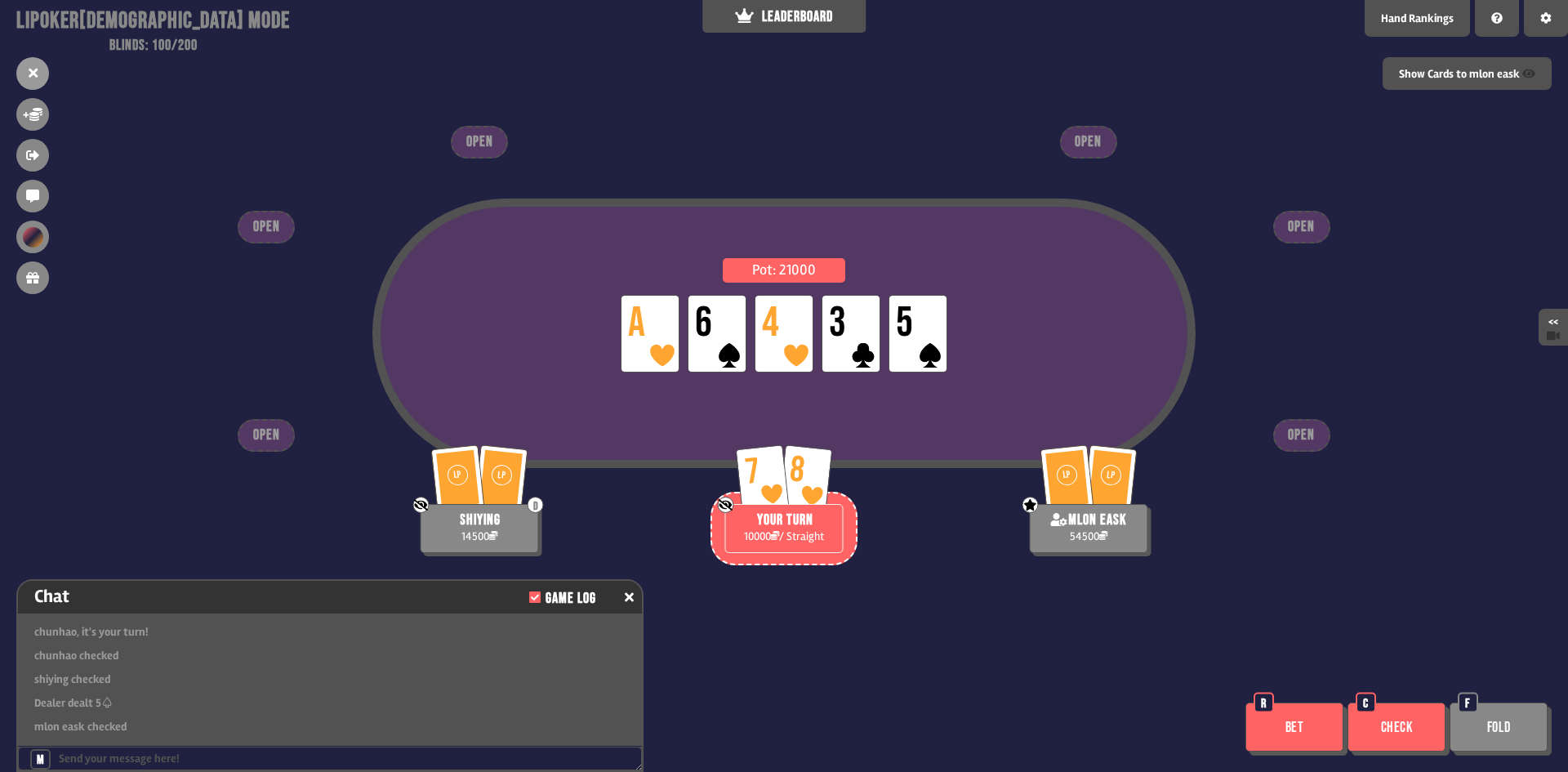 scroll, scrollTop: 6505, scrollLeft: 0, axis: vertical 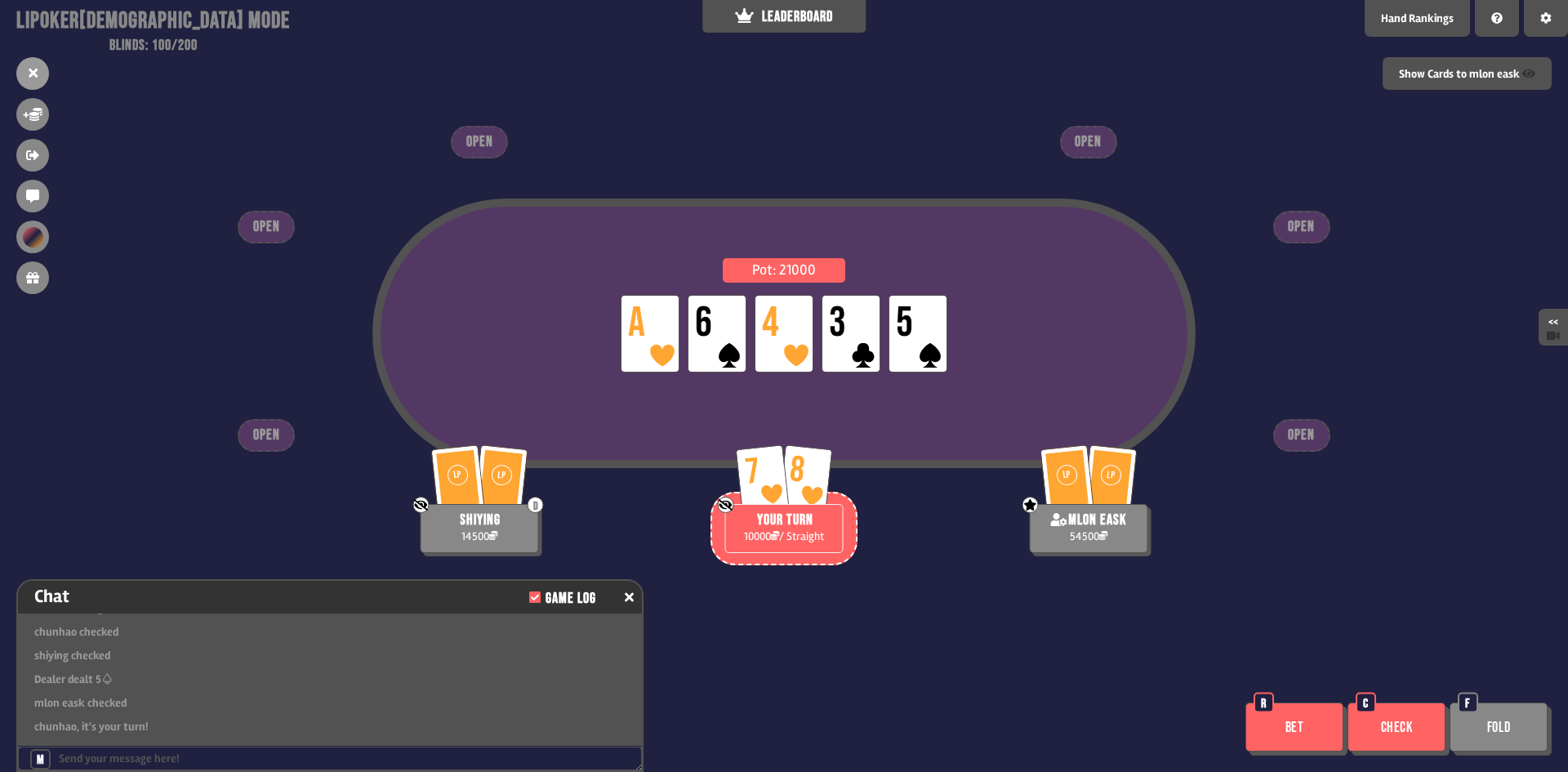 click on "Bet" at bounding box center (1294, 727) 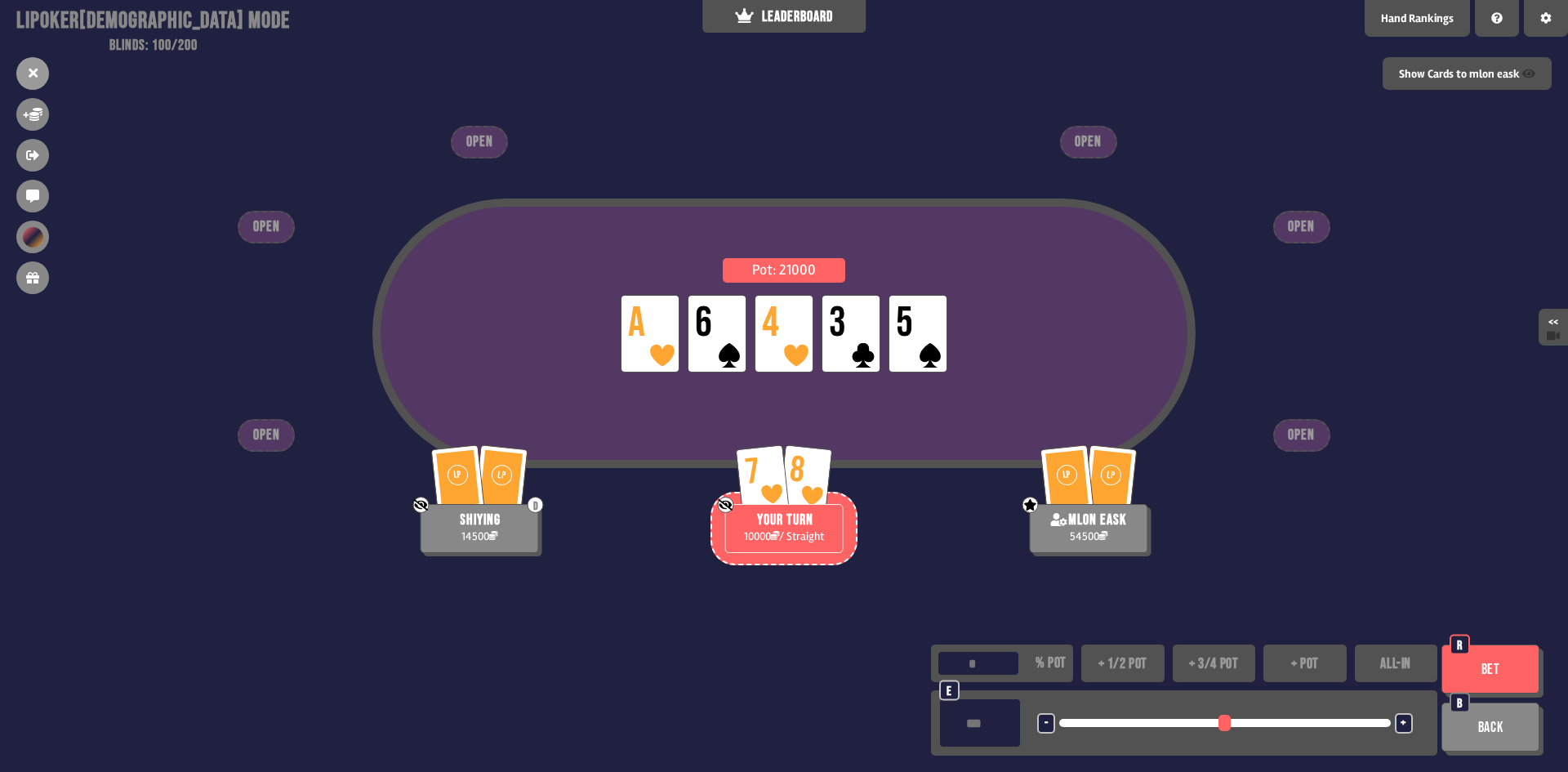click on "+ pot" at bounding box center [1305, 663] 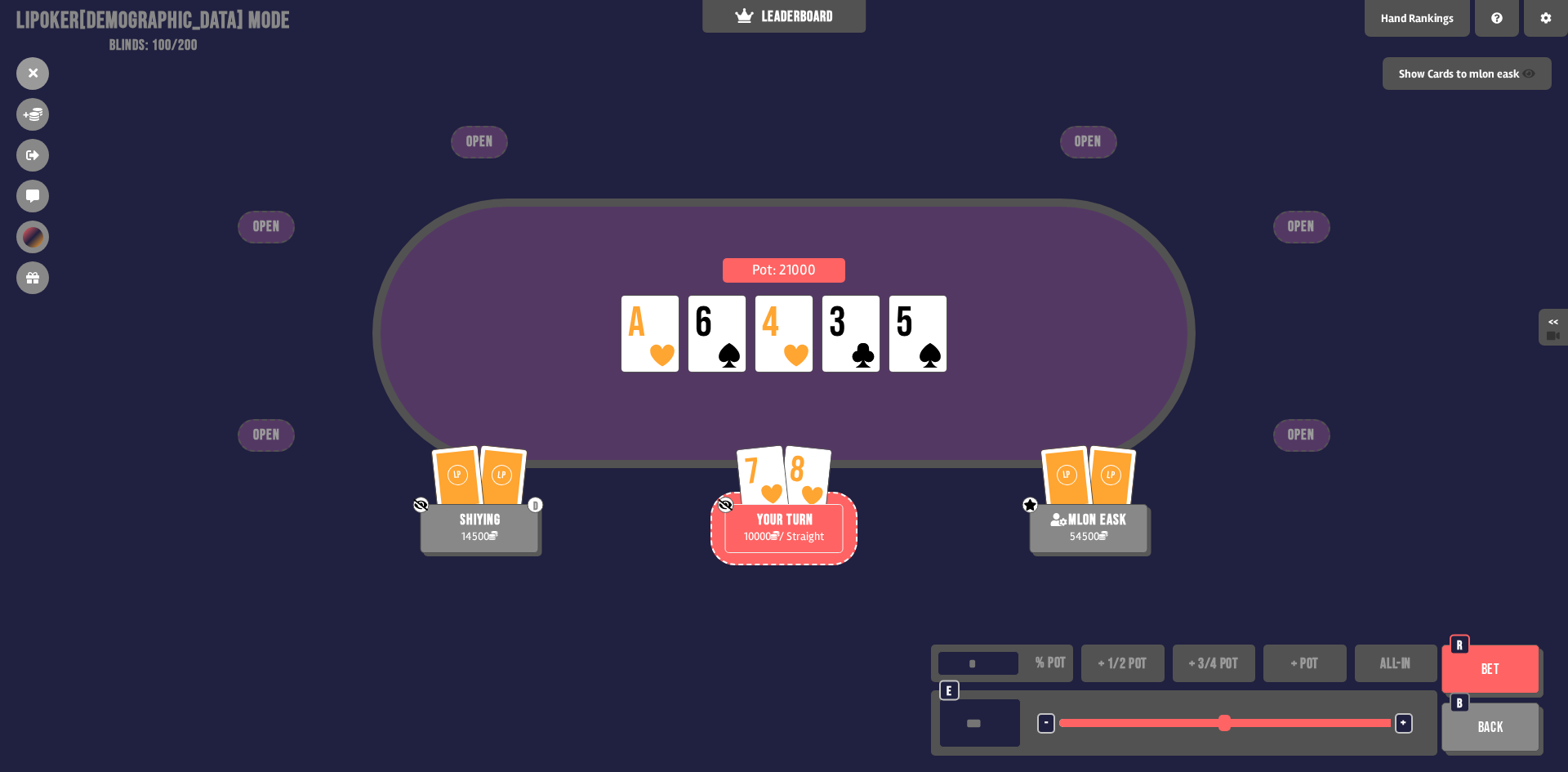 click on "Bet" at bounding box center [1490, 669] 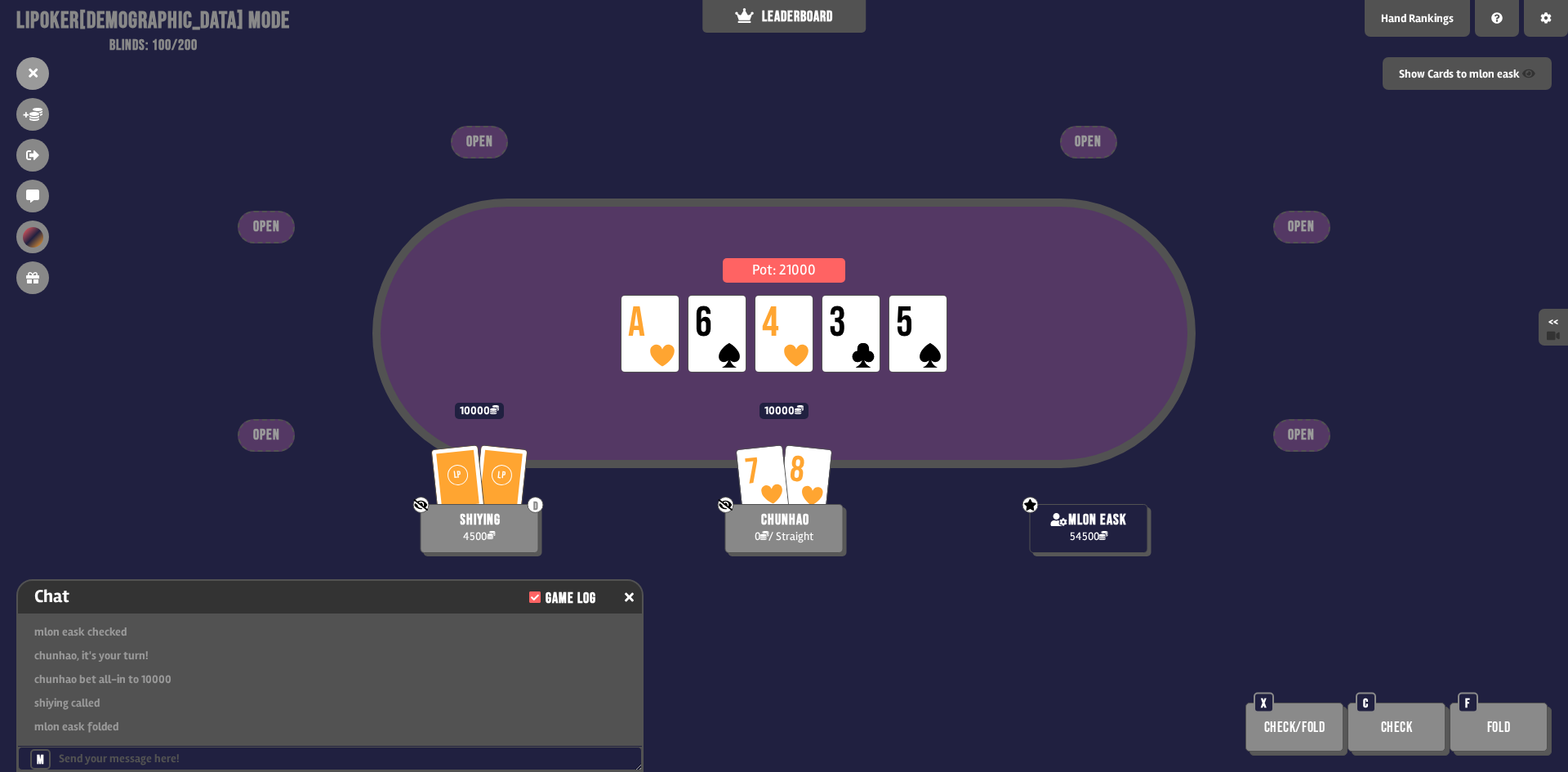scroll, scrollTop: 6600, scrollLeft: 0, axis: vertical 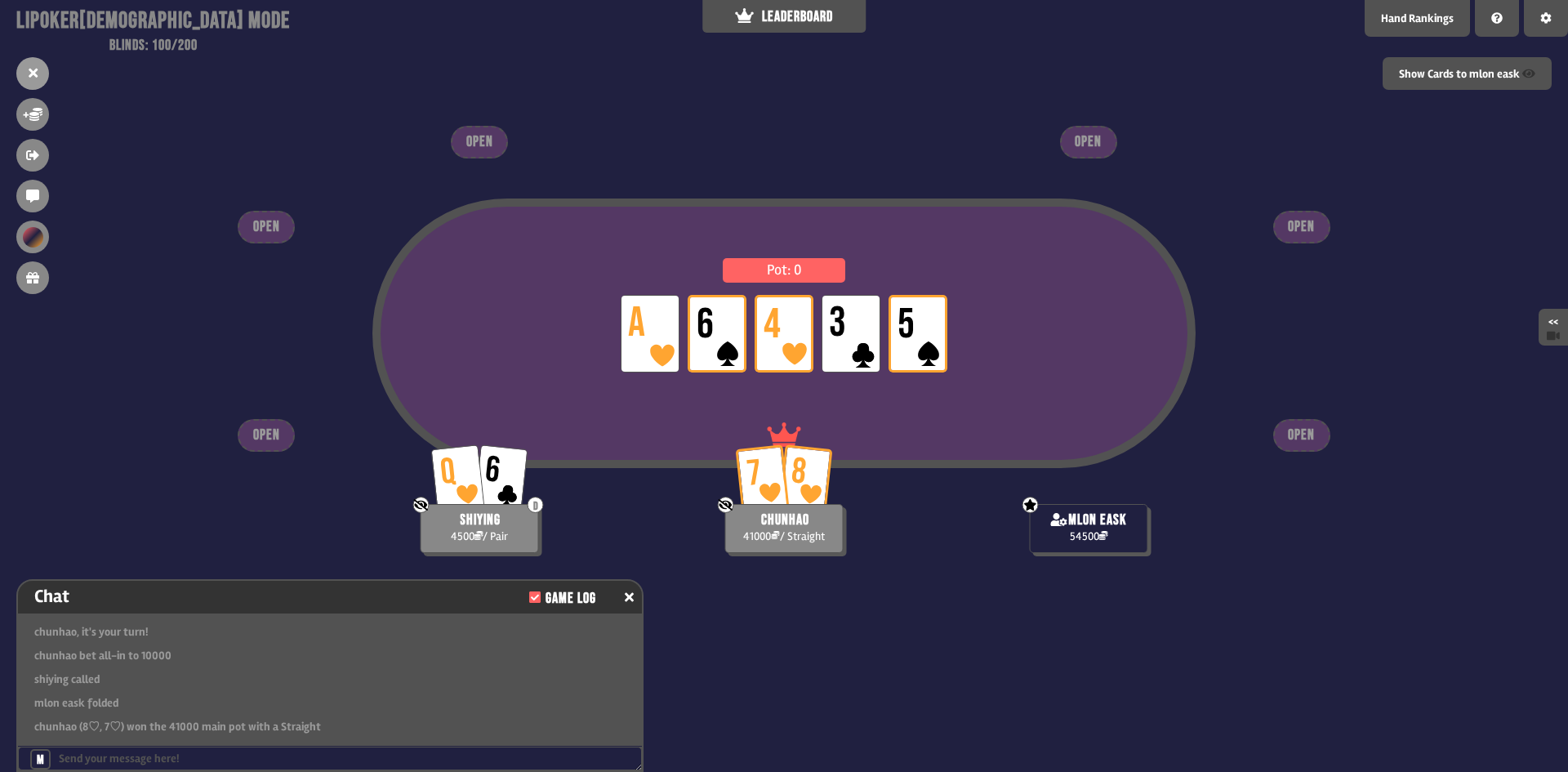 drag, startPoint x: 987, startPoint y: 591, endPoint x: 1022, endPoint y: 570, distance: 40.81666 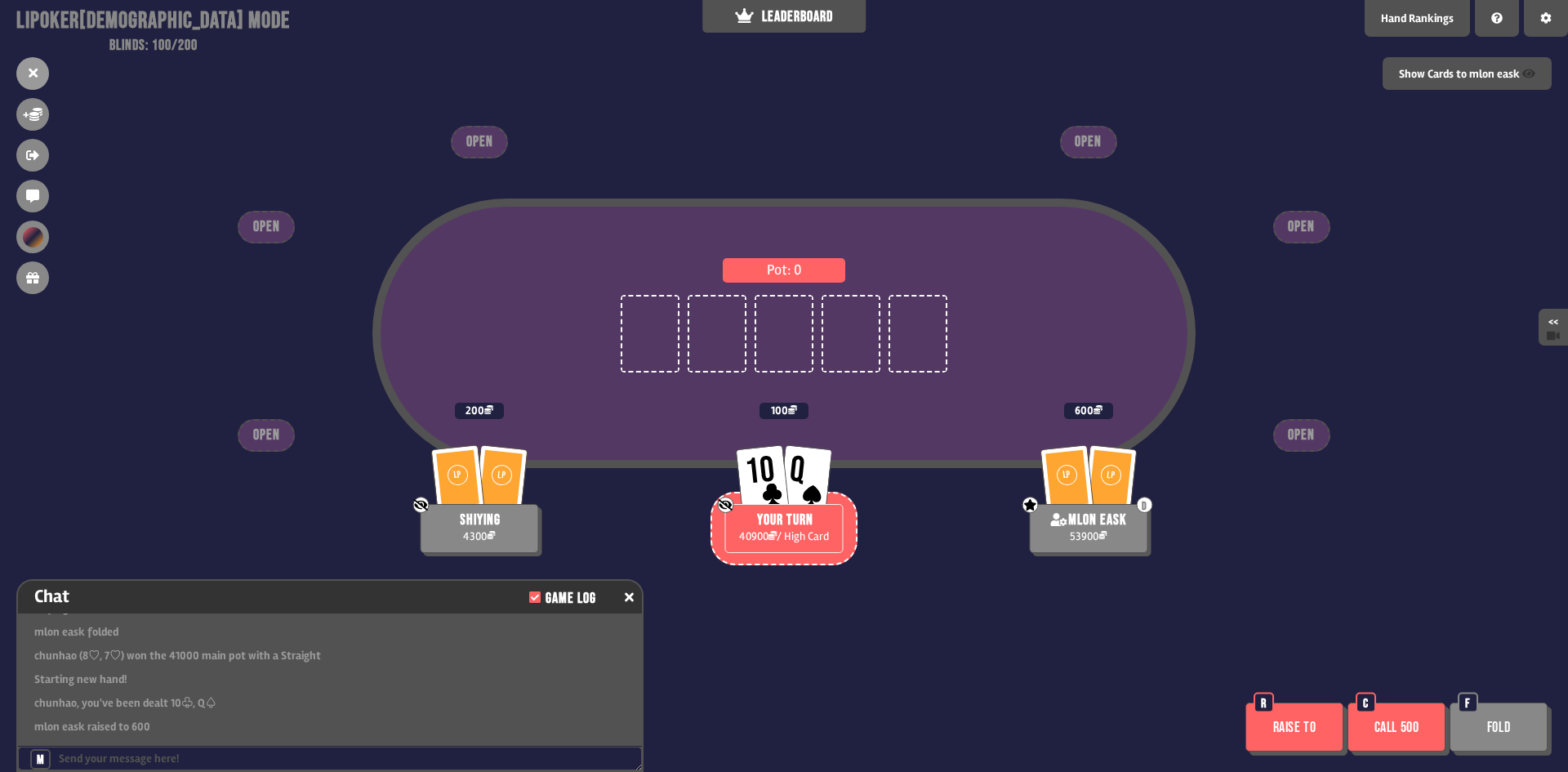 scroll, scrollTop: 6695, scrollLeft: 0, axis: vertical 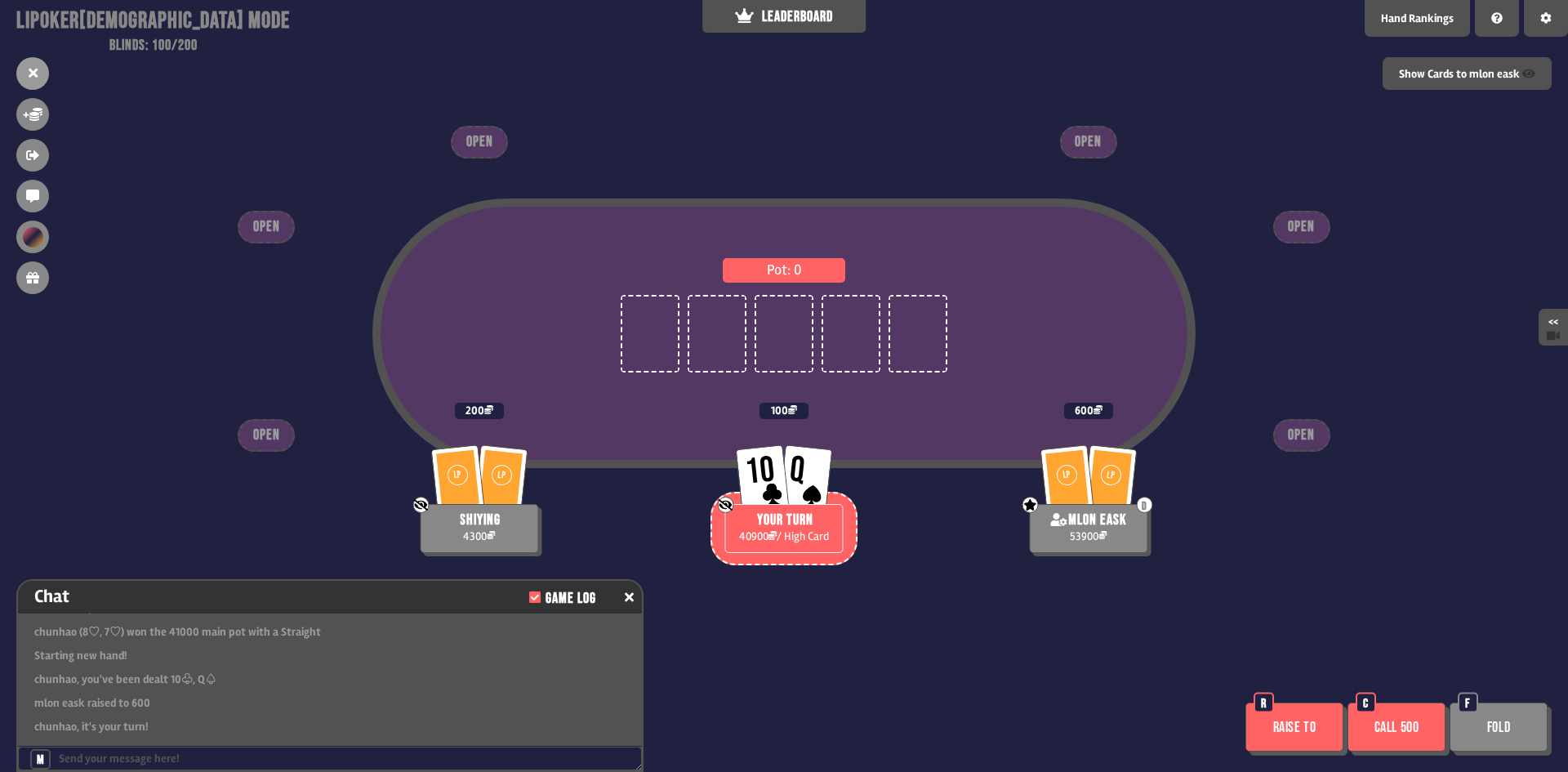 click on "Raise to" at bounding box center (1294, 727) 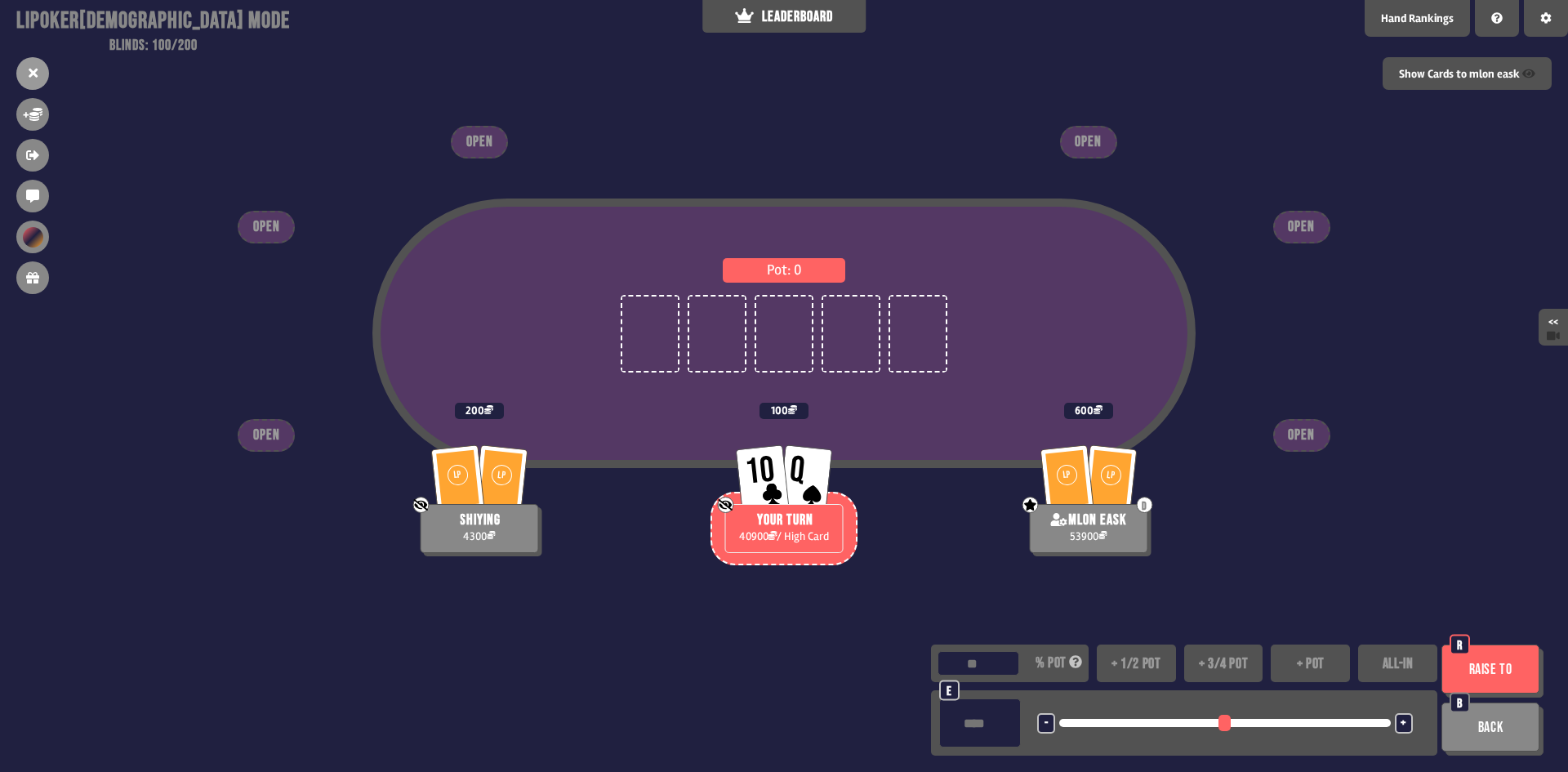 click on "ALL-IN" at bounding box center (1397, 663) 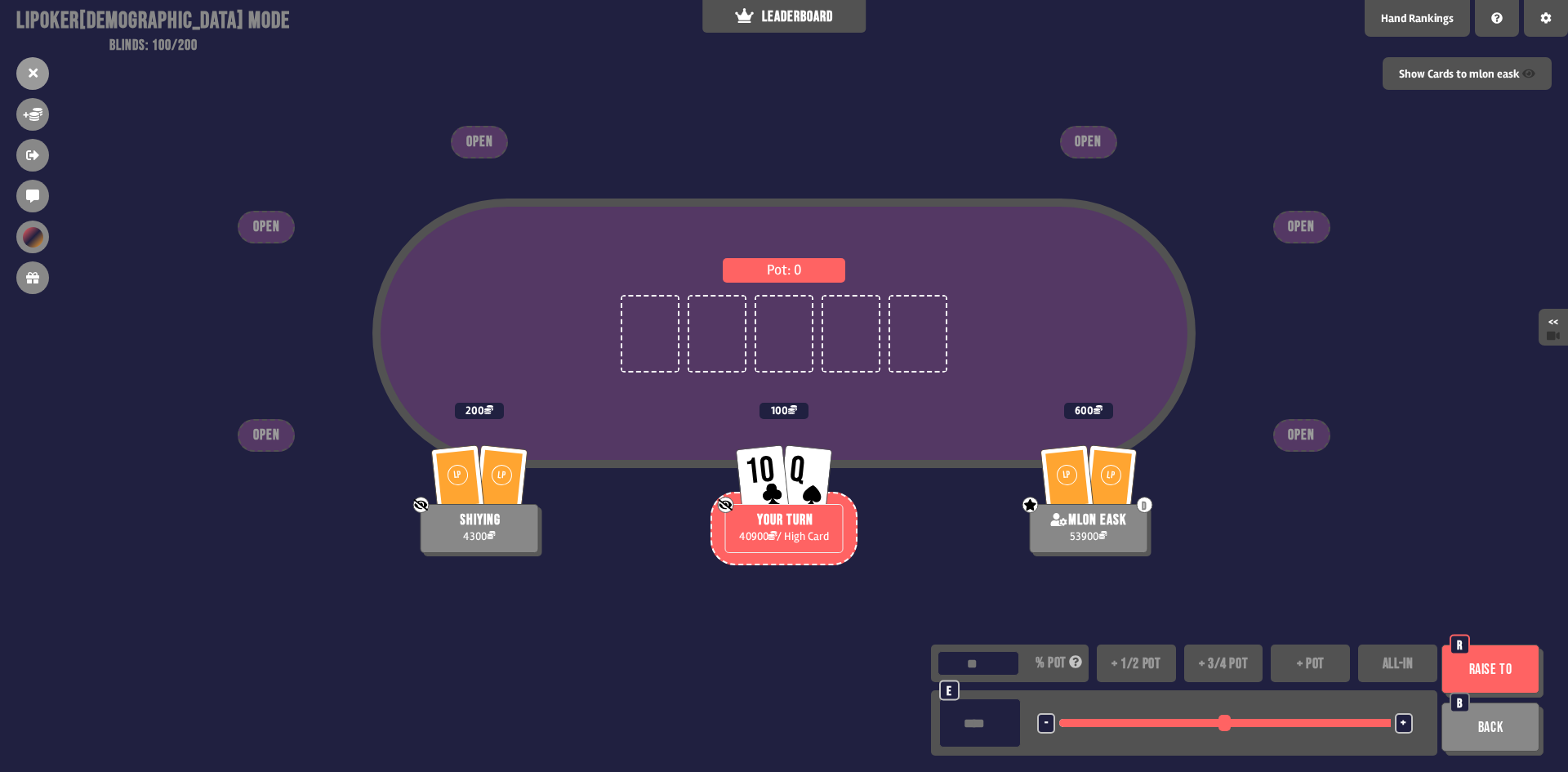 click on "+ pot" at bounding box center [1310, 663] 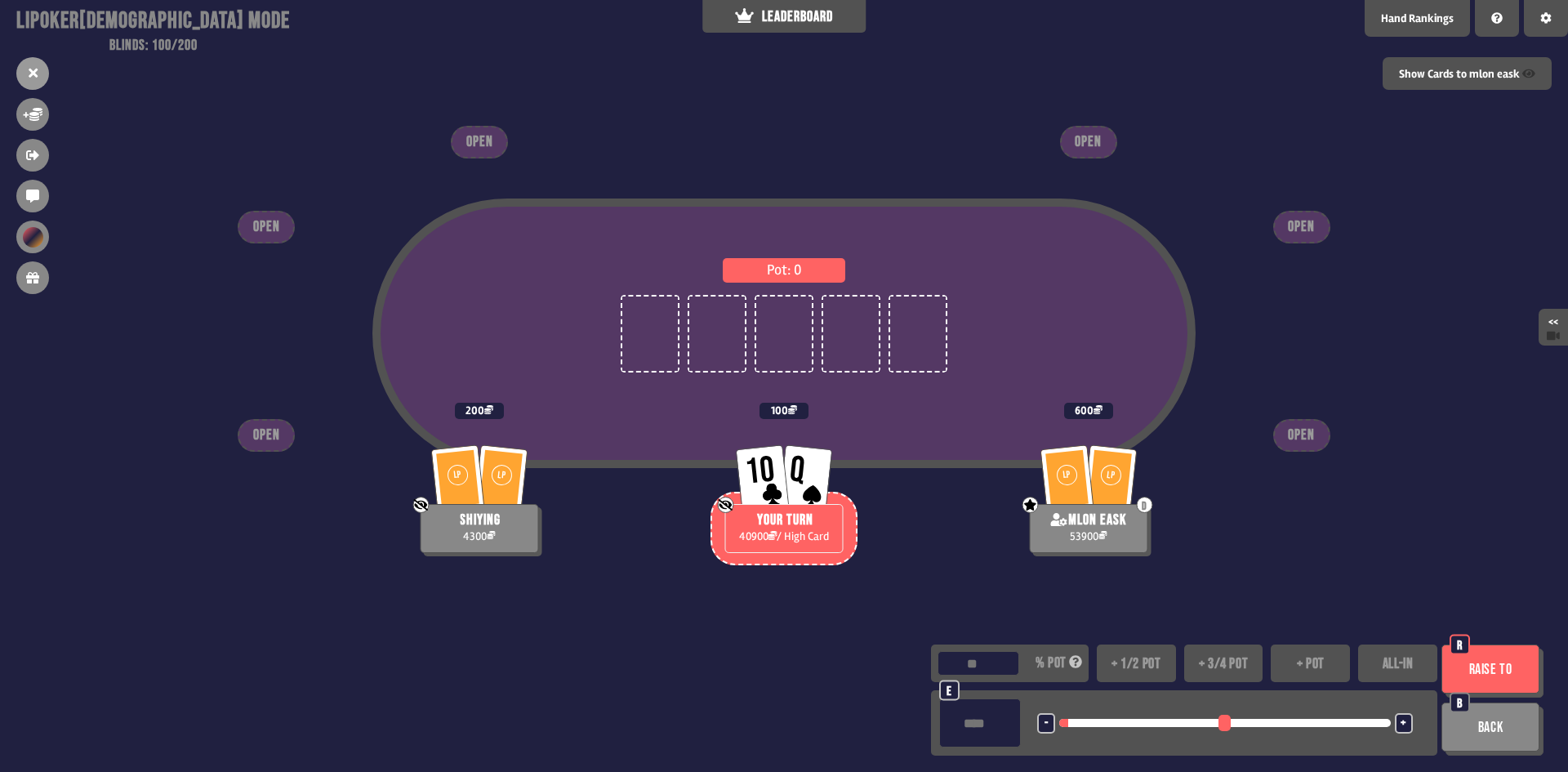 click on "Raise to" at bounding box center [1490, 669] 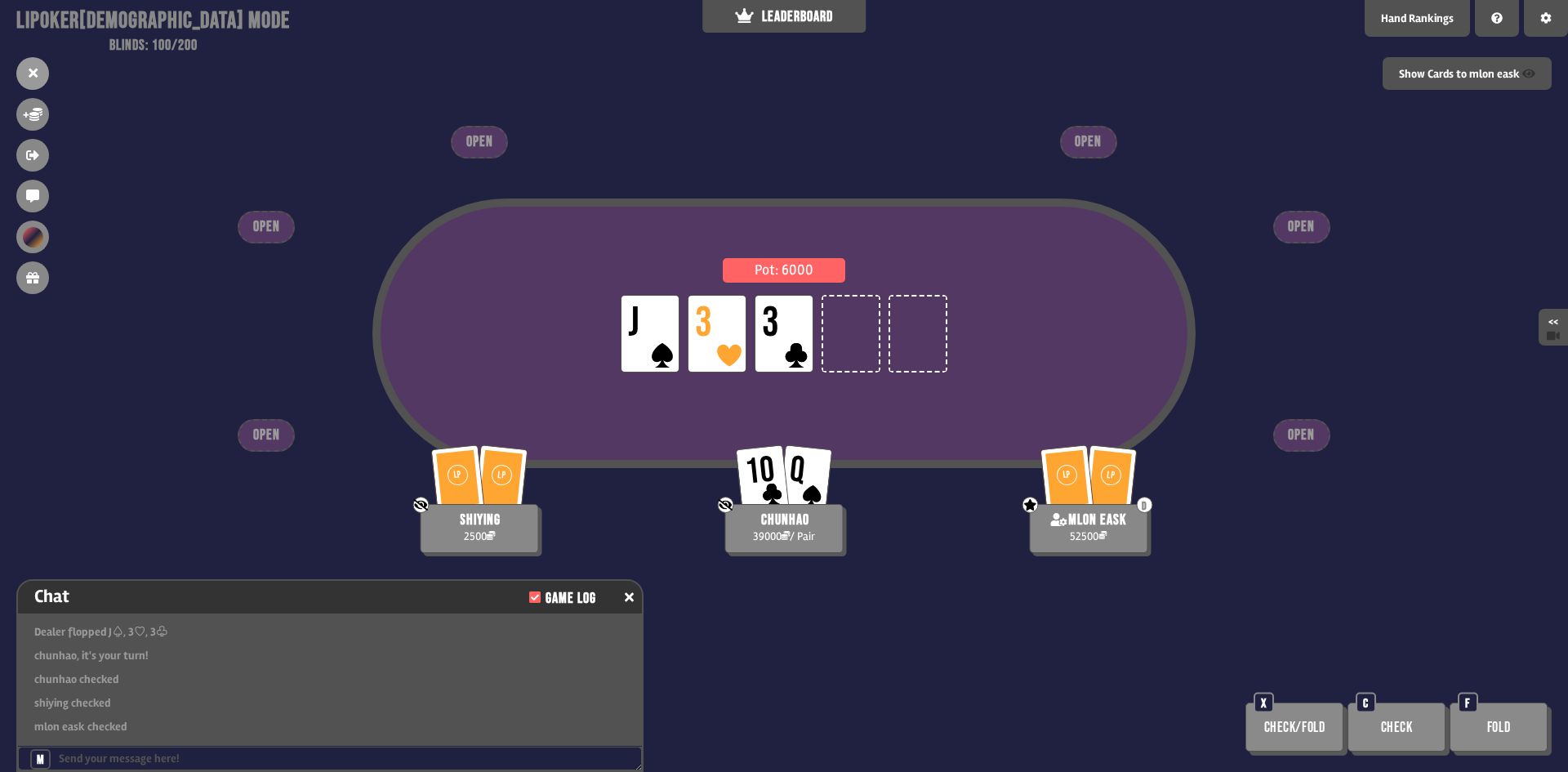 scroll, scrollTop: 6908, scrollLeft: 0, axis: vertical 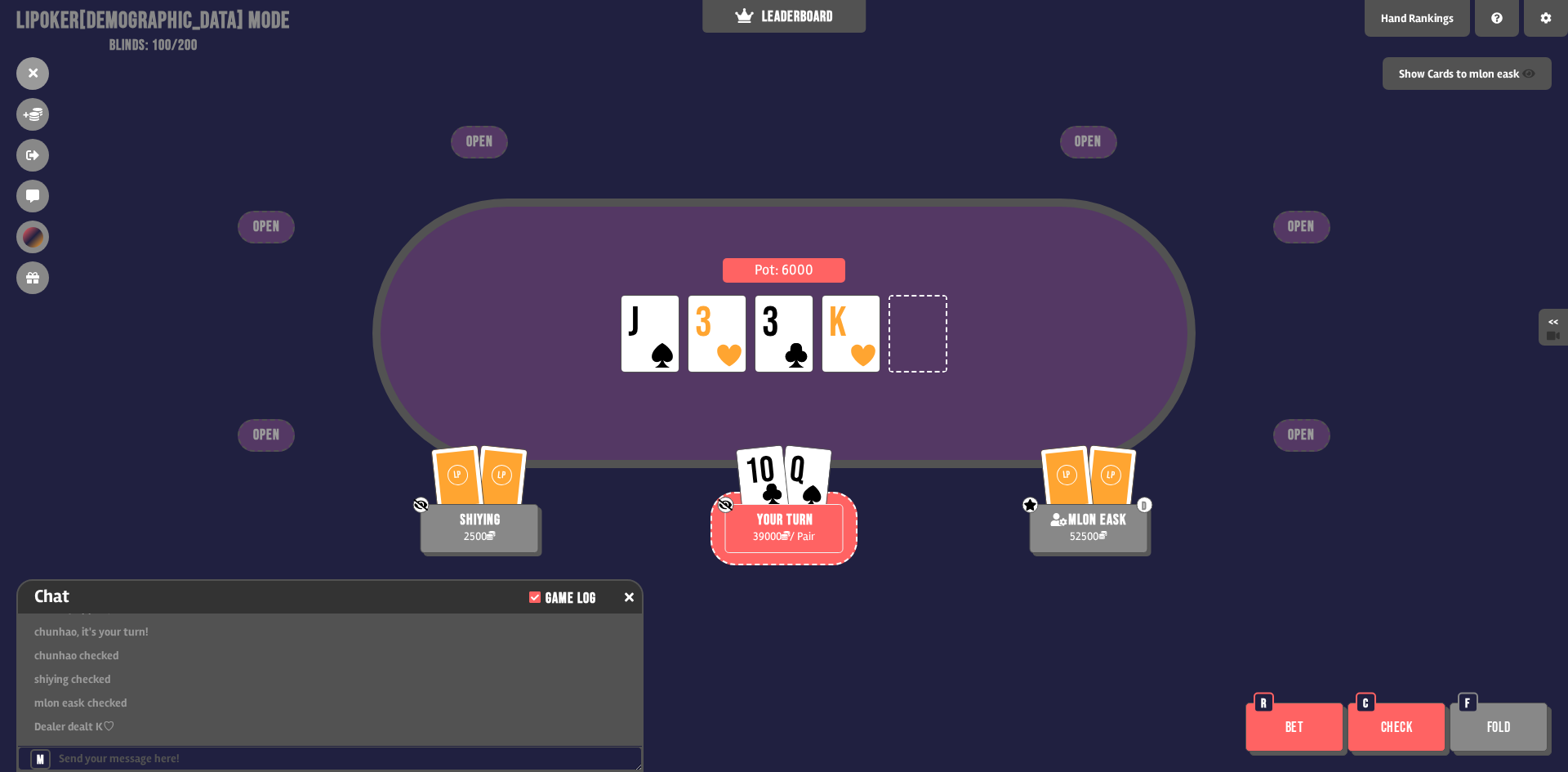 click on "Bet" at bounding box center [1294, 727] 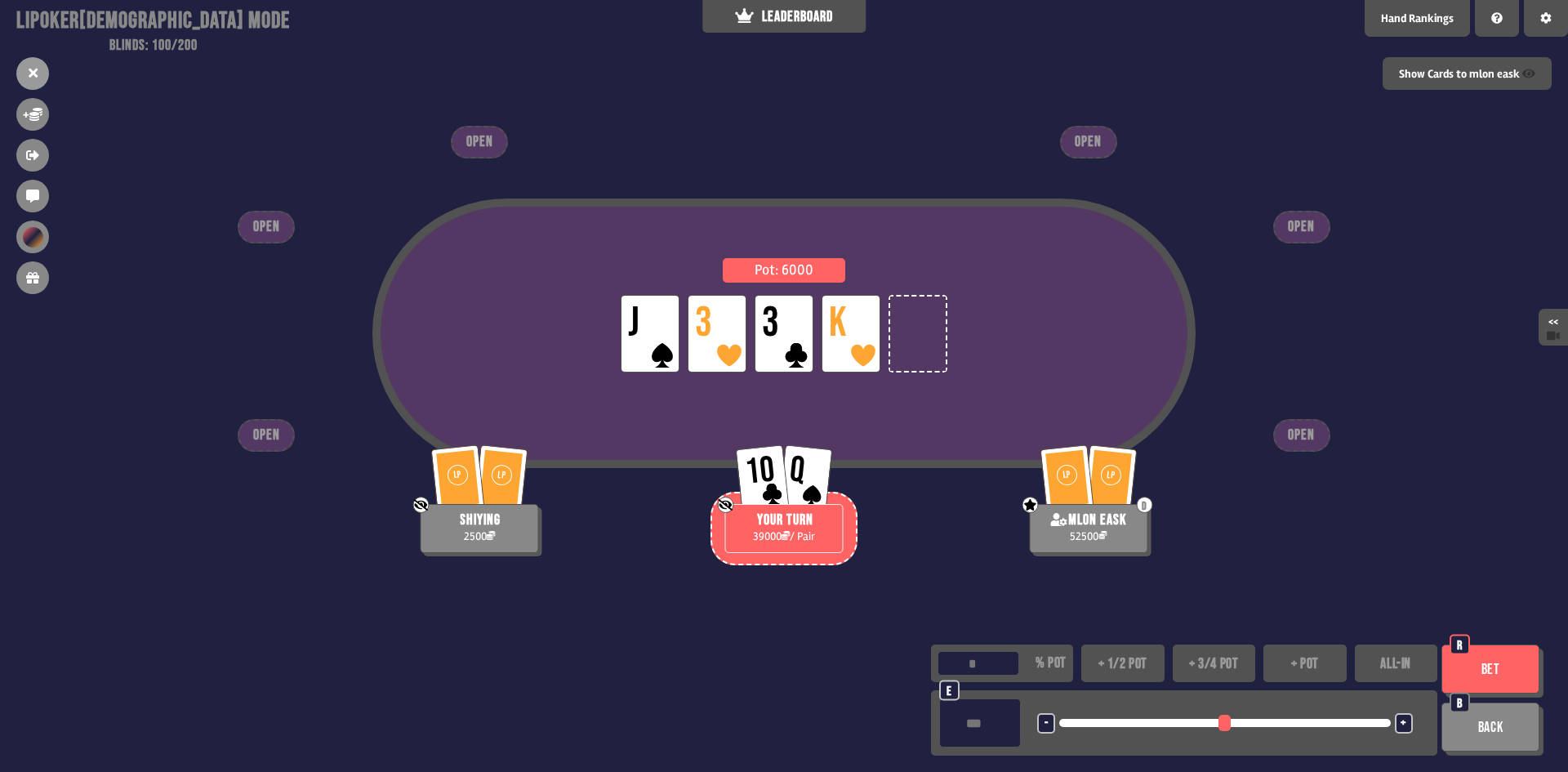 drag, startPoint x: 1299, startPoint y: 658, endPoint x: 1327, endPoint y: 661, distance: 28.160256 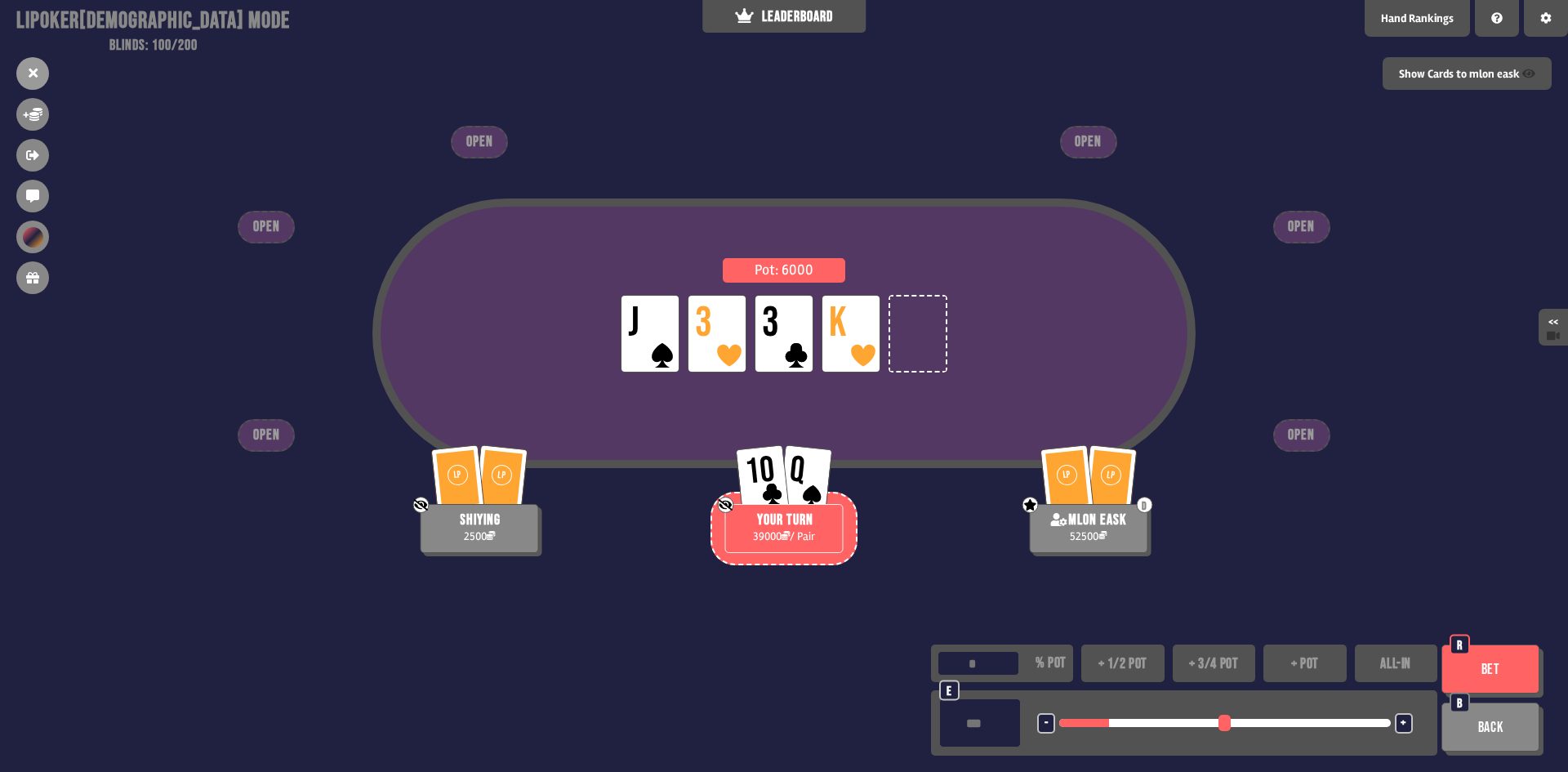 click on "Bet" at bounding box center (1490, 669) 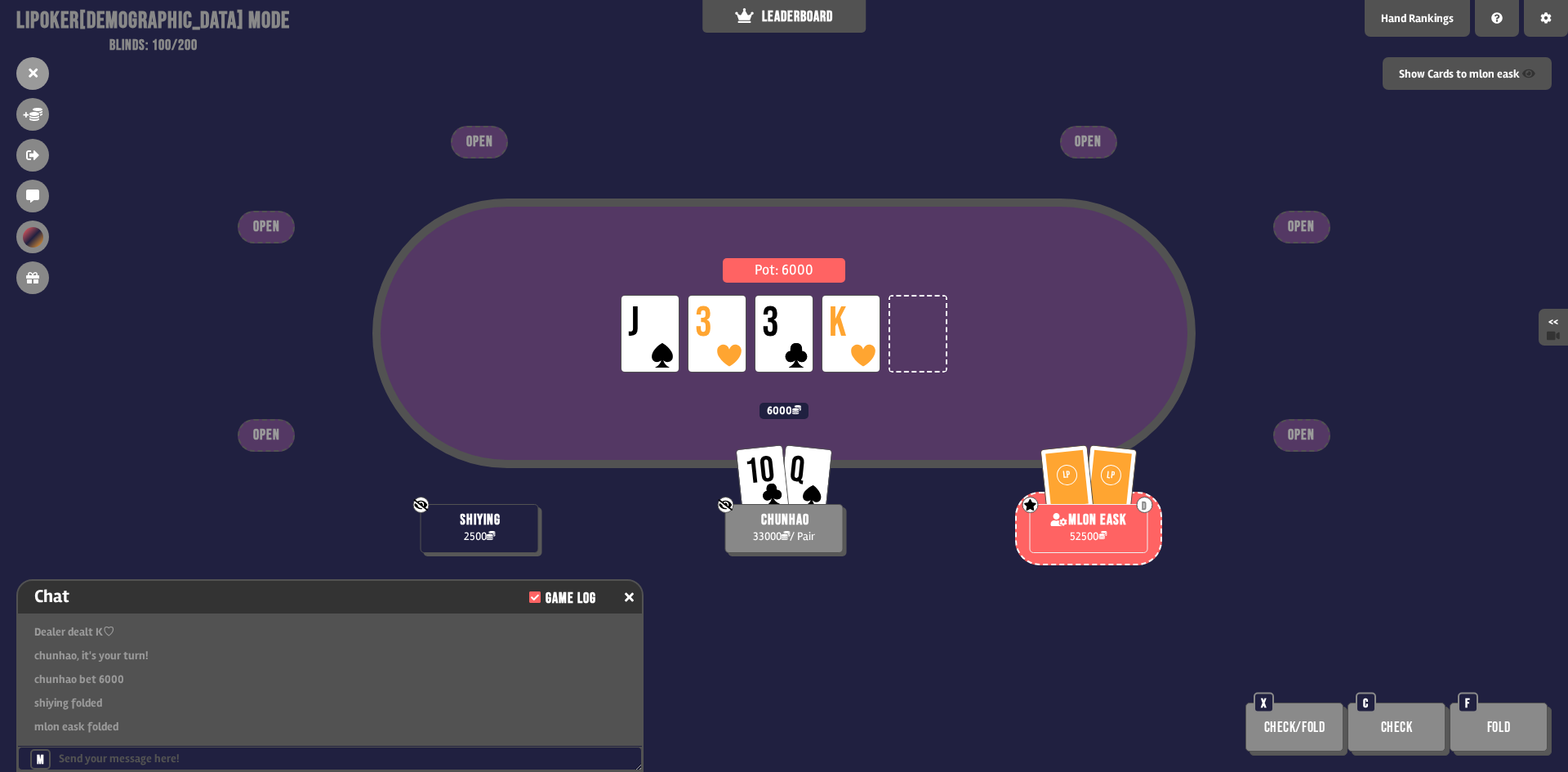 scroll, scrollTop: 7026, scrollLeft: 0, axis: vertical 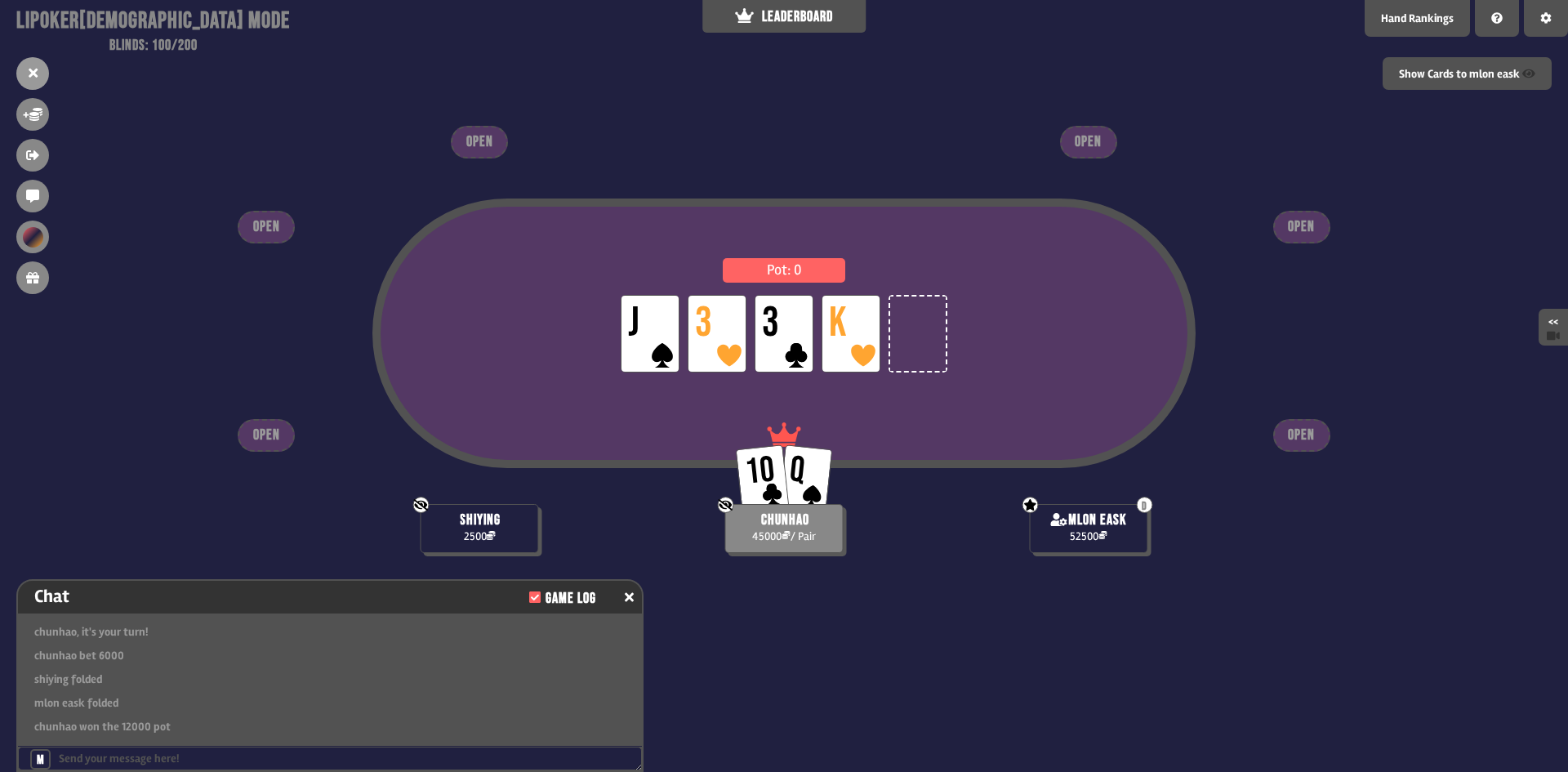 click on "Pot: 0   LP J LP 3 LP 3 LP K D God - can see certain player's cards mlon eask 52500  Not showing cards to God shiying 2500  10 Q Not showing cards to God chunhao 45000   / Pair OPEN OPEN OPEN OPEN OPEN OPEN" at bounding box center [784, 386] 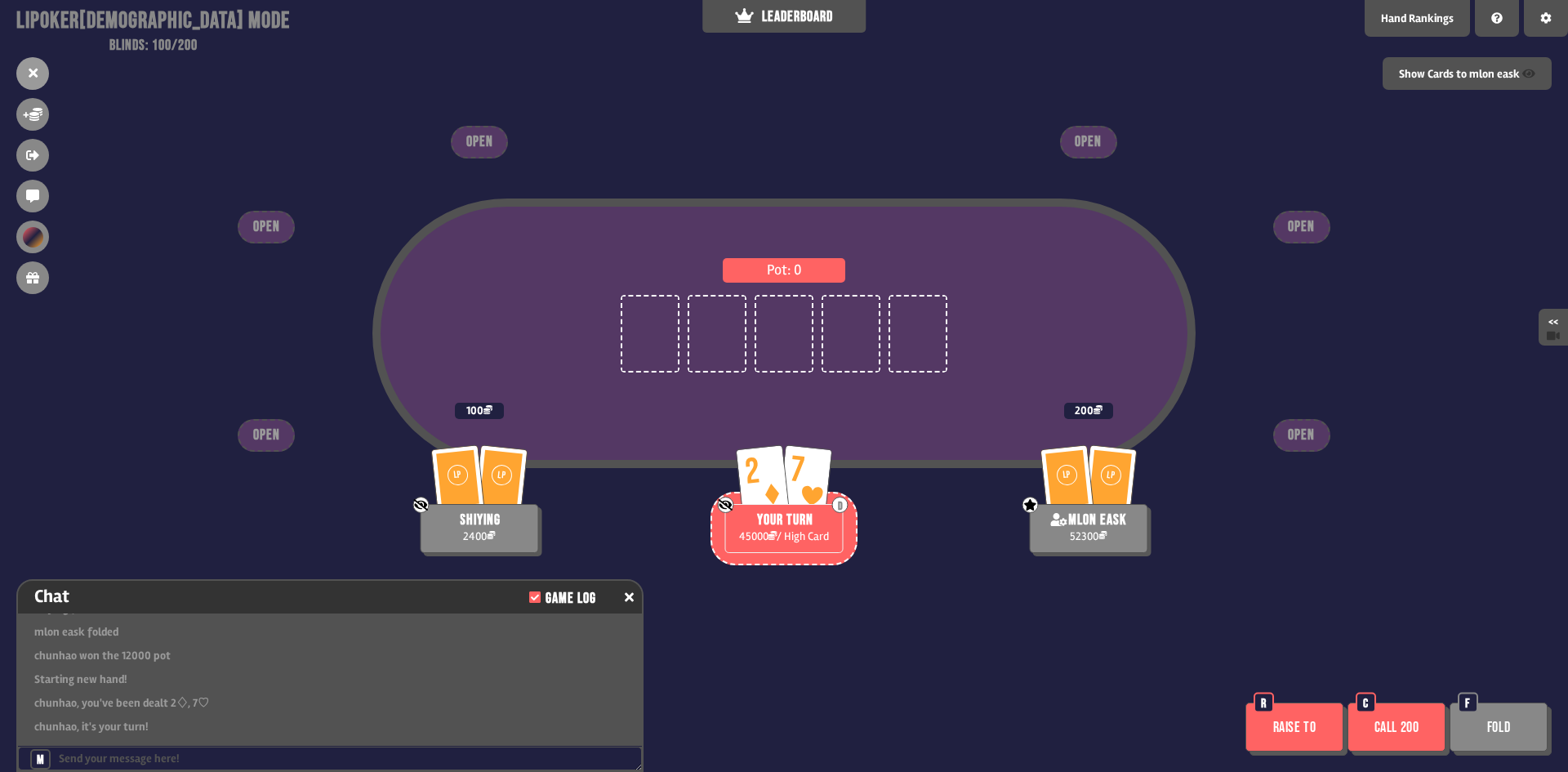 click on "Raise to" at bounding box center [1294, 727] 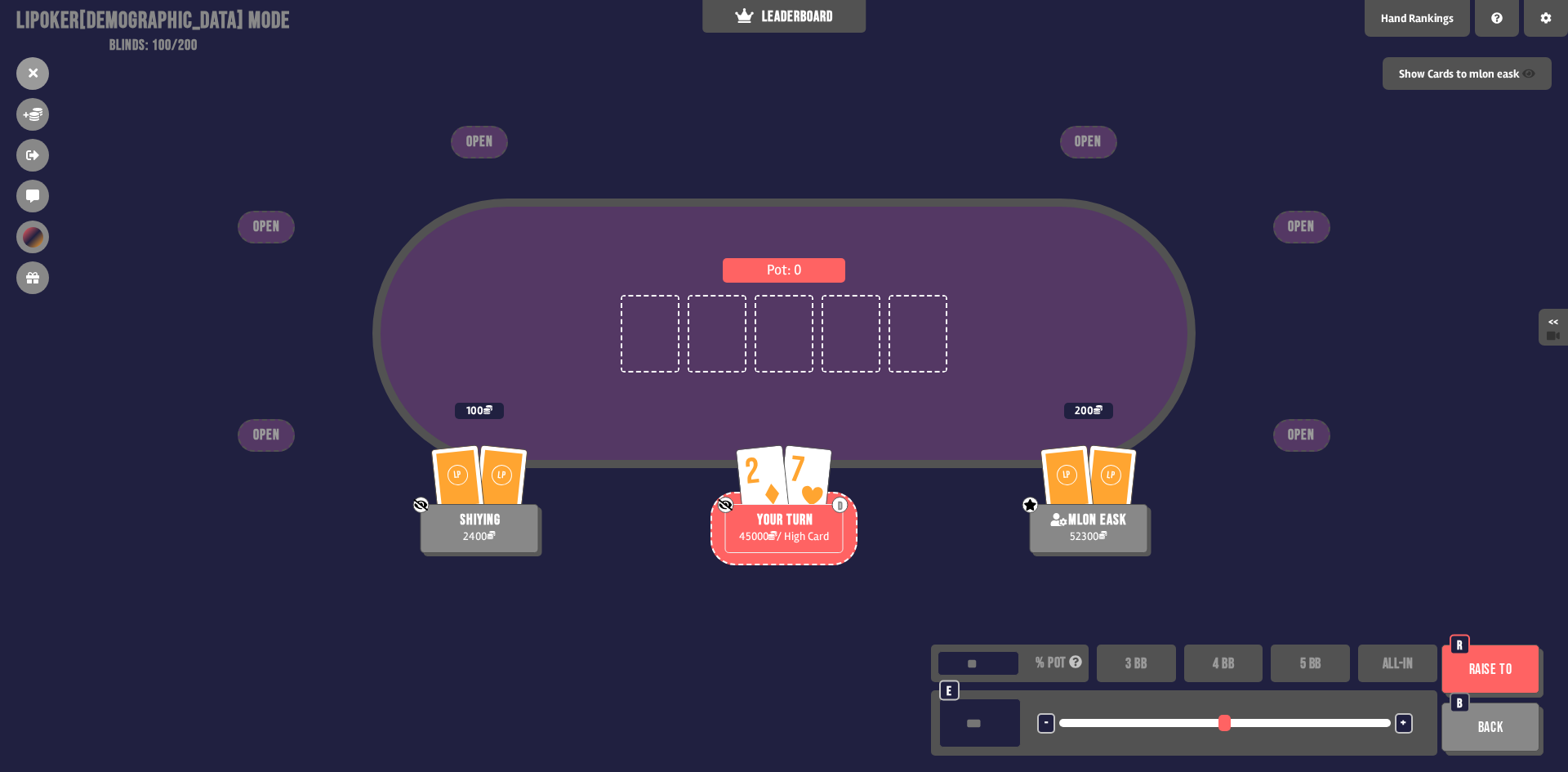 click on "5 BB" at bounding box center (1310, 663) 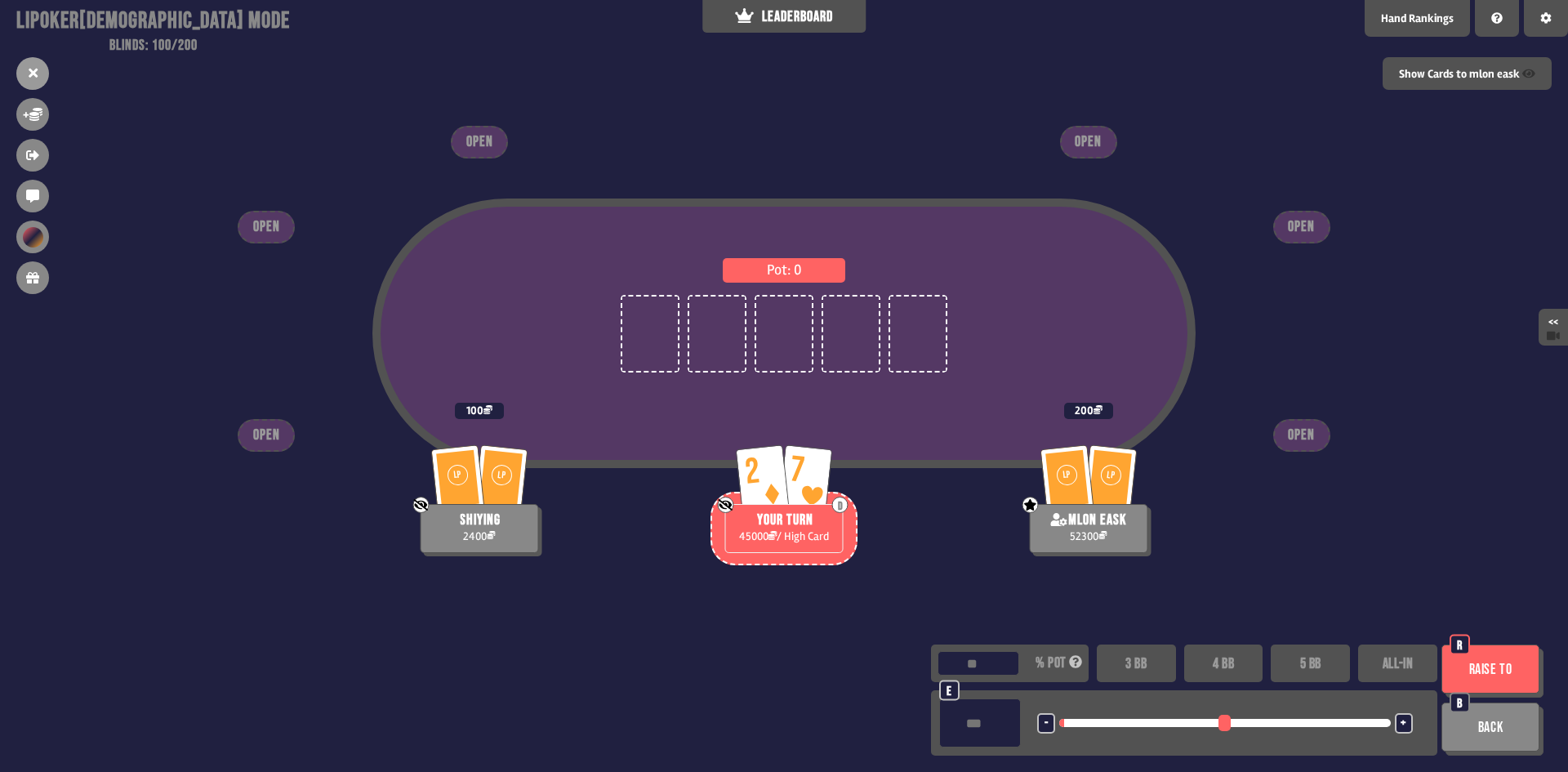 type on "***" 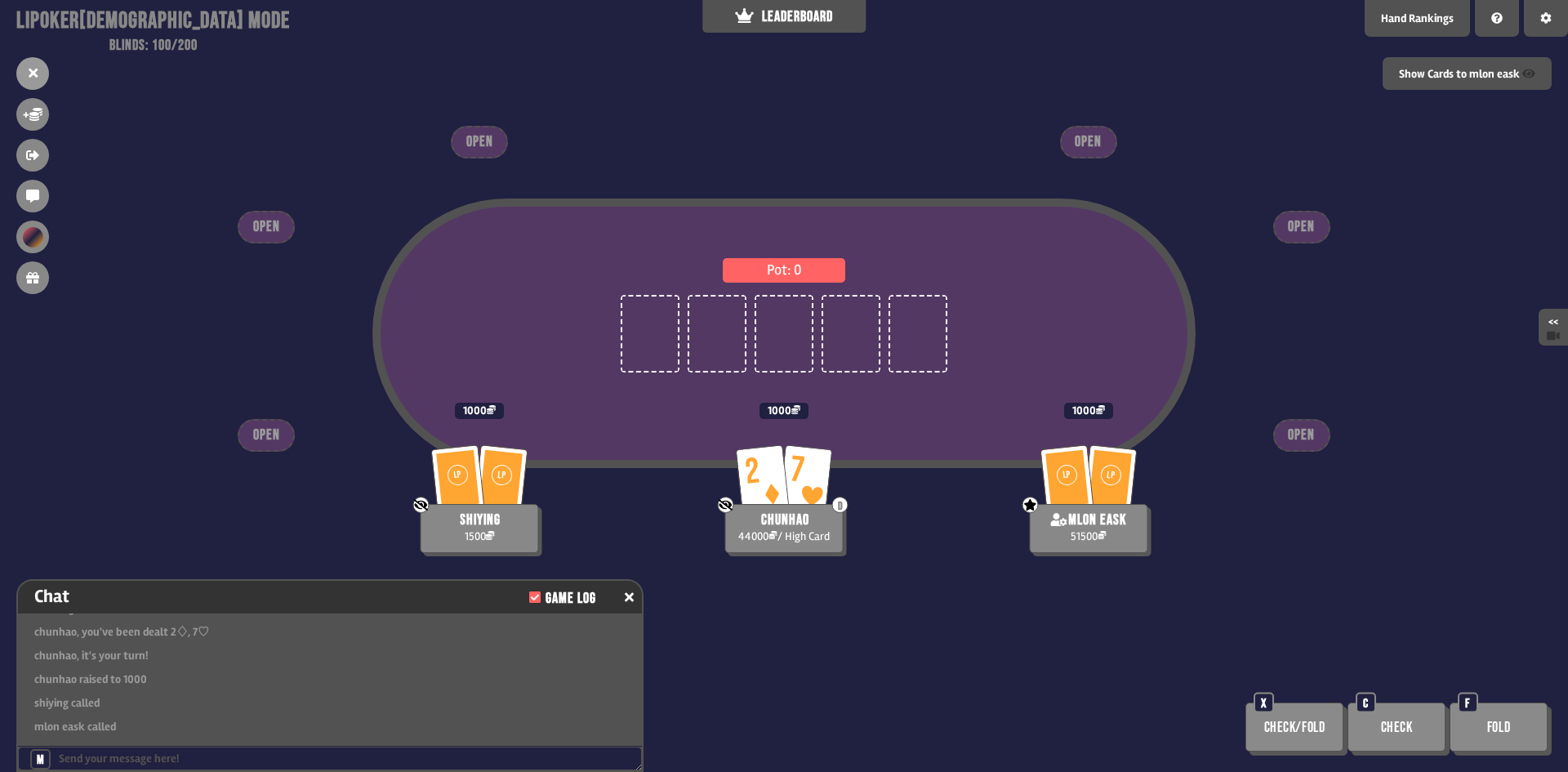 scroll, scrollTop: 7192, scrollLeft: 0, axis: vertical 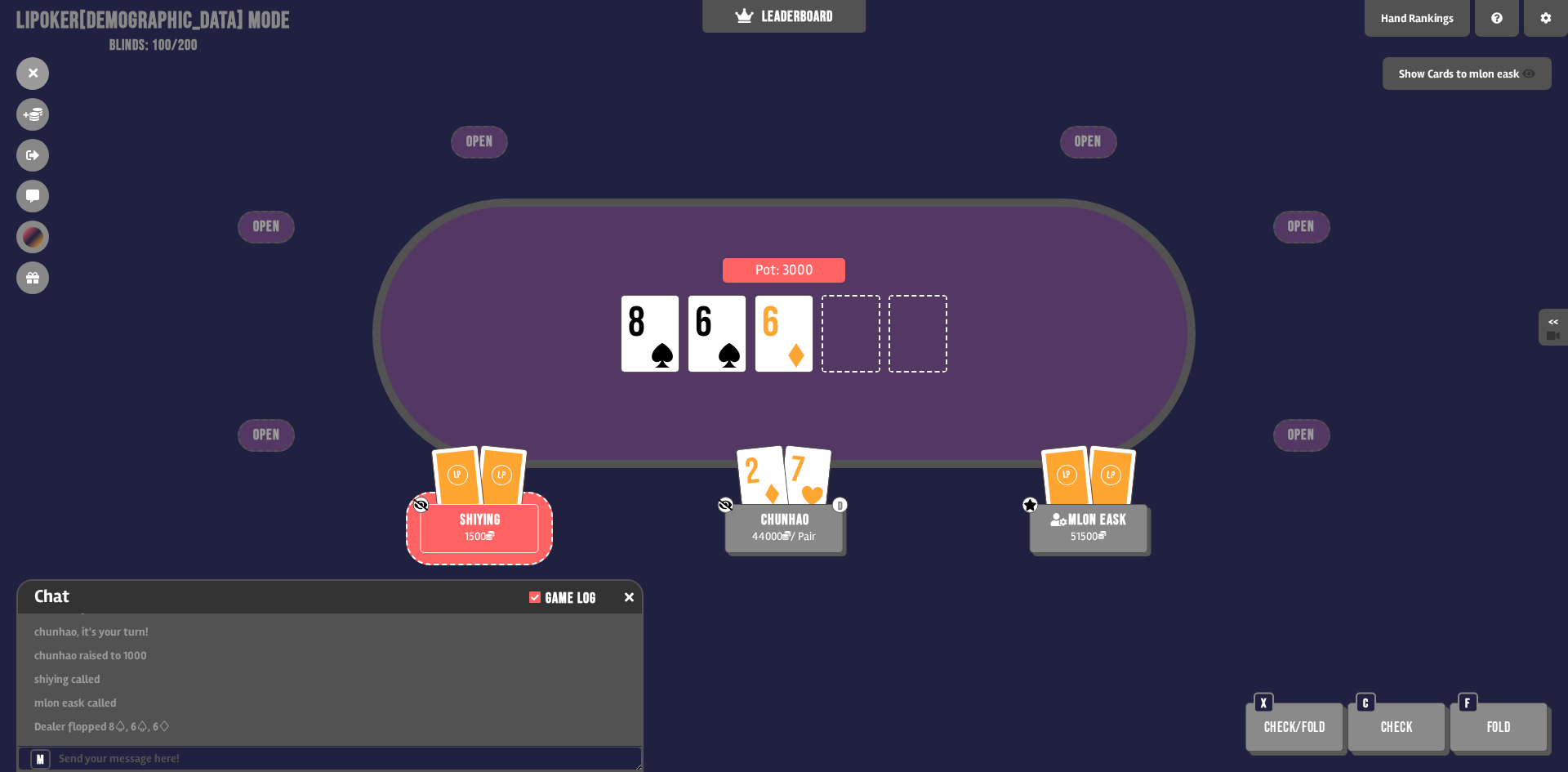 click on "Check" at bounding box center [1396, 727] 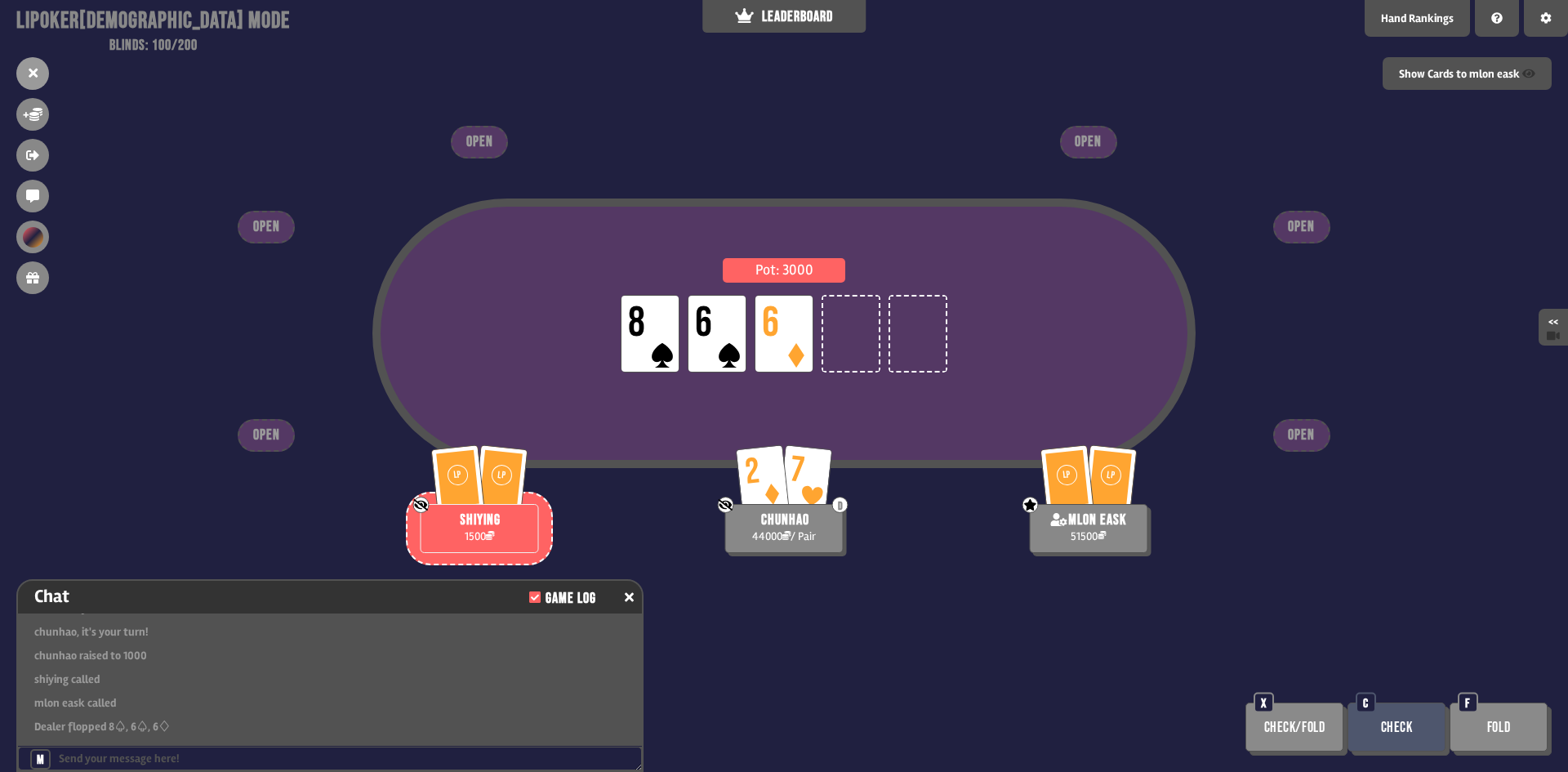 type 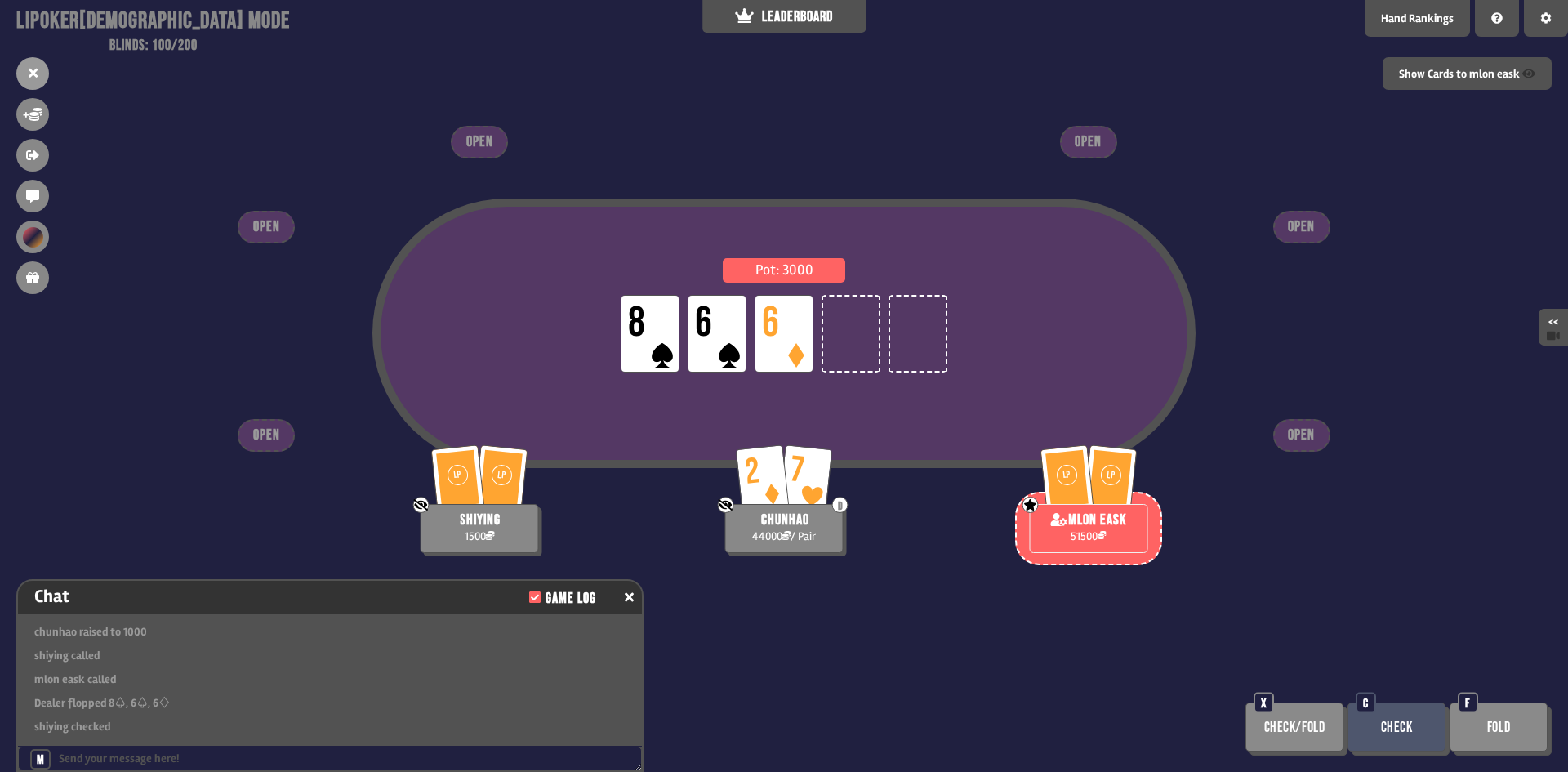 scroll, scrollTop: 7240, scrollLeft: 0, axis: vertical 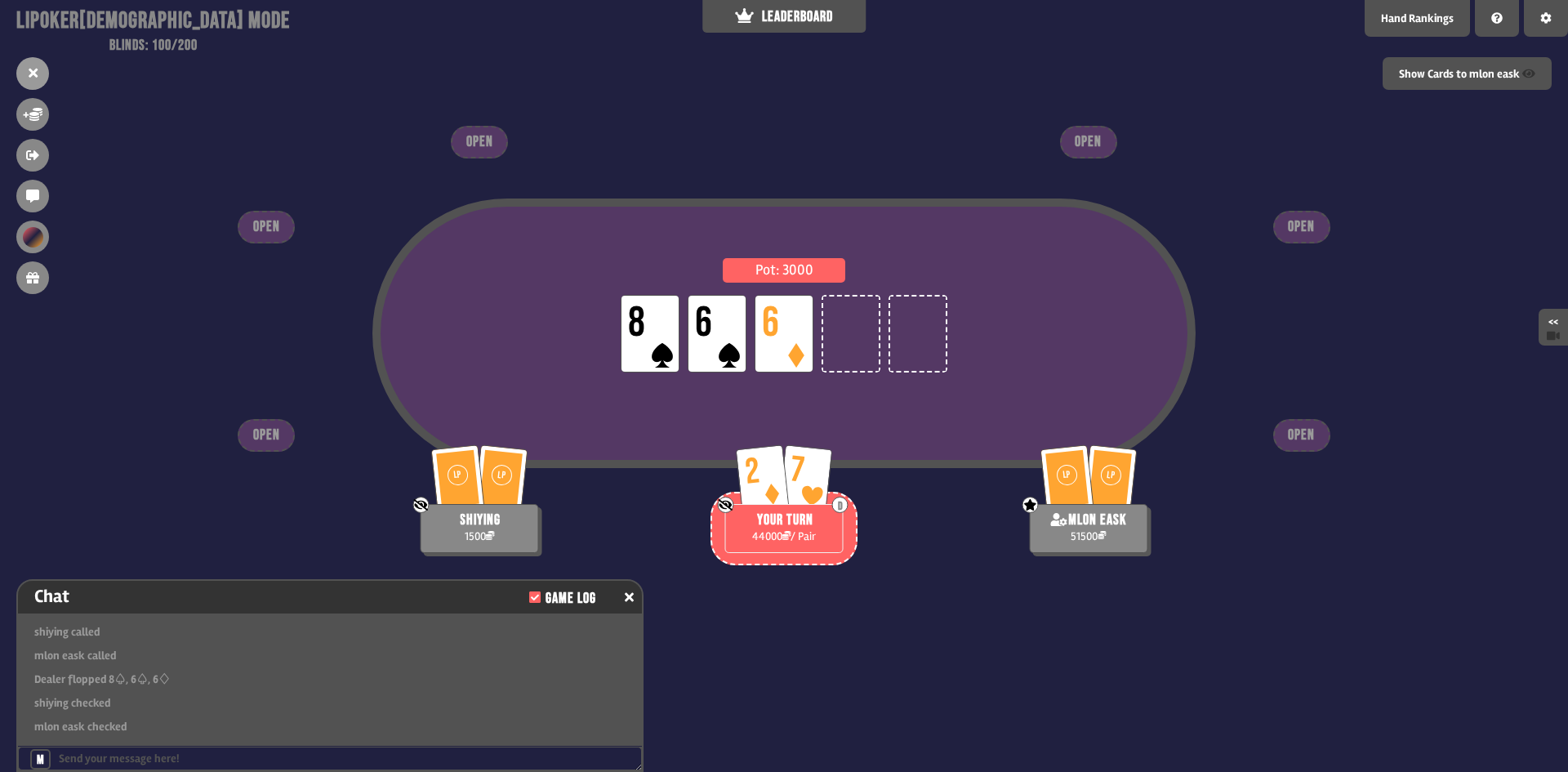 click on "Pot: 3000   LP 8 LP 6 LP 6" at bounding box center (784, 372) 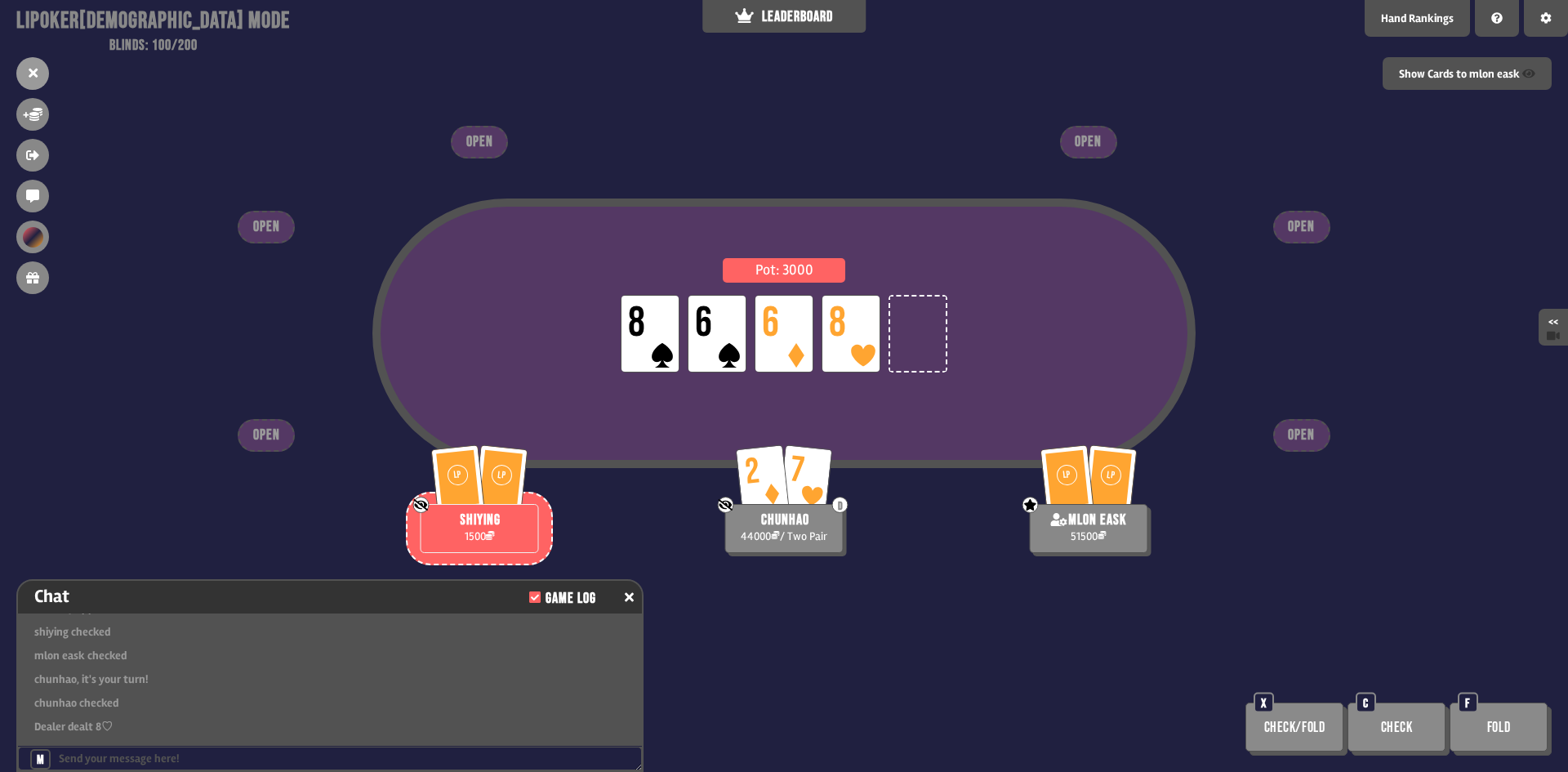 scroll, scrollTop: 7334, scrollLeft: 0, axis: vertical 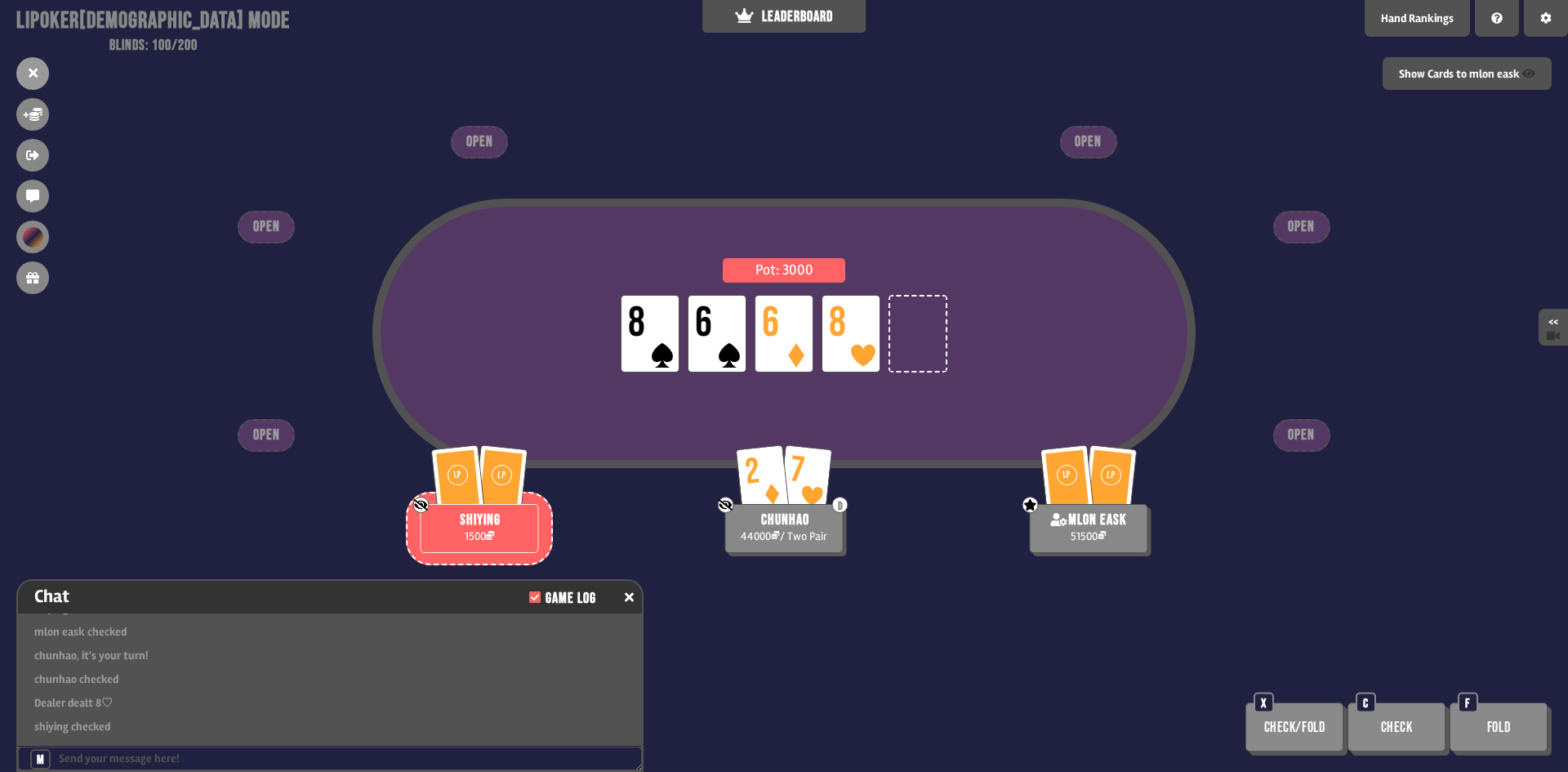 click on "Check" at bounding box center (1396, 727) 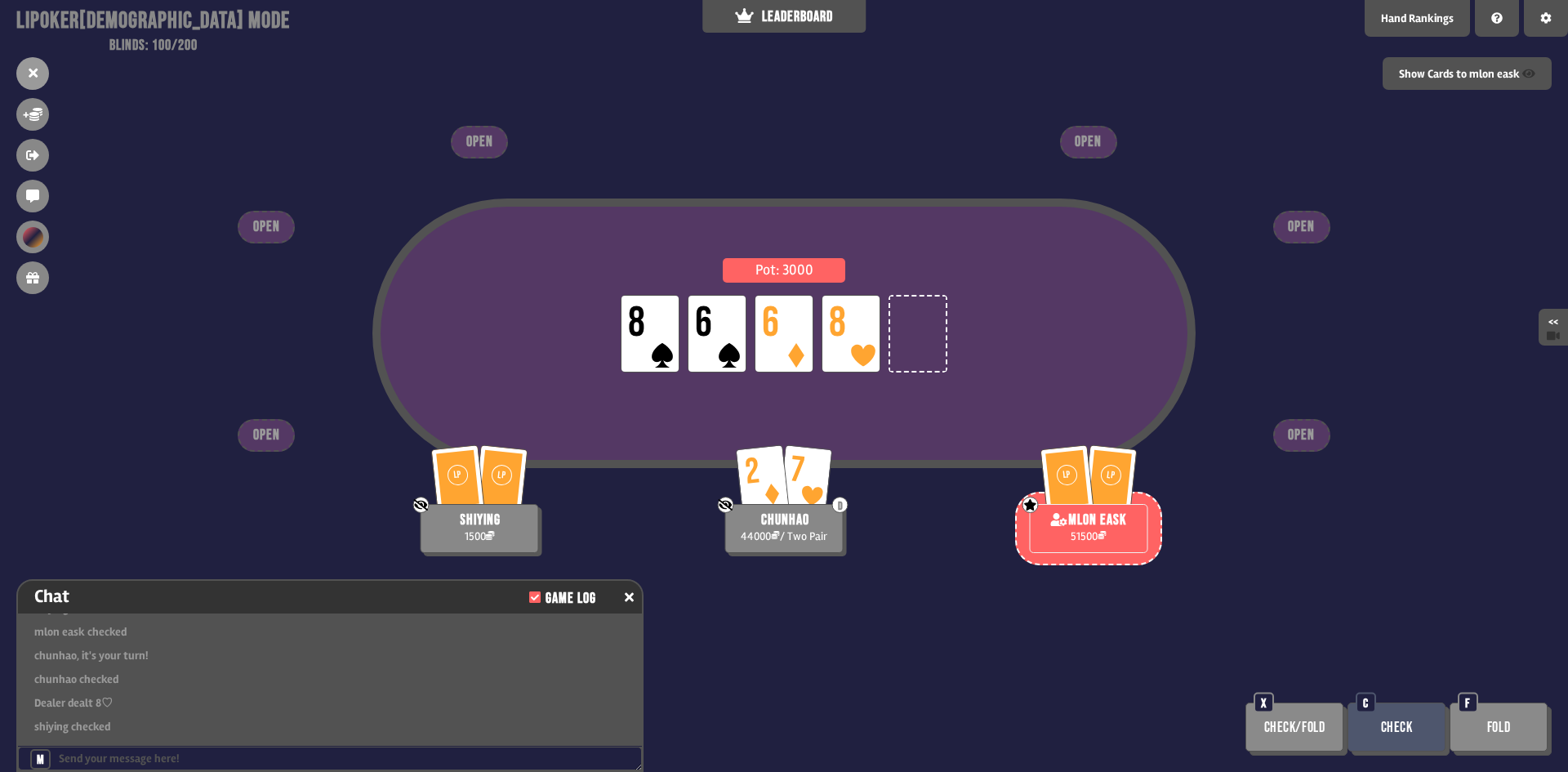 type 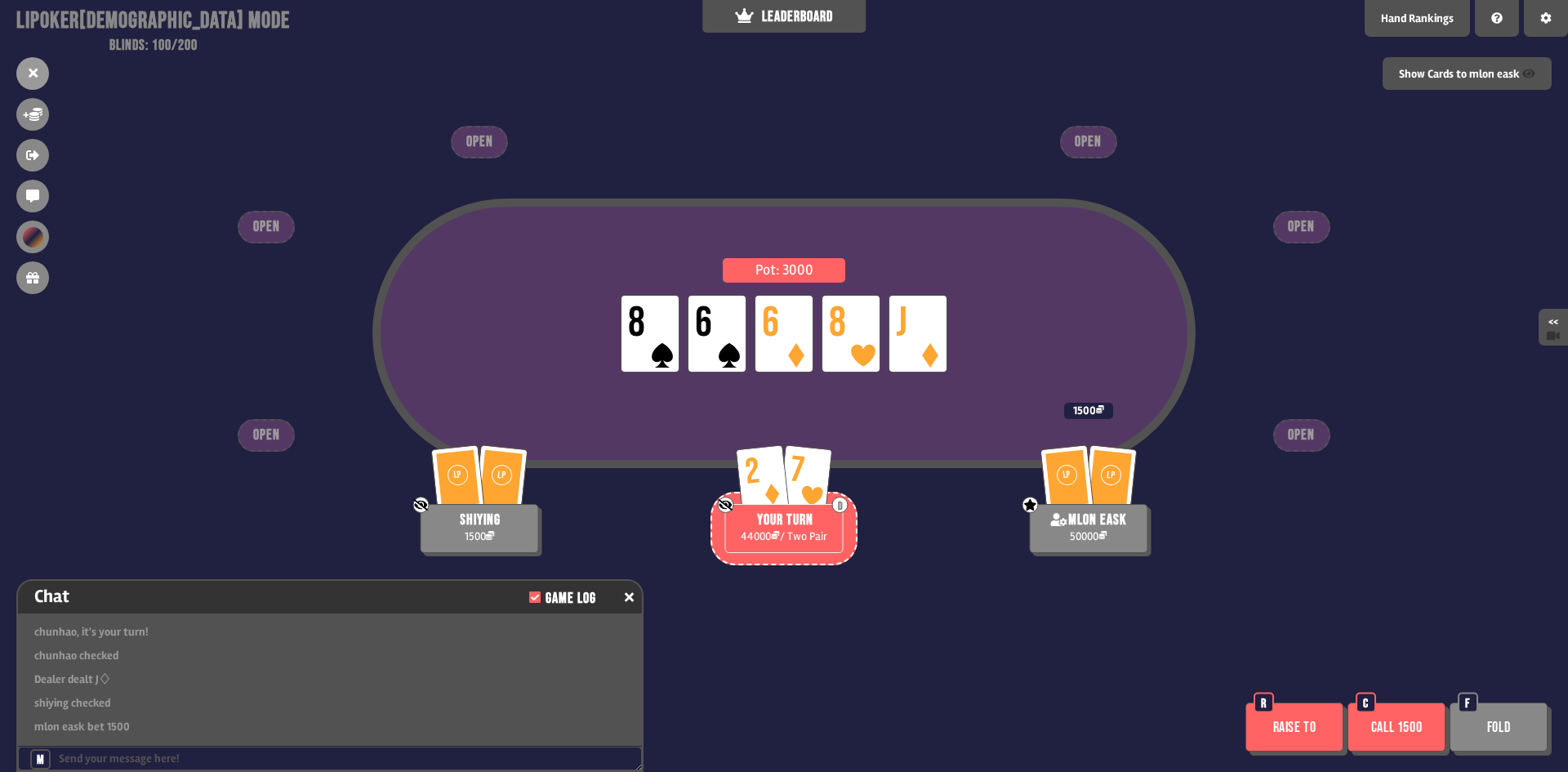 scroll, scrollTop: 7500, scrollLeft: 0, axis: vertical 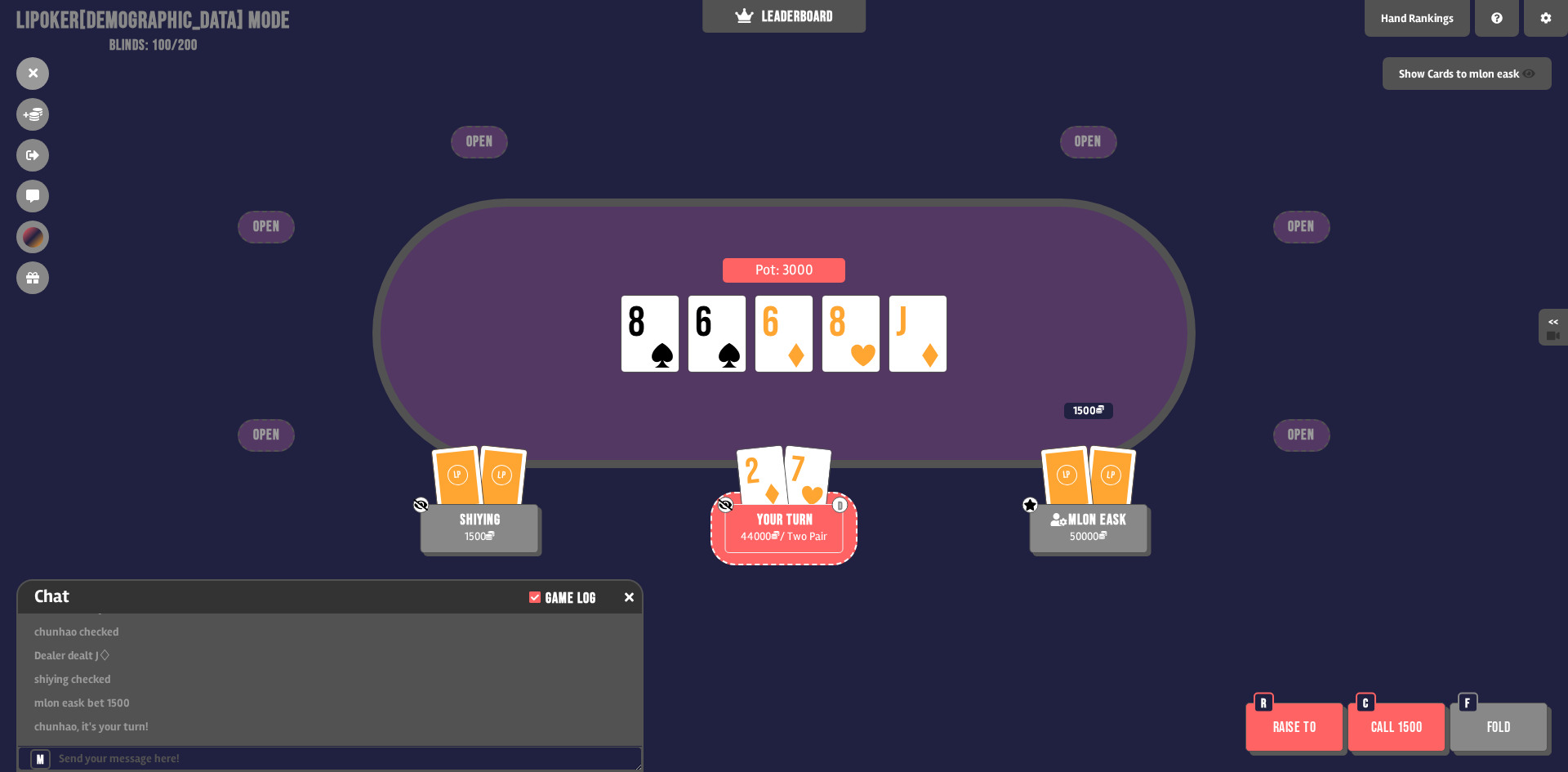 click on "Raise to" at bounding box center [1294, 727] 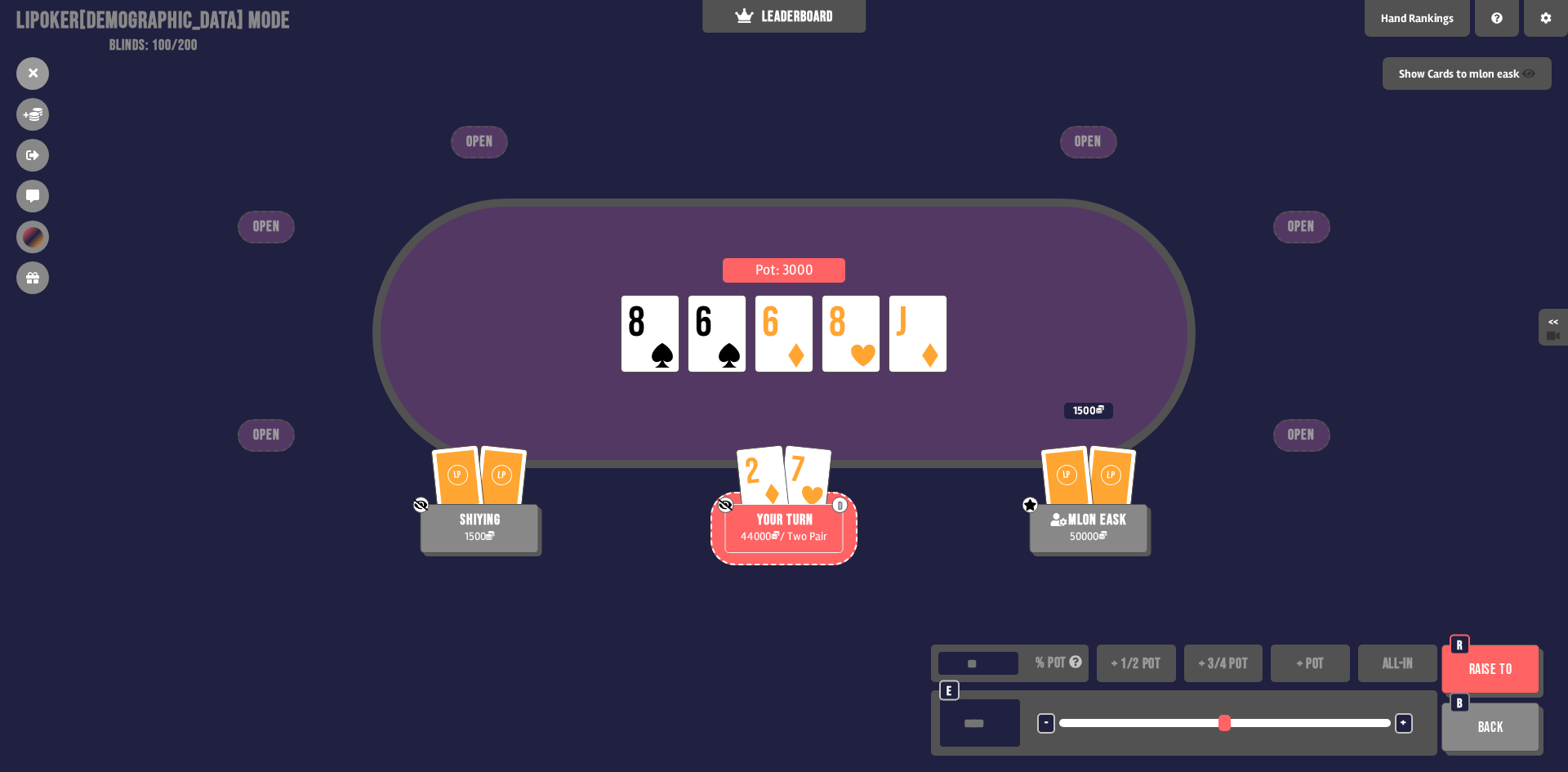 click on "B" at bounding box center [1459, 703] 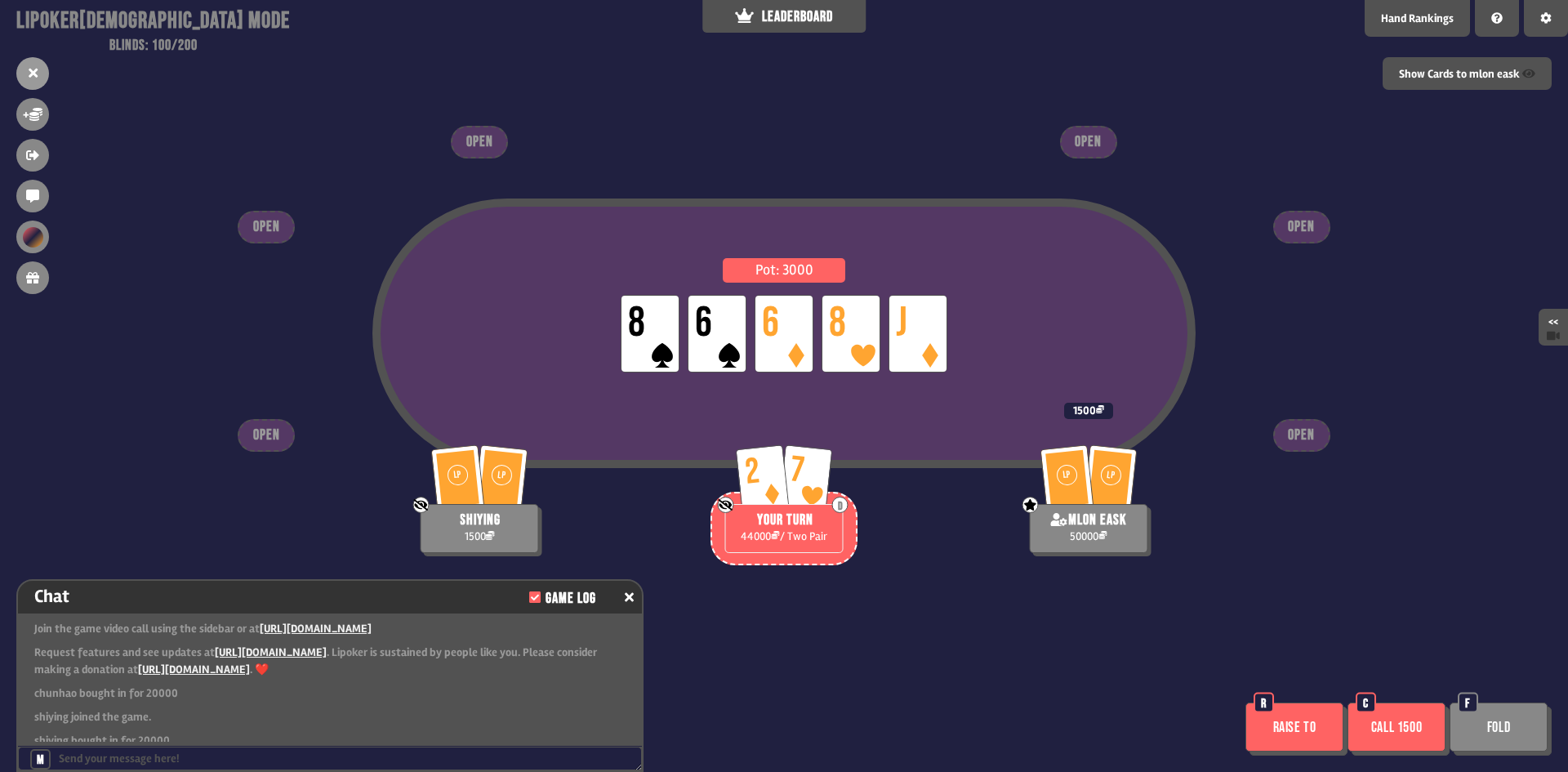 scroll, scrollTop: 7500, scrollLeft: 0, axis: vertical 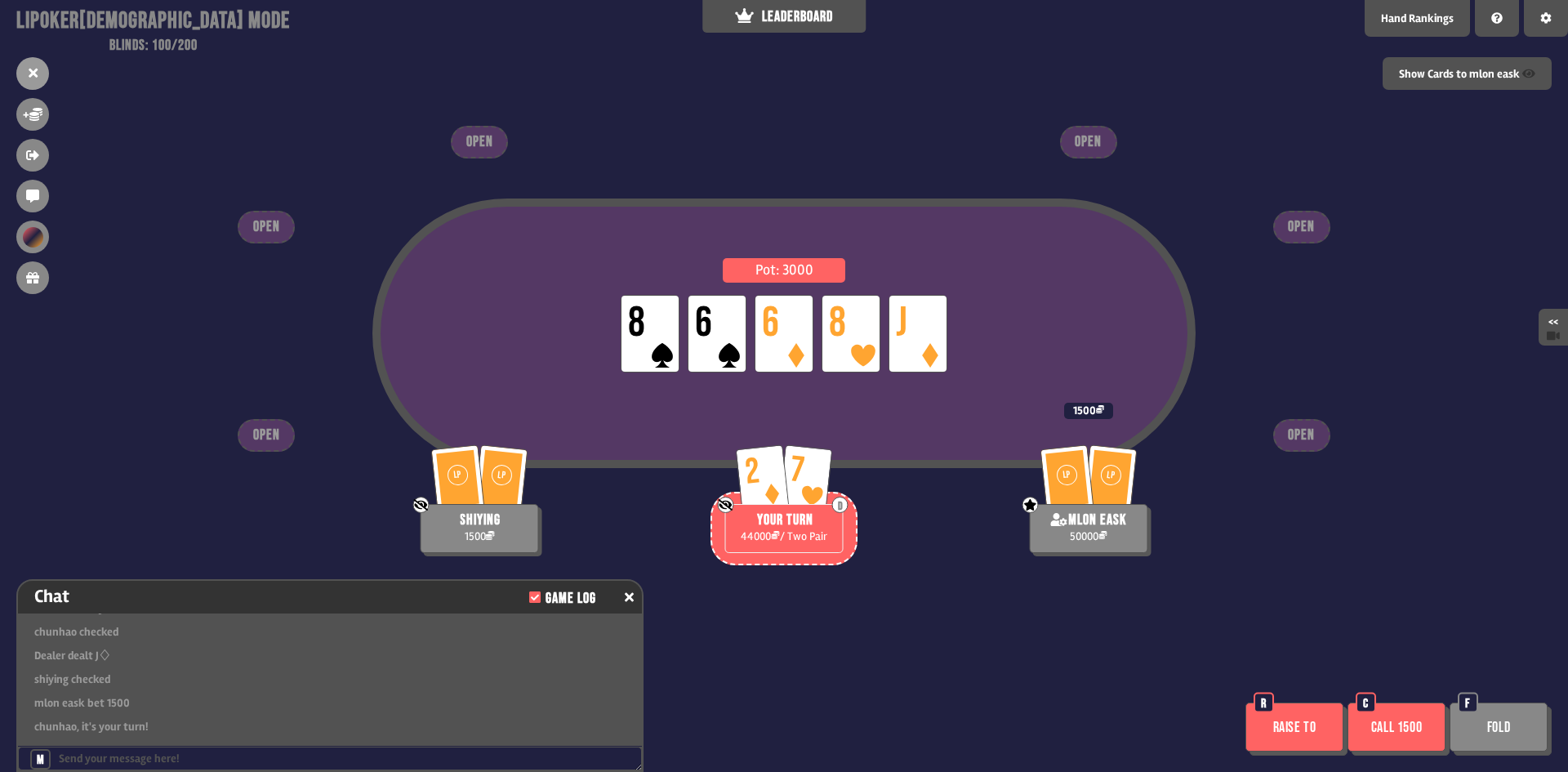 click on "Fold" at bounding box center (1499, 727) 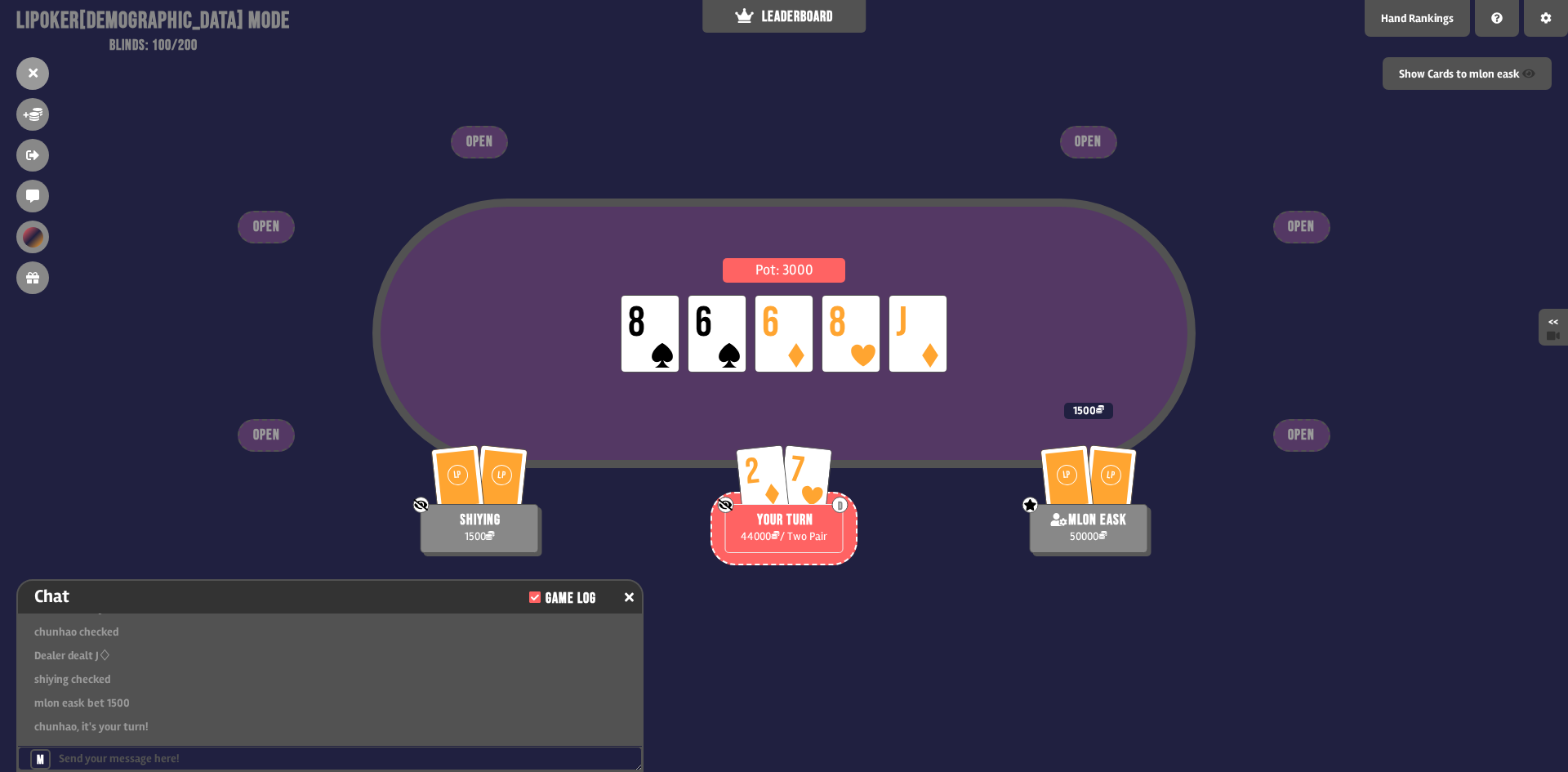 scroll, scrollTop: 7524, scrollLeft: 0, axis: vertical 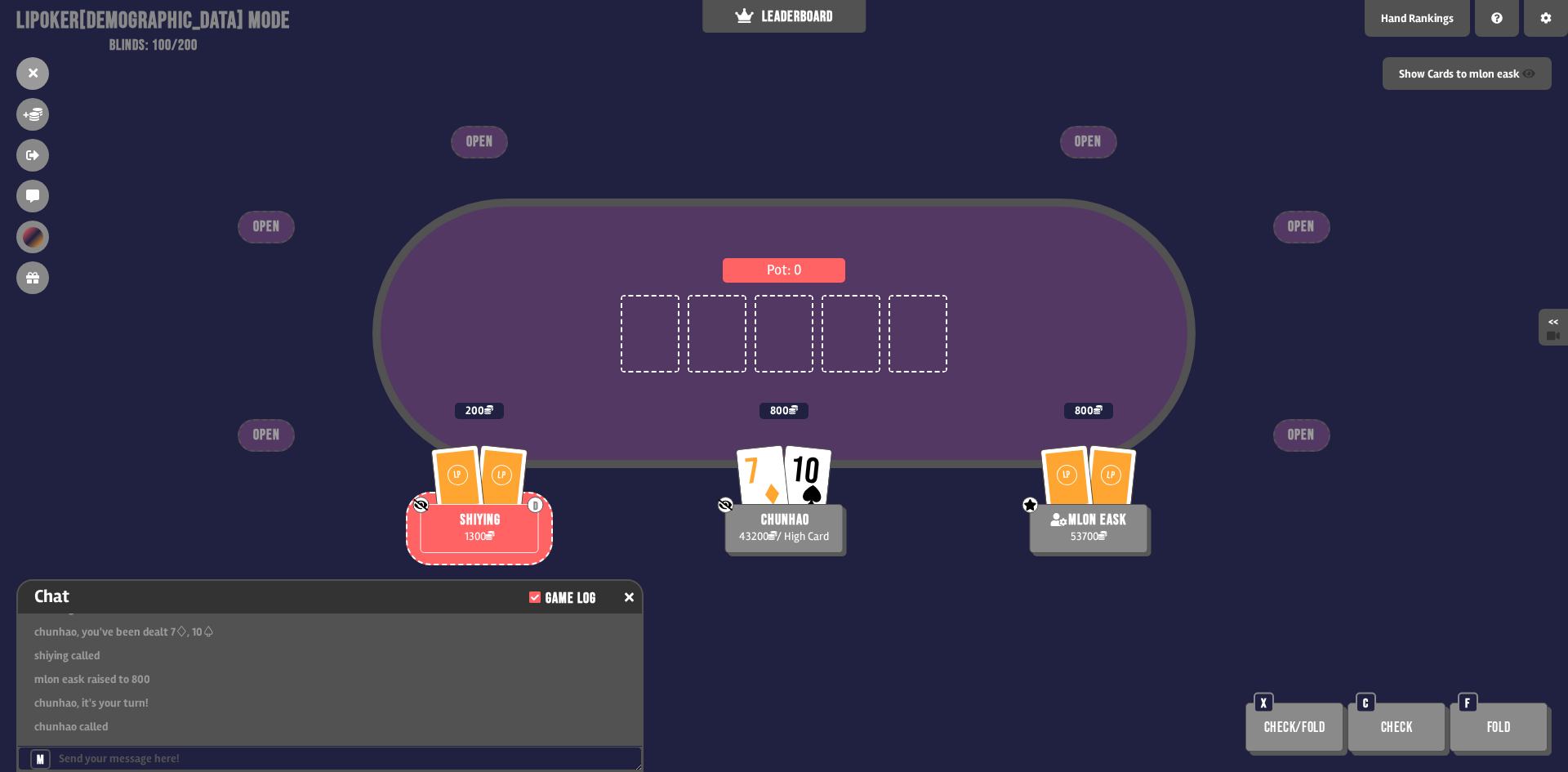 click on "Pot: 0   LP LP God - can see certain player's cards mlon eask 53700  800  LP LP D Not showing cards to God shiying 1300  200  7 10 Not showing cards to God chunhao 43200   / High Card 800  OPEN OPEN OPEN OPEN OPEN OPEN Check/Fold X Check C Fold F" at bounding box center (784, 386) 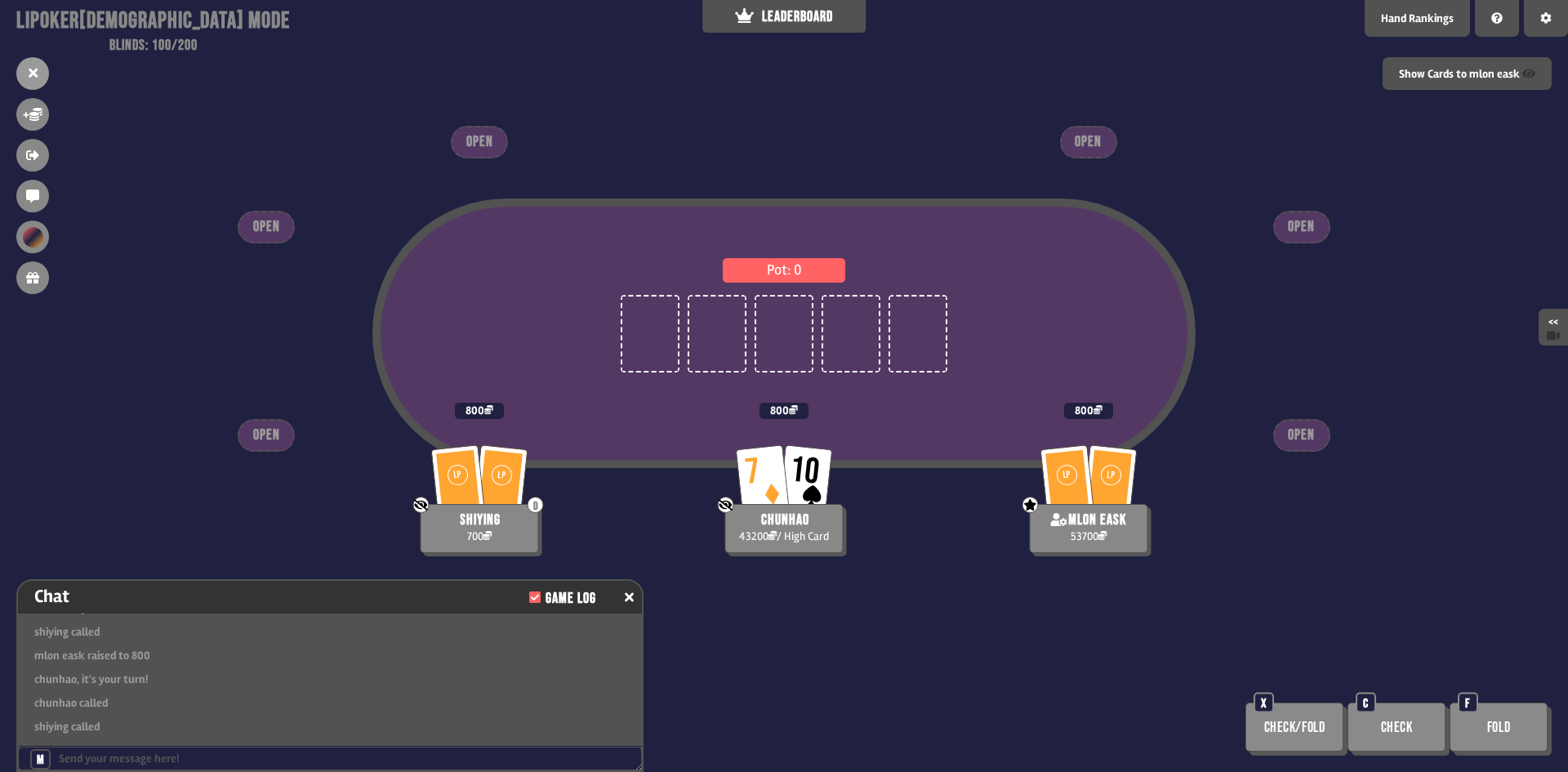 scroll, scrollTop: 7761, scrollLeft: 0, axis: vertical 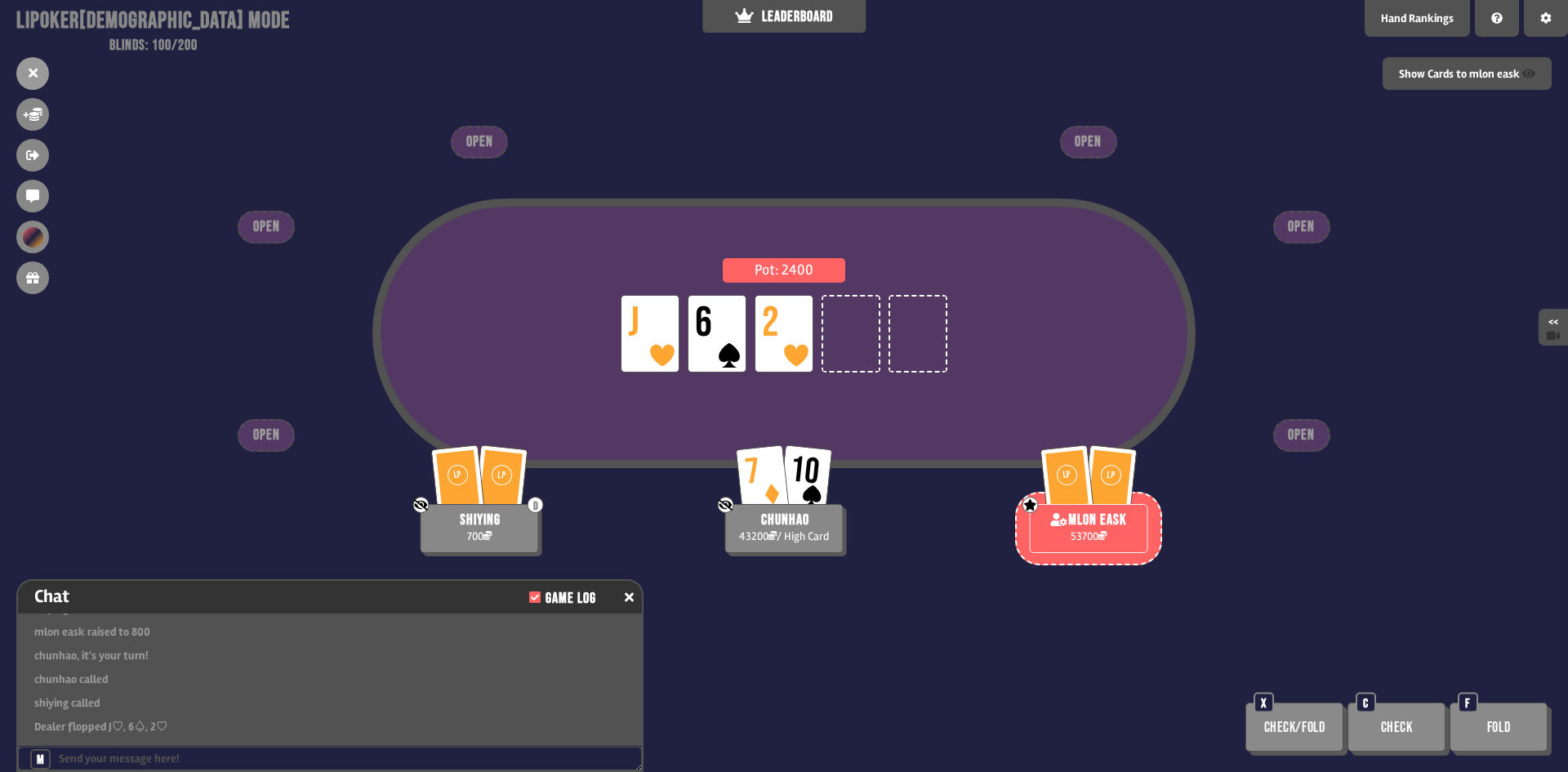 click on "Check" at bounding box center (1396, 727) 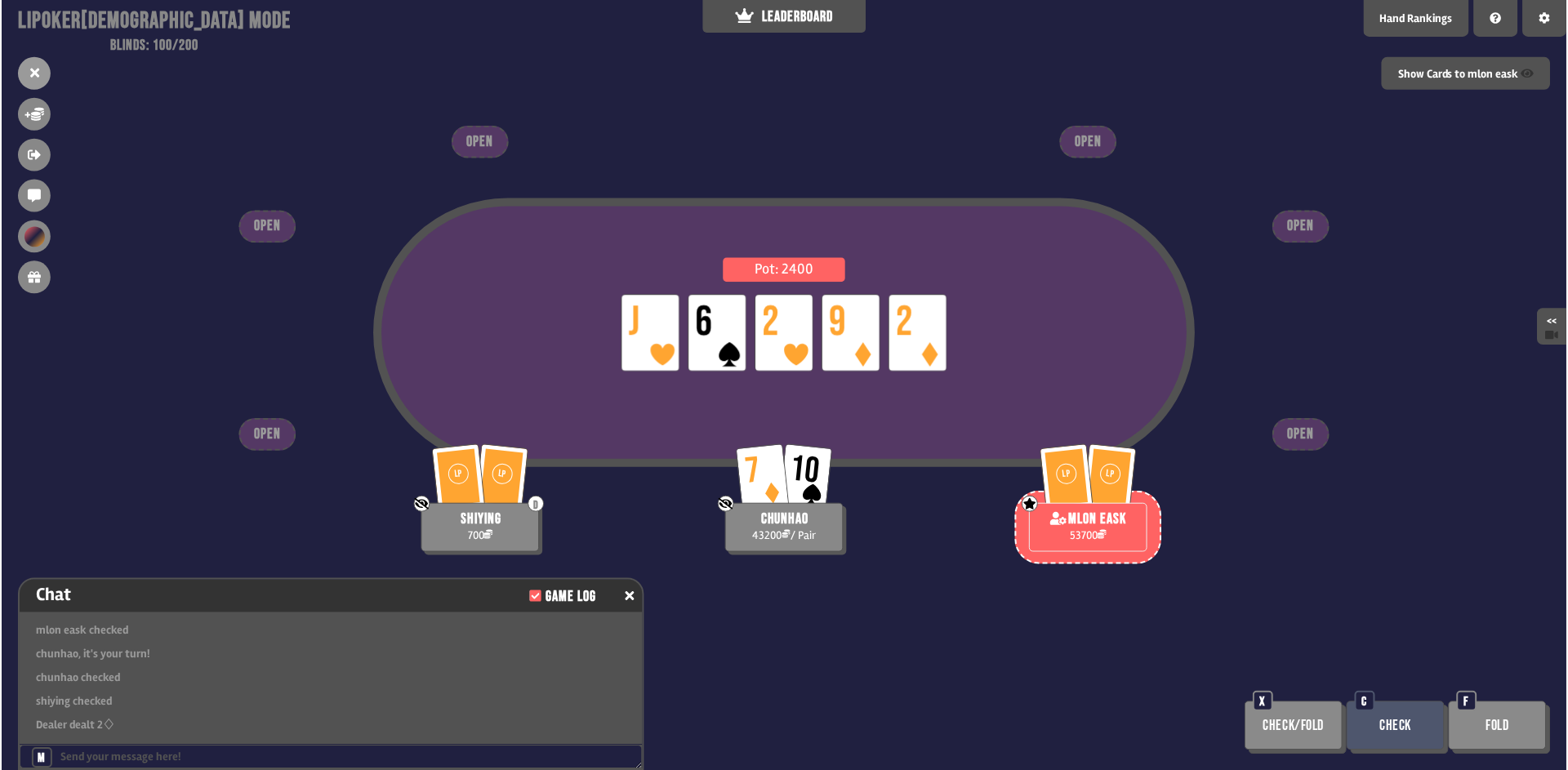 scroll, scrollTop: 8018, scrollLeft: 0, axis: vertical 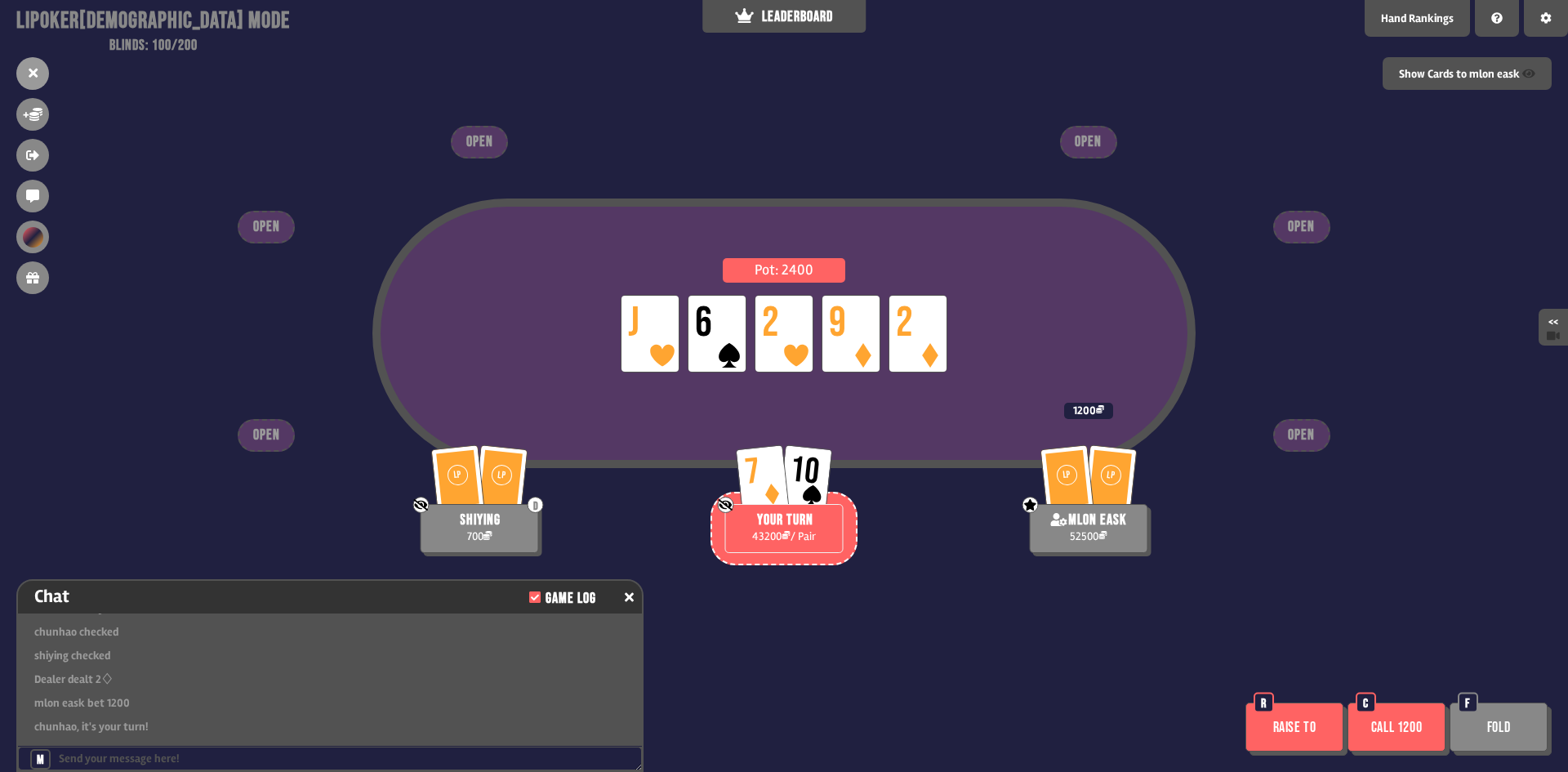 click on "Pot: 2400   LP J LP 6 LP 2 LP 9 LP 2" at bounding box center (784, 372) 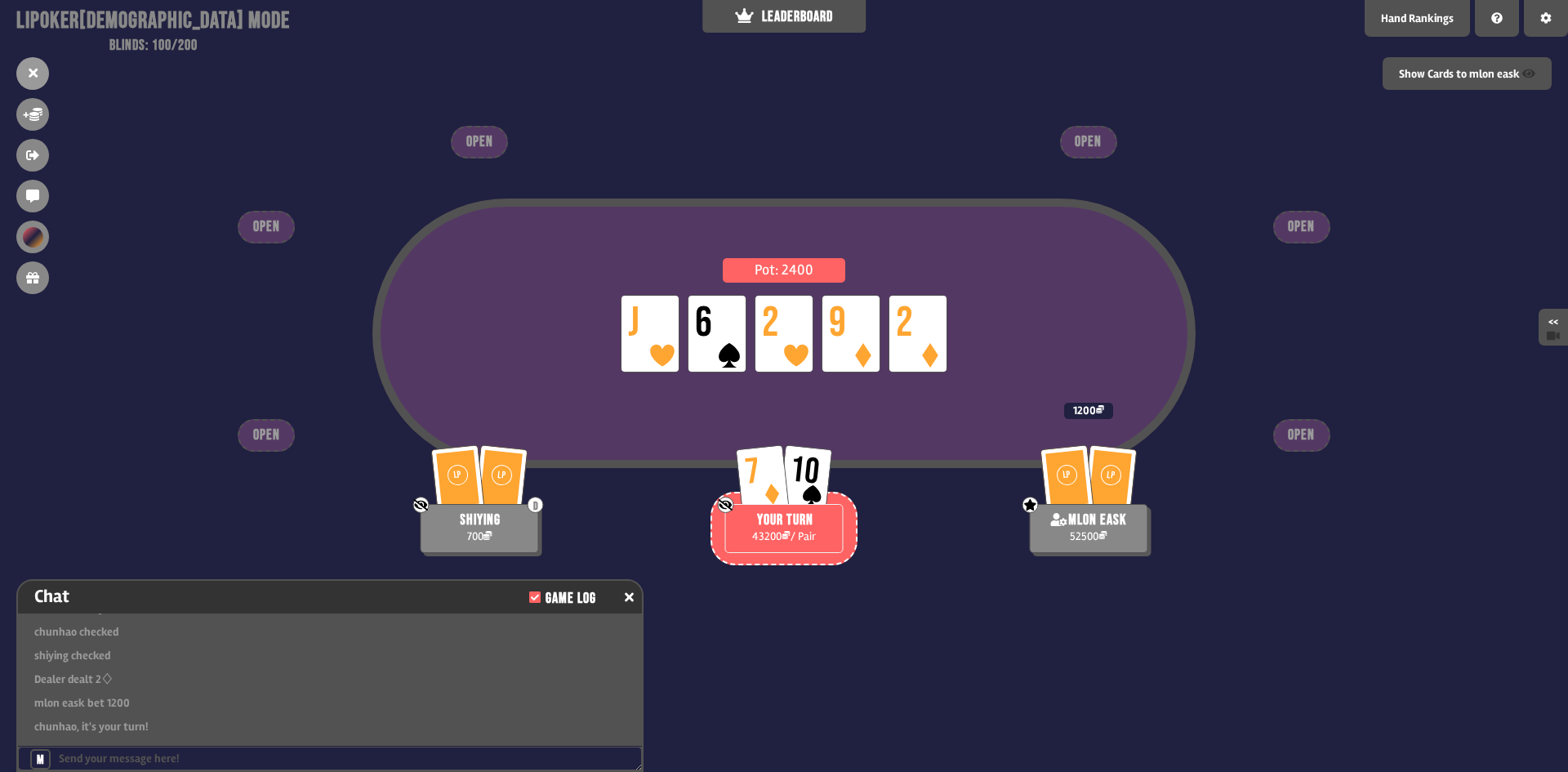 scroll, scrollTop: 8069, scrollLeft: 0, axis: vertical 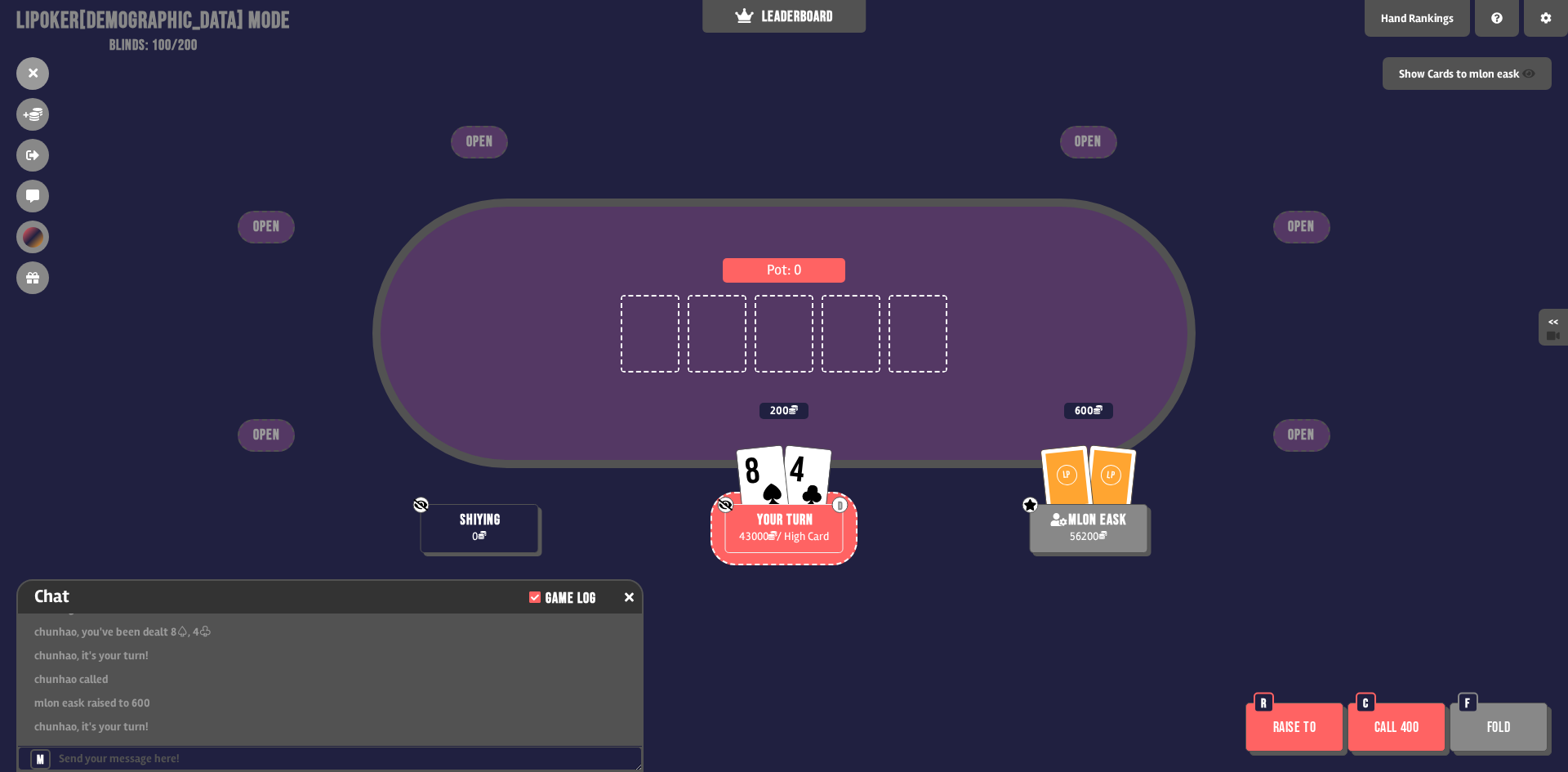 click at bounding box center (1401, 731) 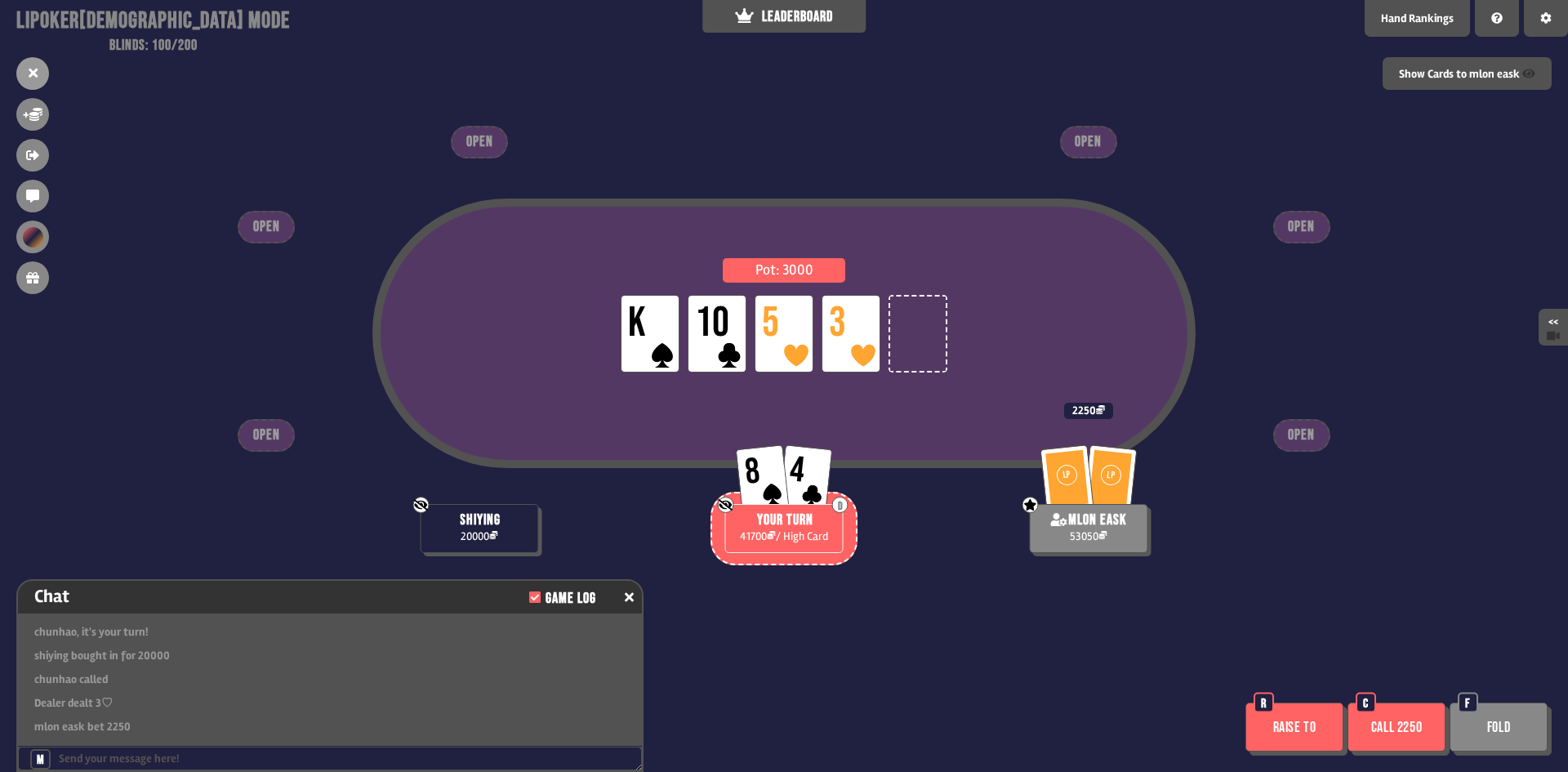 scroll, scrollTop: 8472, scrollLeft: 0, axis: vertical 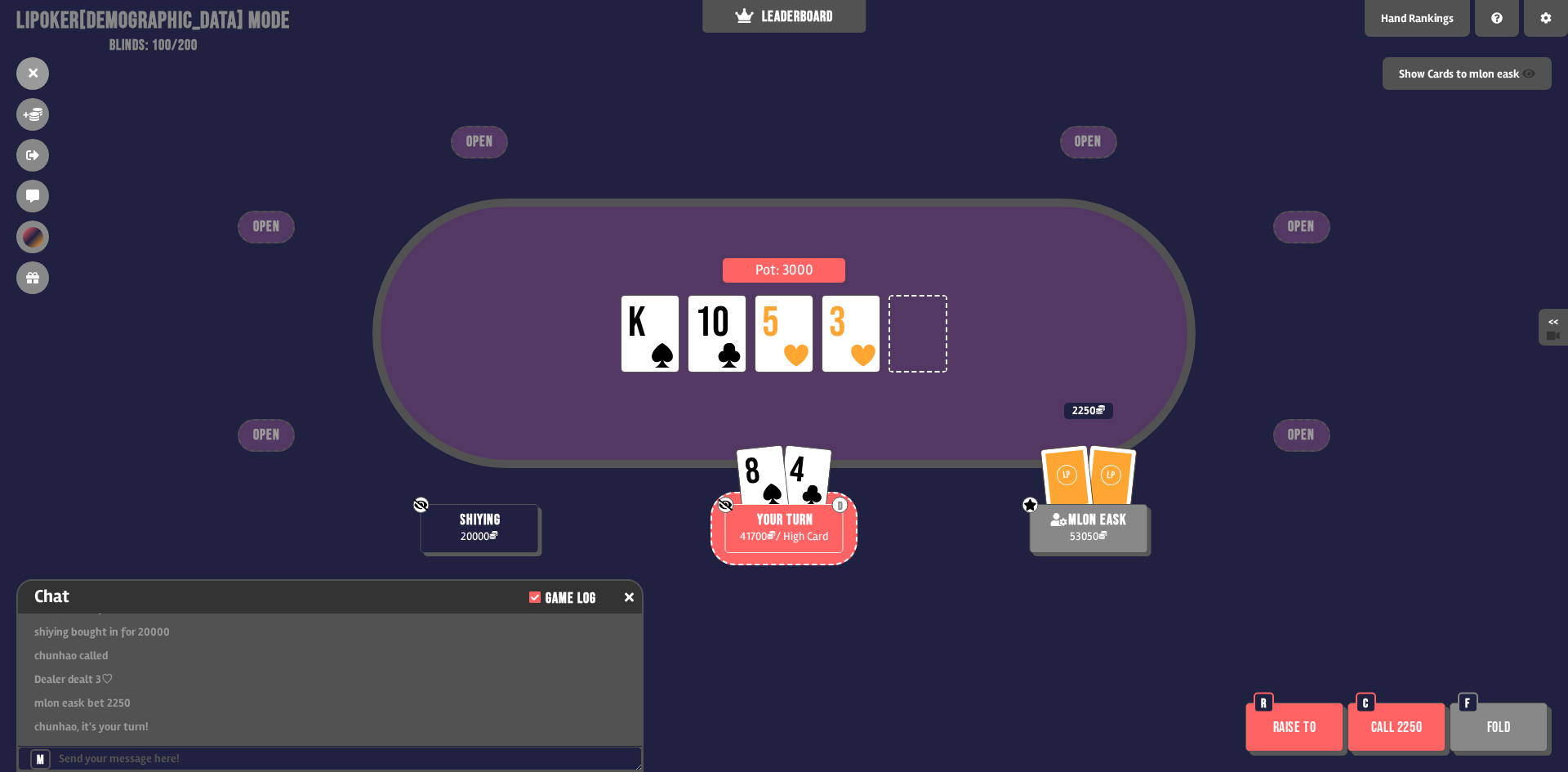 click on "Call 2250" at bounding box center (1396, 727) 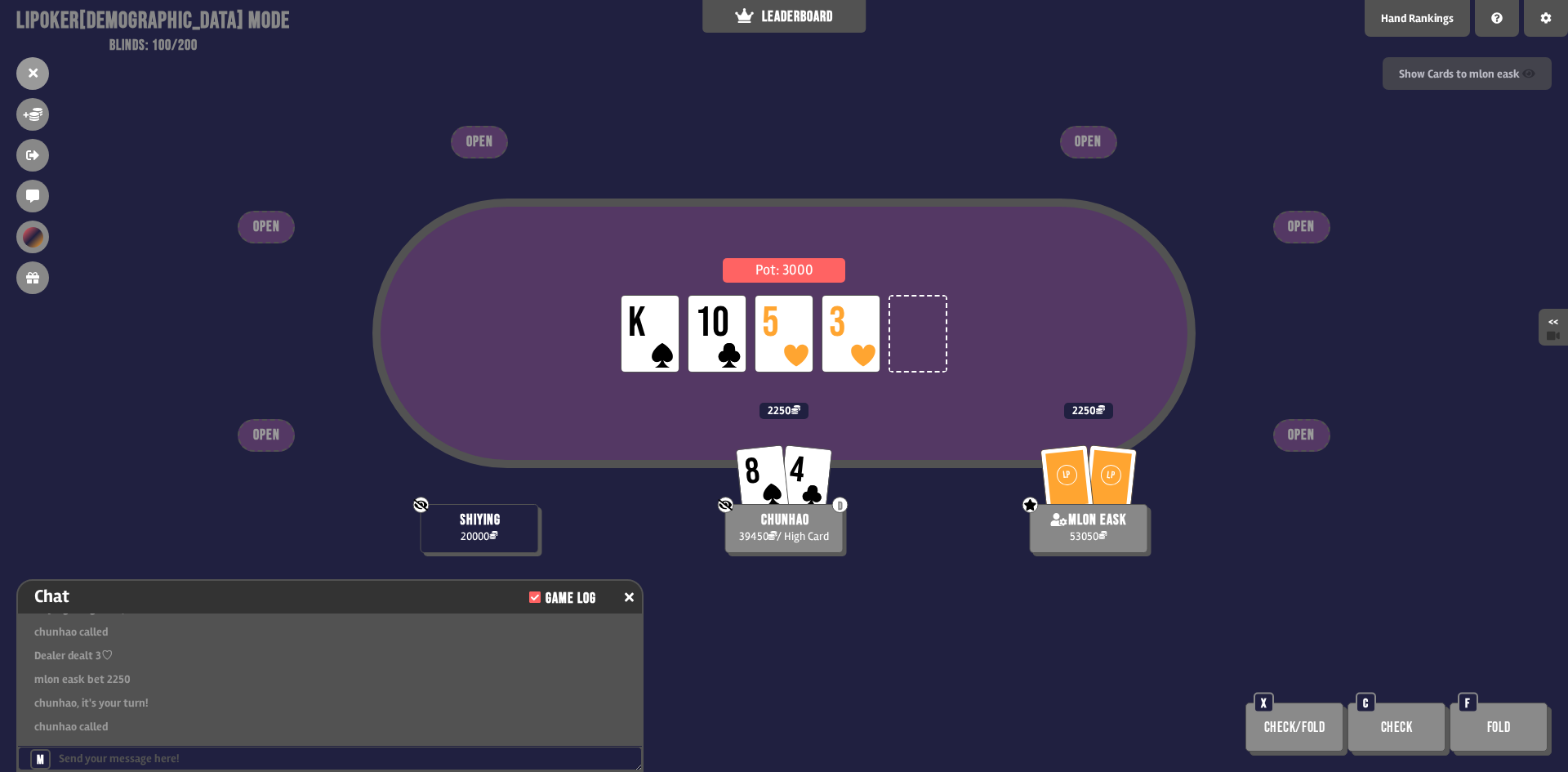 scroll, scrollTop: 8519, scrollLeft: 0, axis: vertical 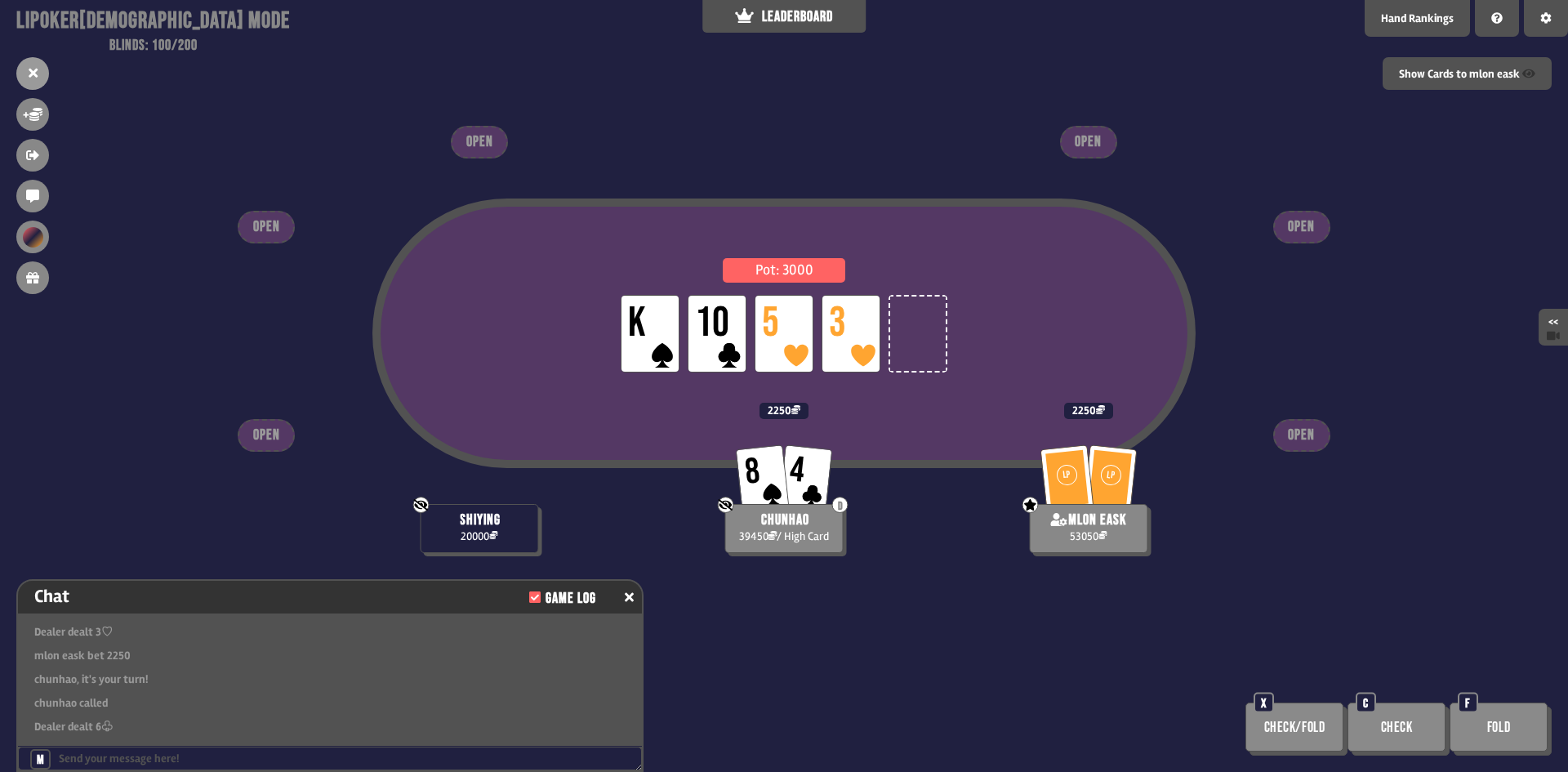 click at bounding box center [1546, 18] 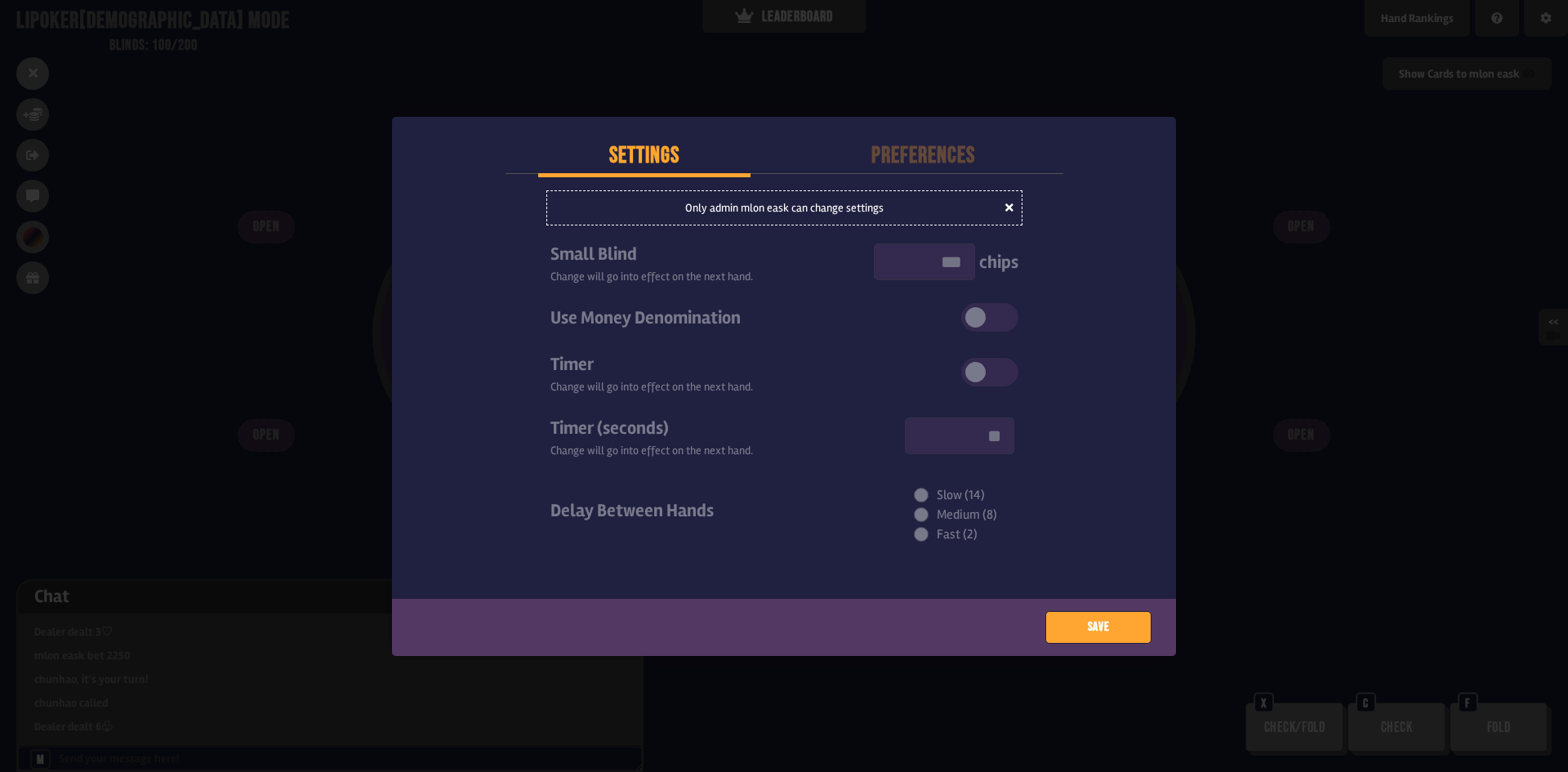 click at bounding box center [784, 386] 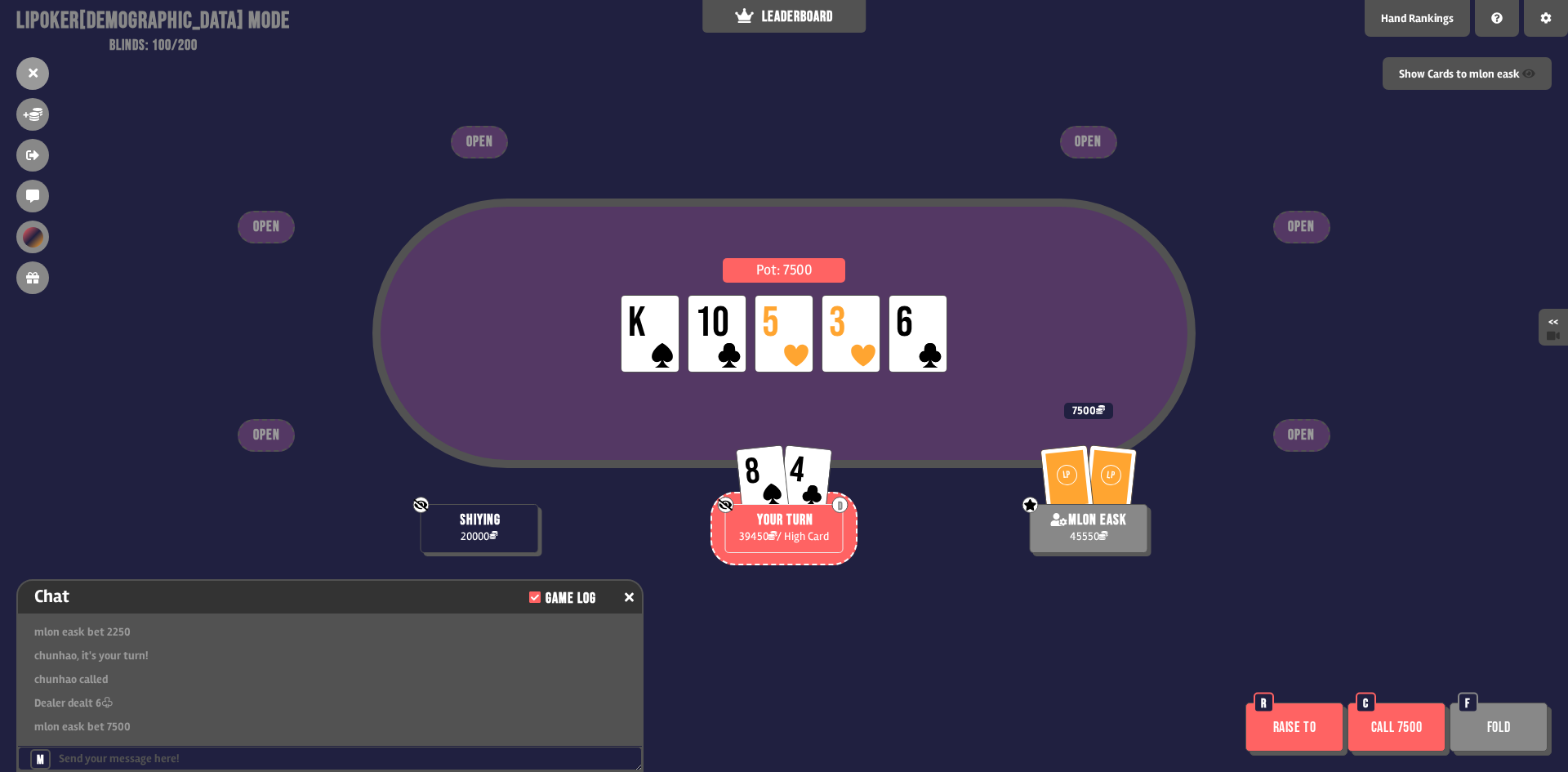 scroll, scrollTop: 8566, scrollLeft: 0, axis: vertical 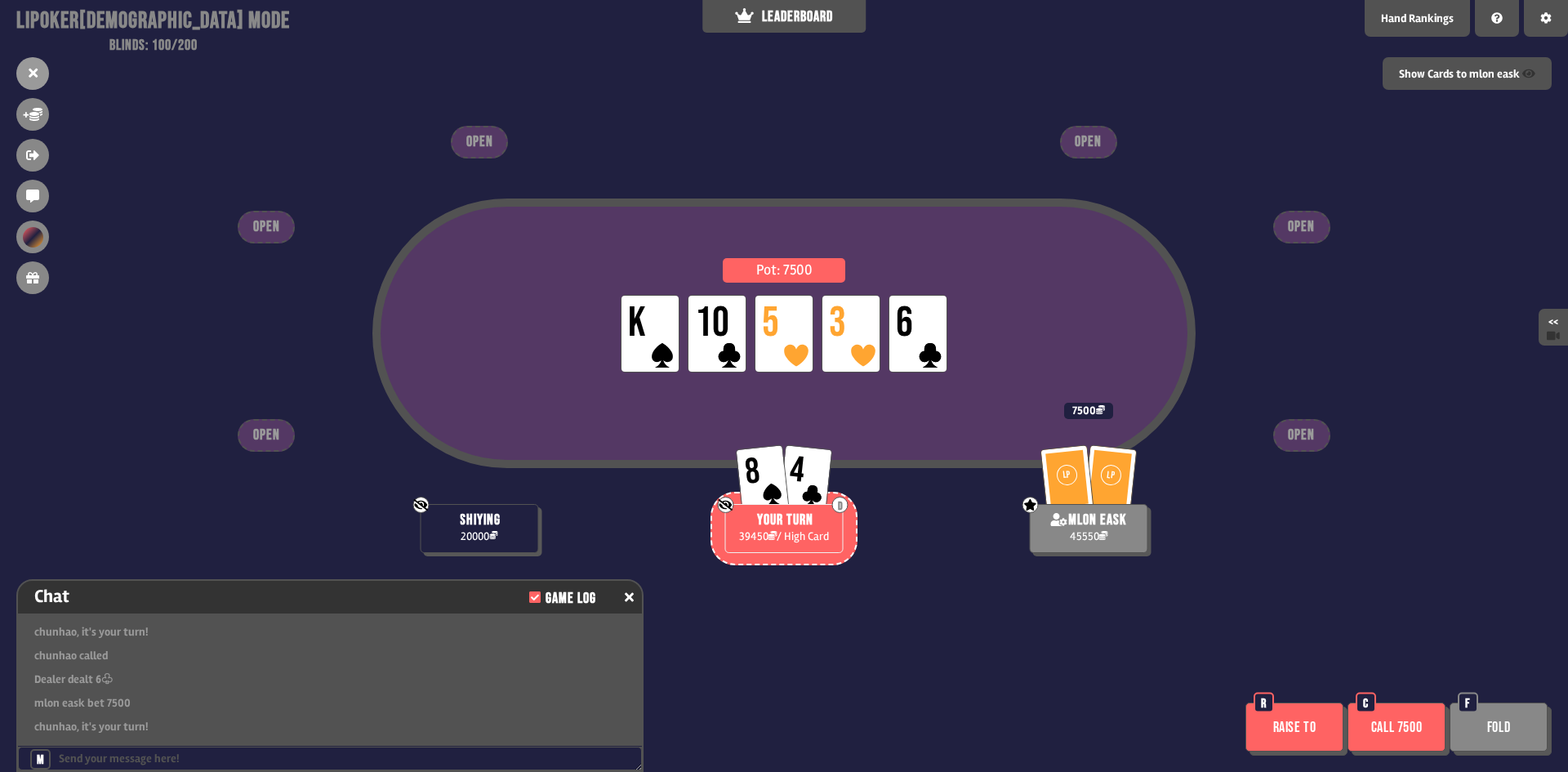 click on "Fold" at bounding box center [1499, 727] 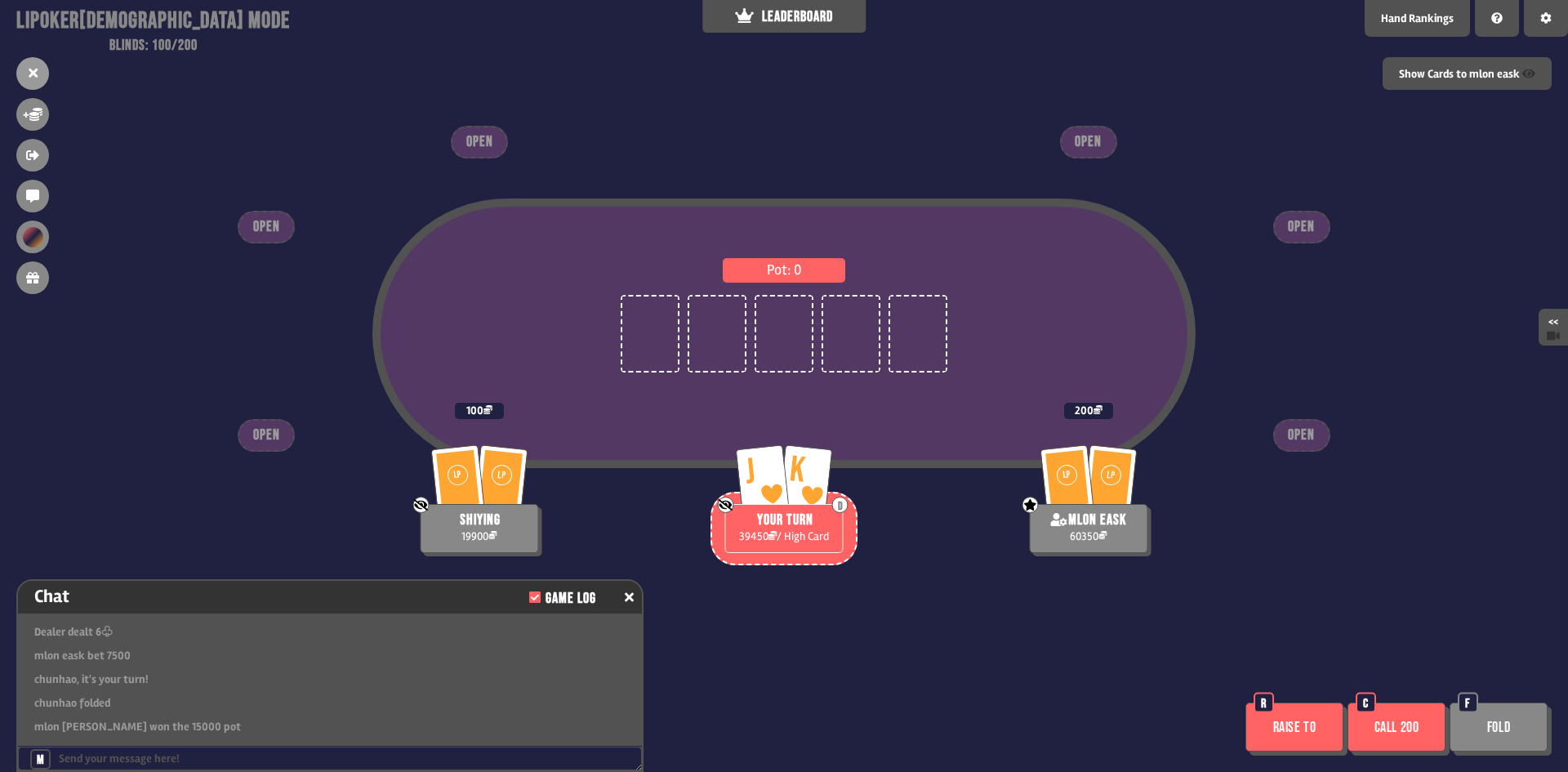scroll, scrollTop: 8685, scrollLeft: 0, axis: vertical 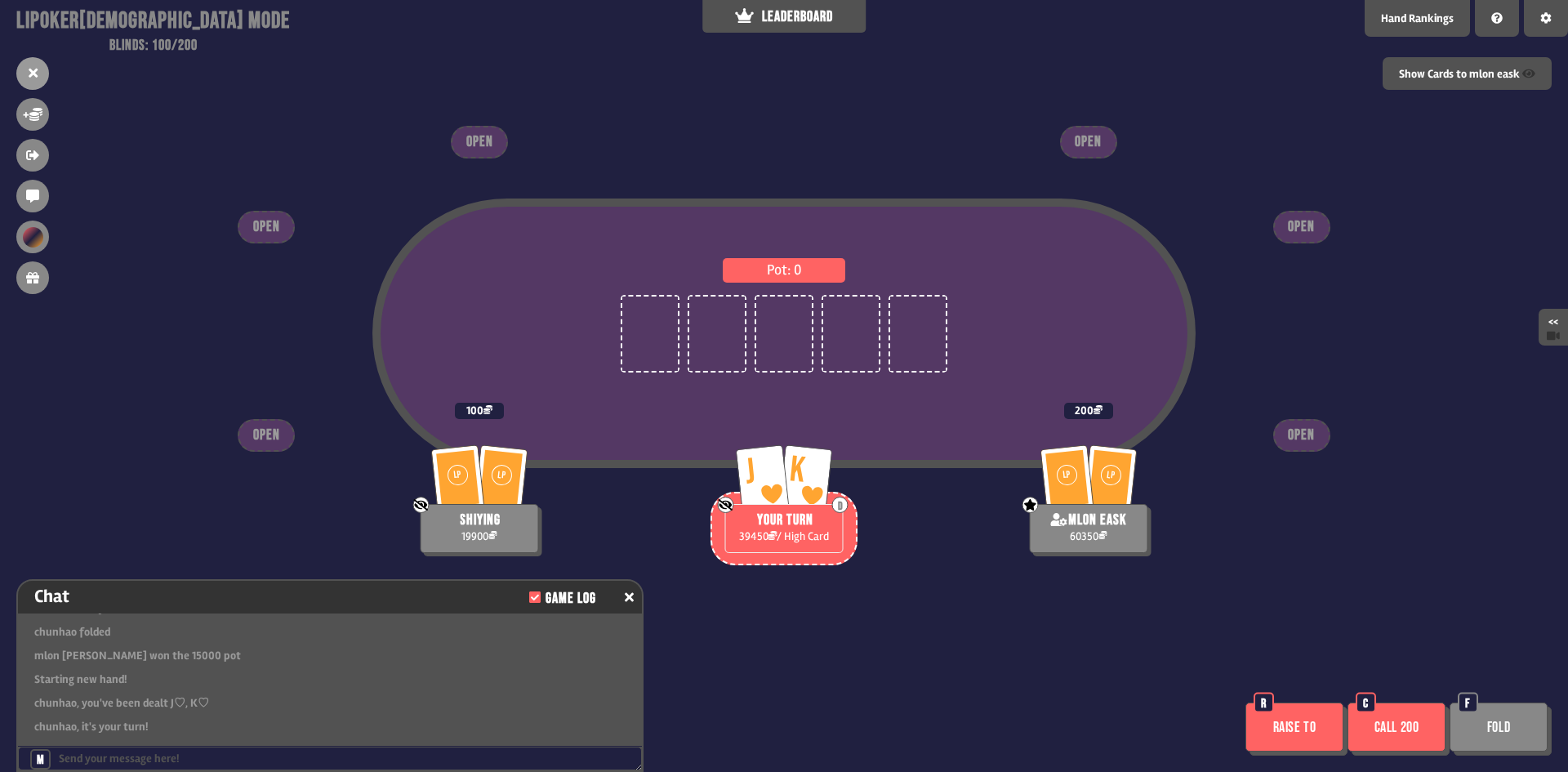 click on "Raise to" at bounding box center (1294, 727) 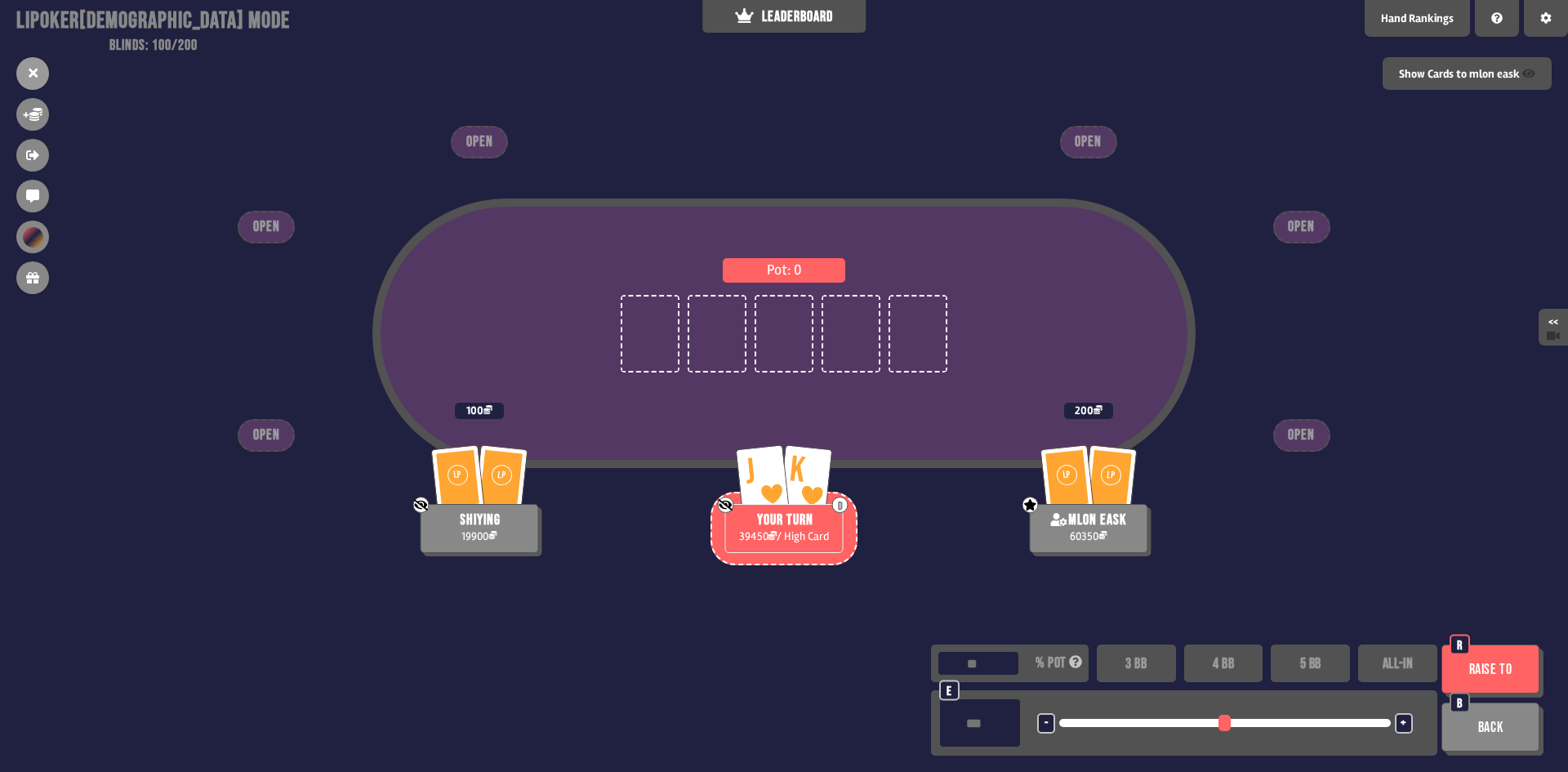 click on "5 BB" at bounding box center [1310, 663] 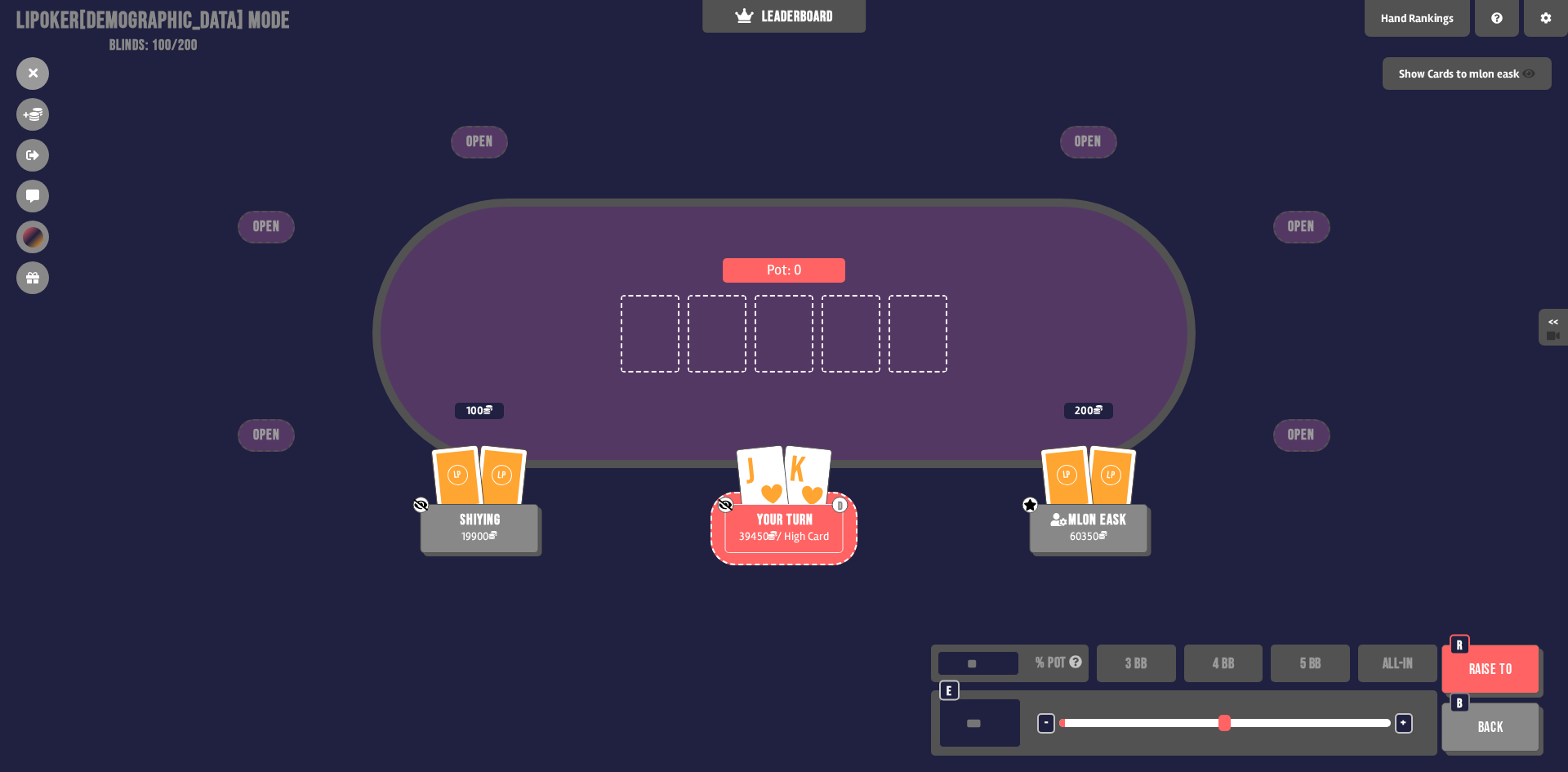 click on "****" at bounding box center [980, 723] 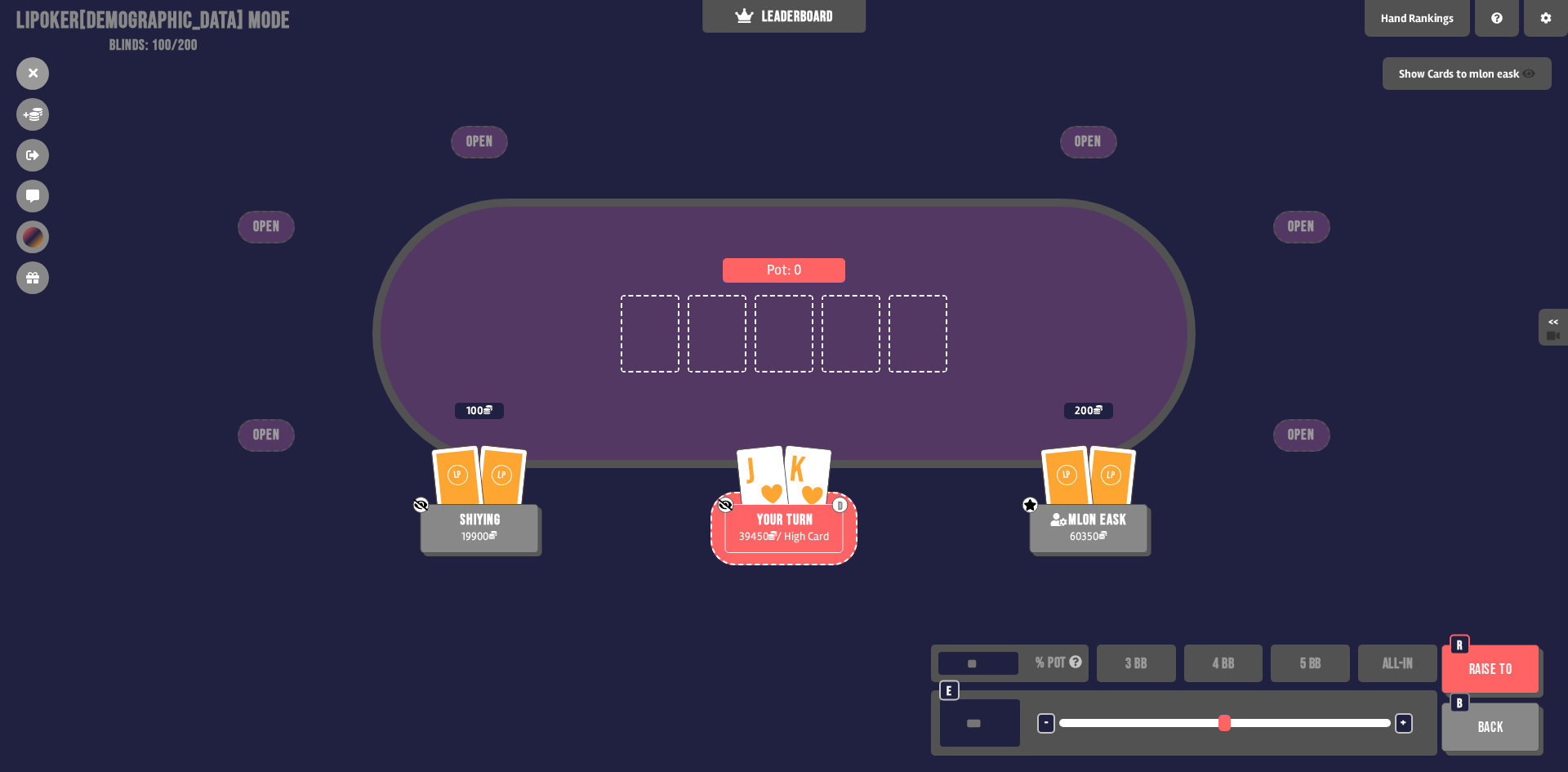 type on "***" 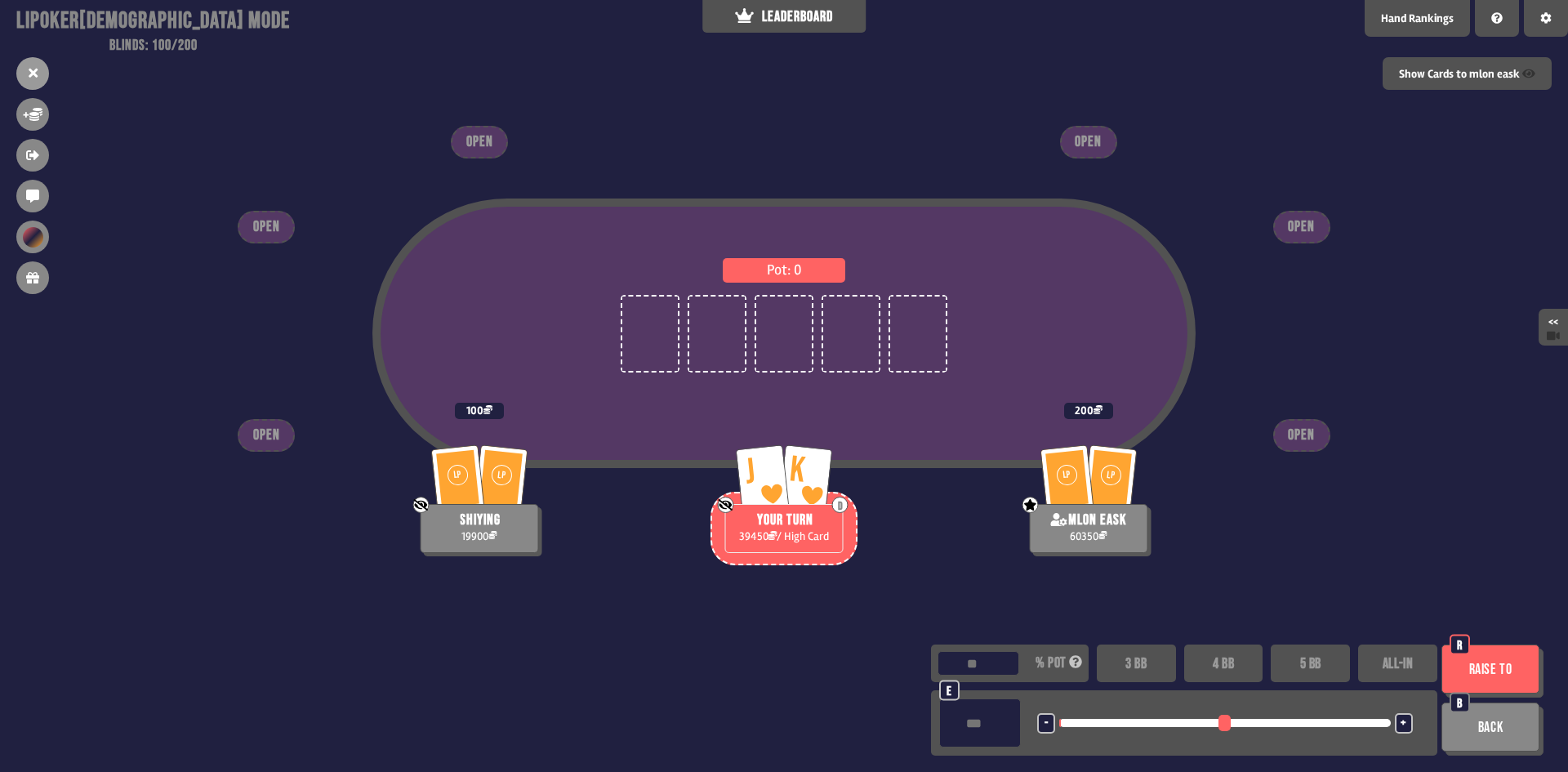 type on "***" 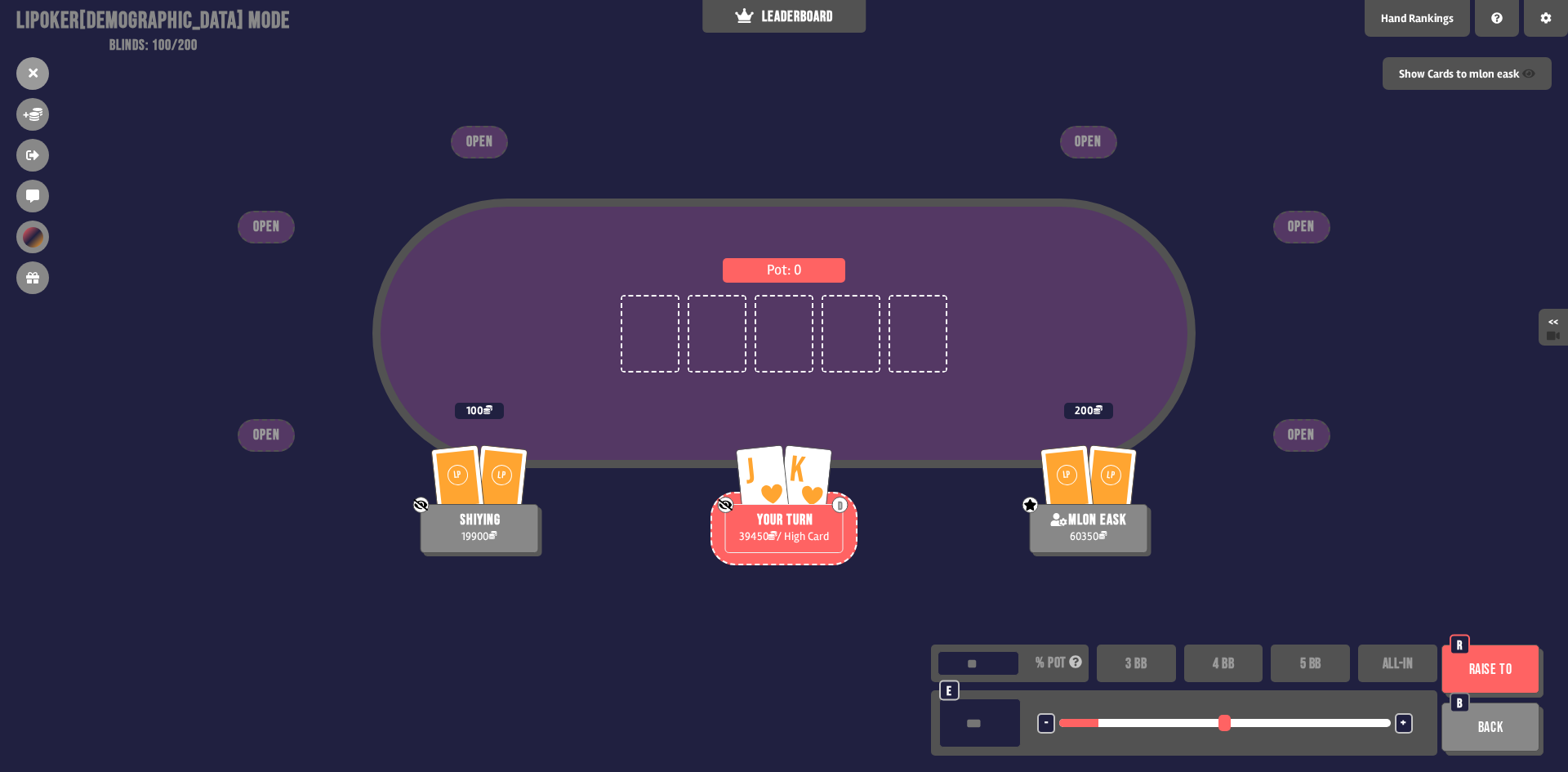 type on "**" 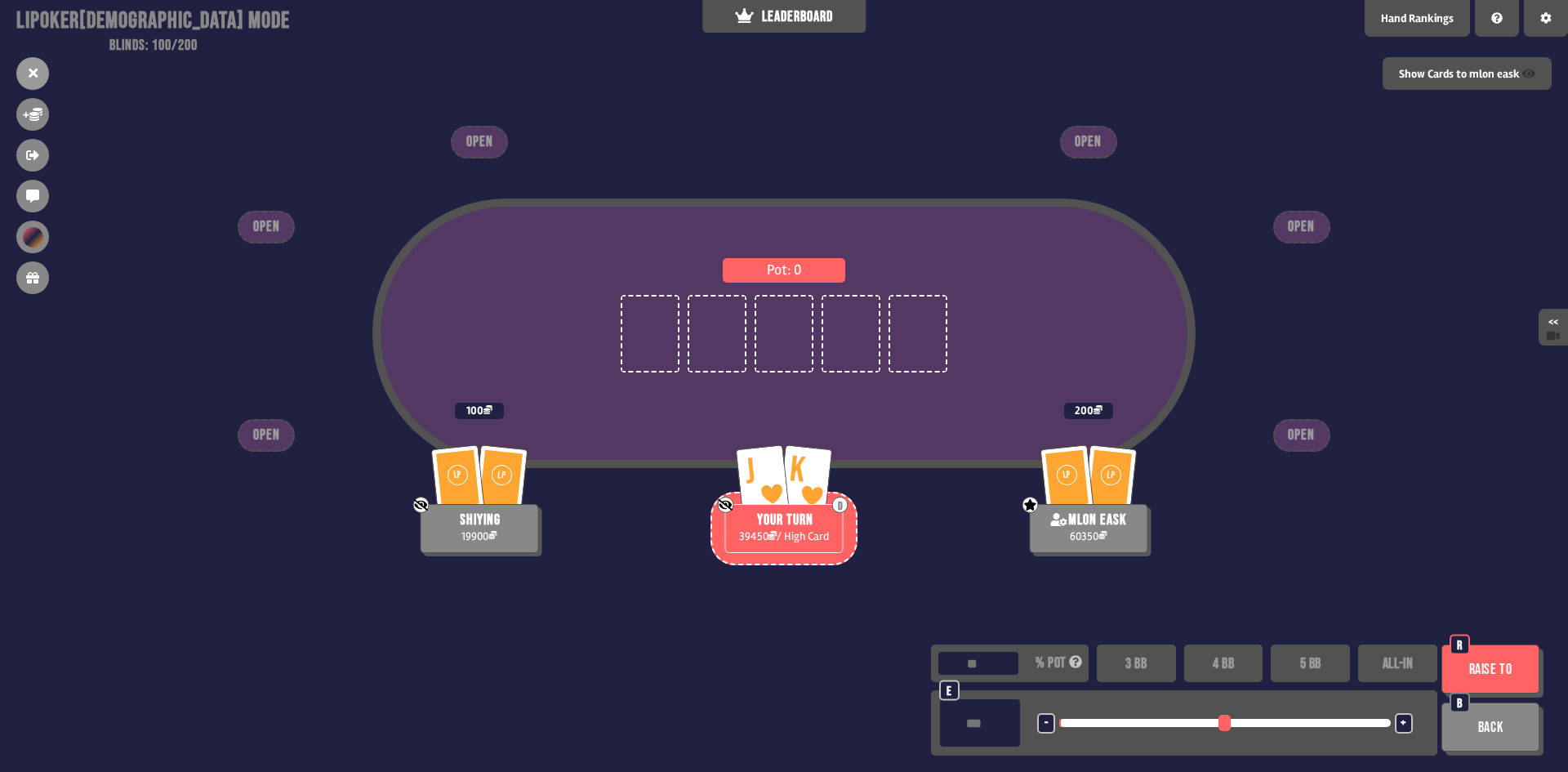 type on "***" 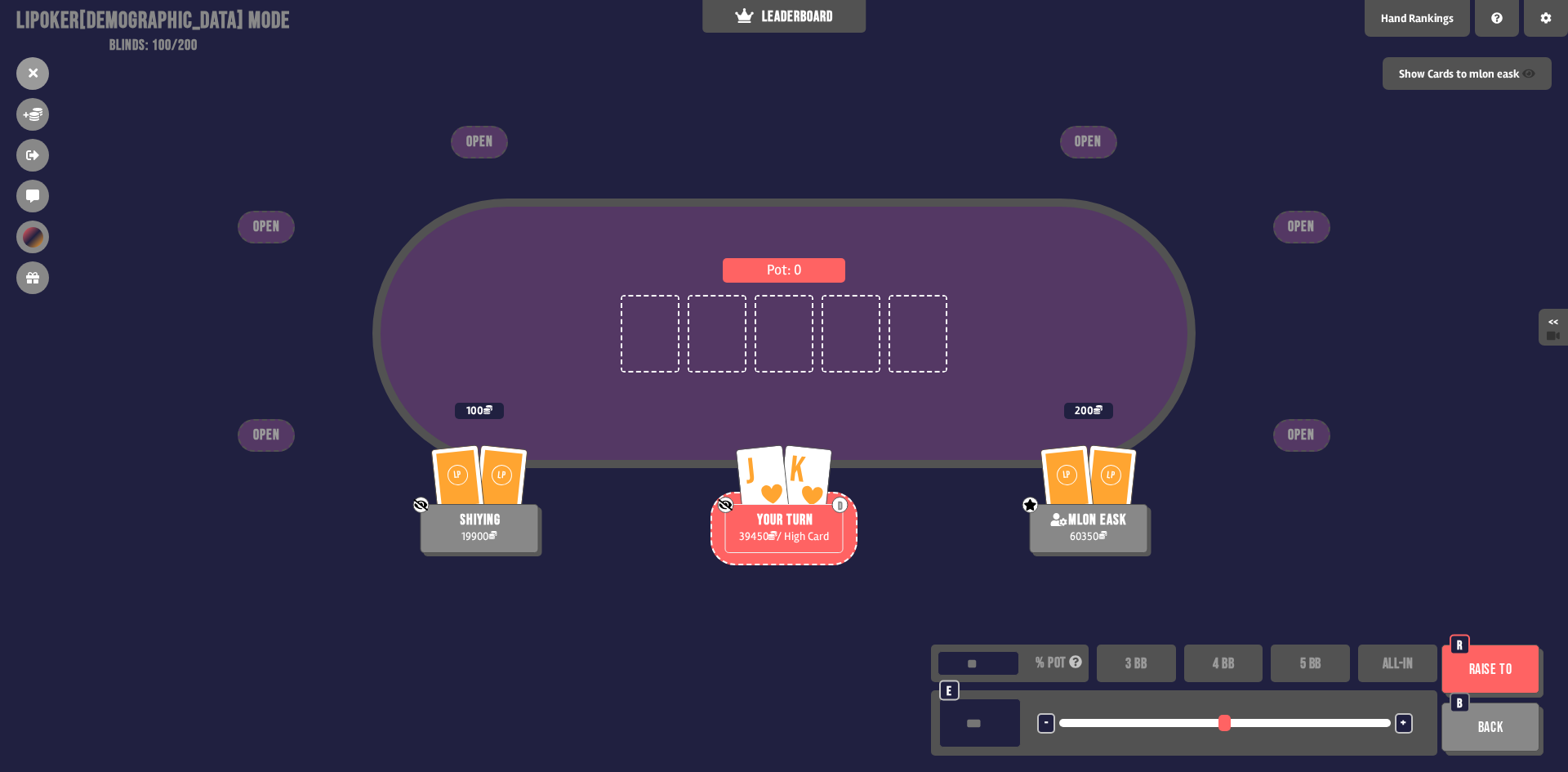 type 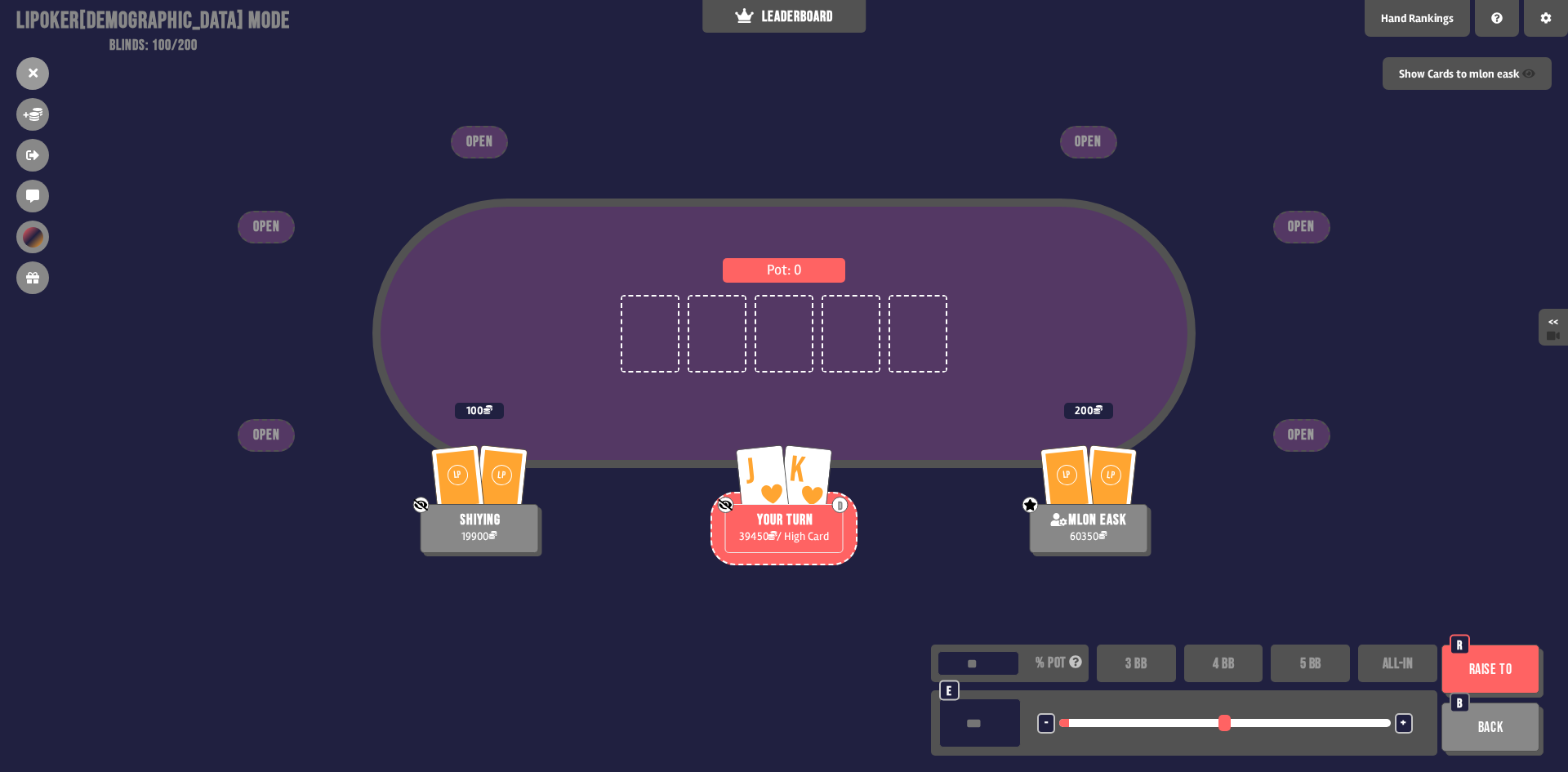 type on "****" 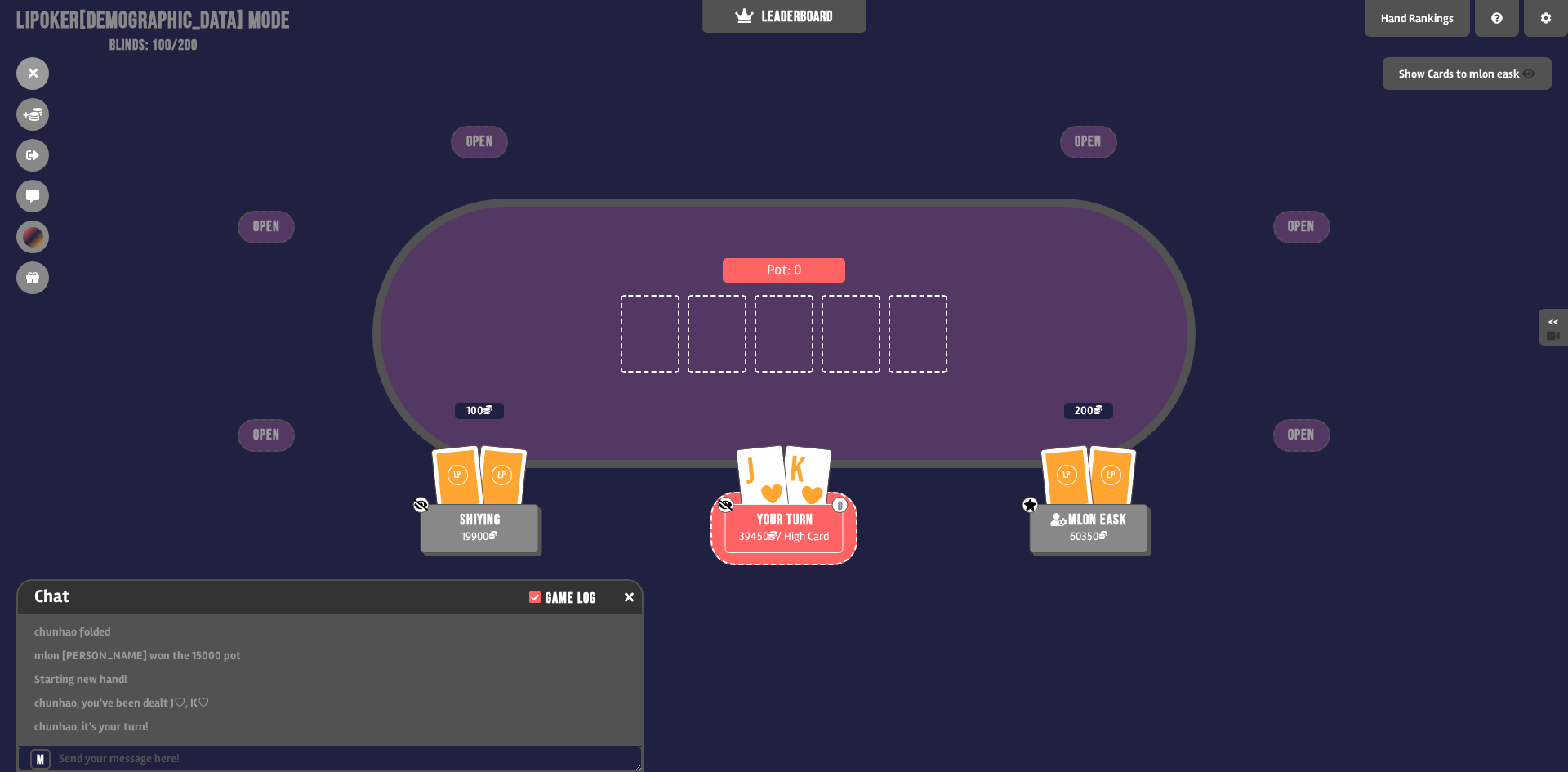 scroll, scrollTop: 8708, scrollLeft: 0, axis: vertical 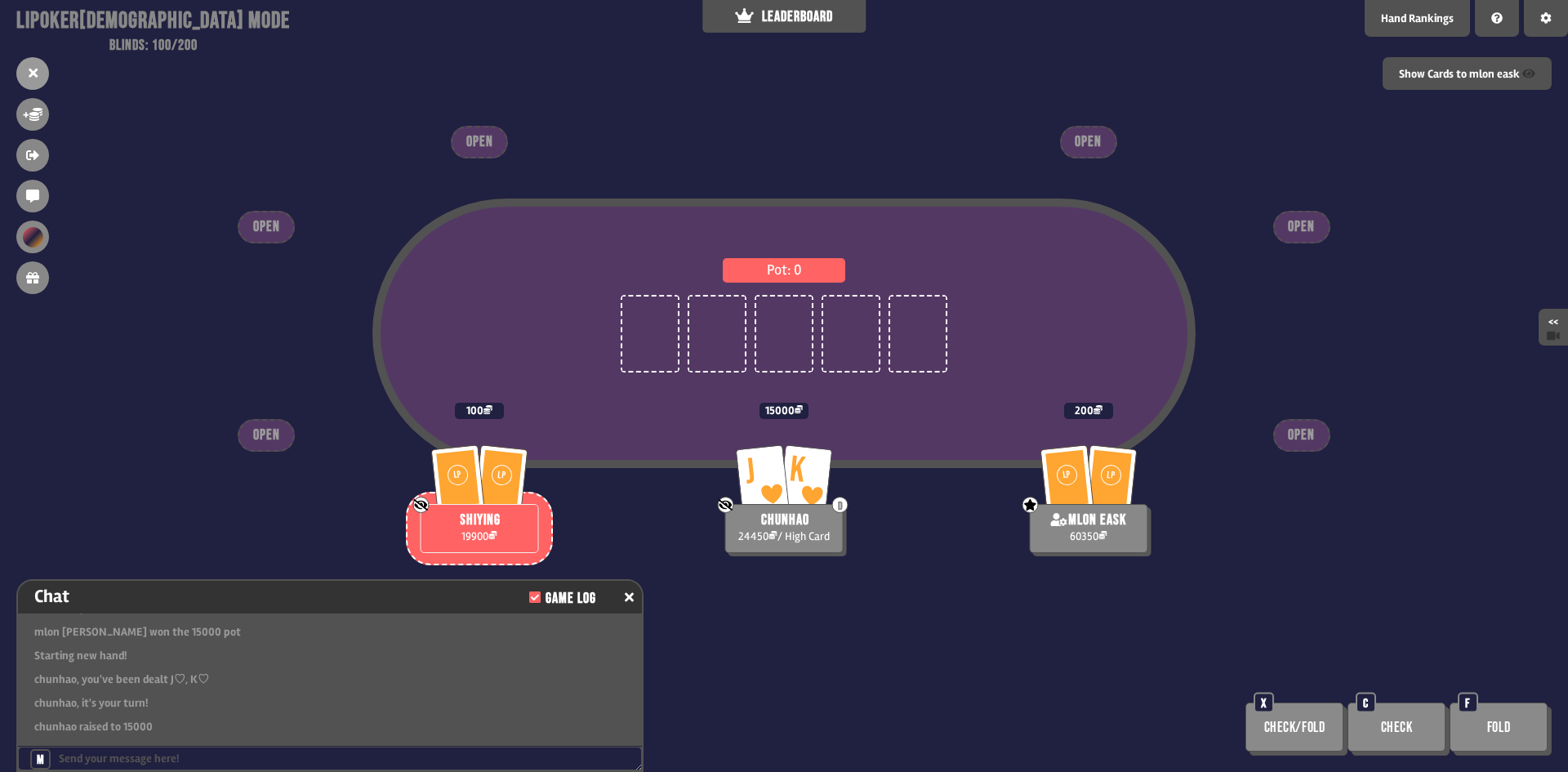 click at bounding box center [1546, 18] 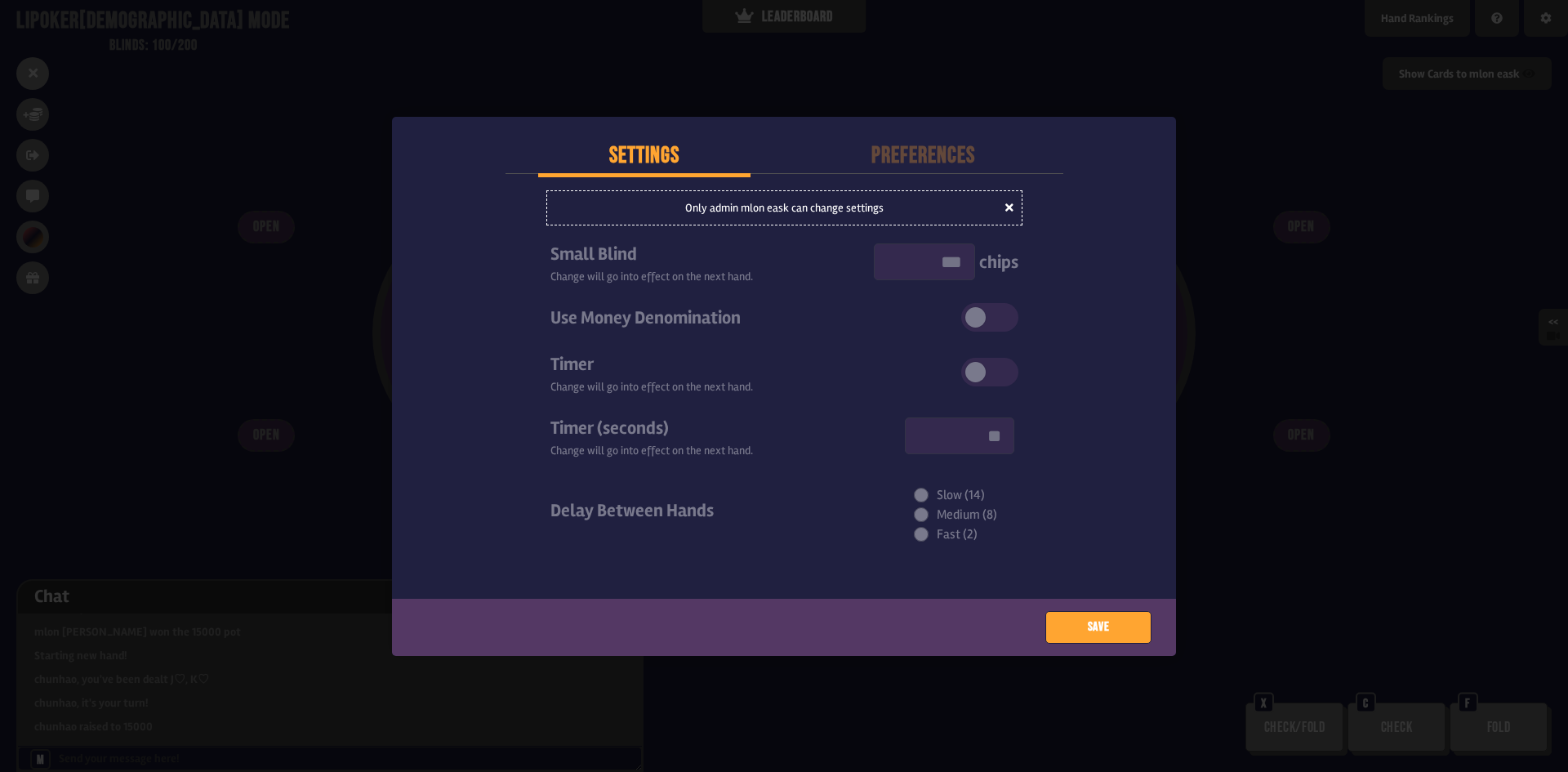 click on "Preferences" at bounding box center (924, 156) 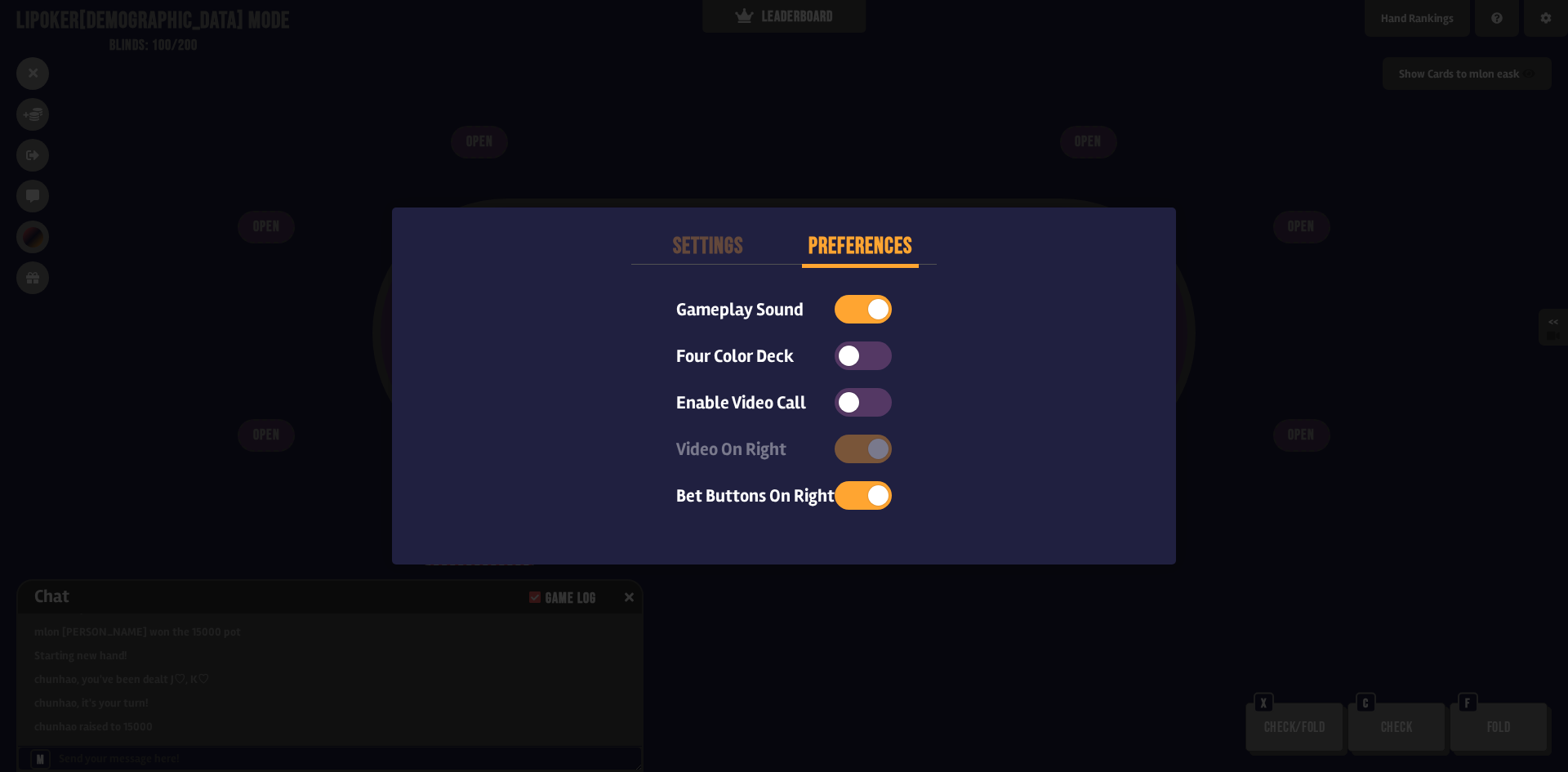 click at bounding box center [863, 309] 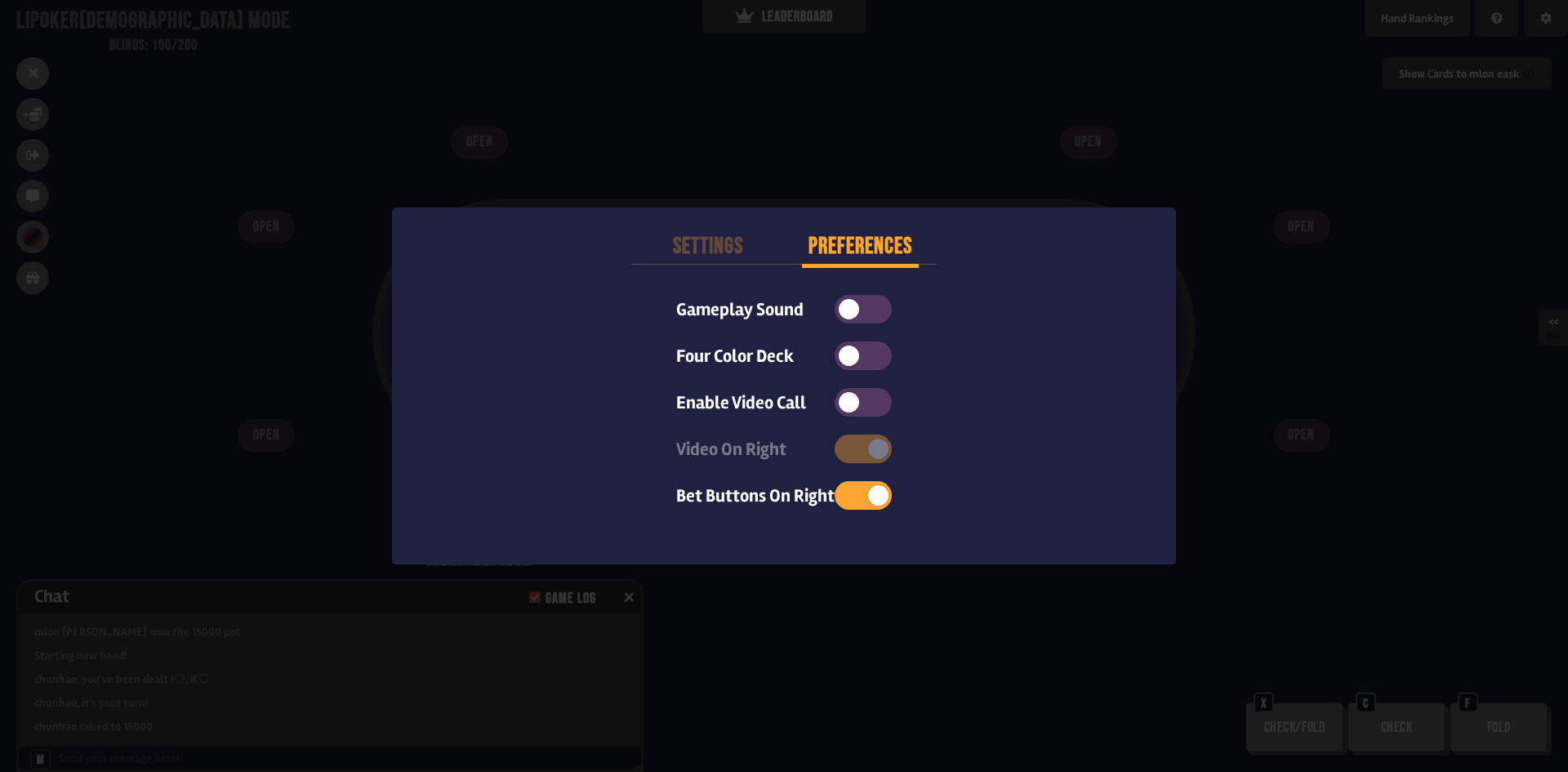 click at bounding box center (784, 386) 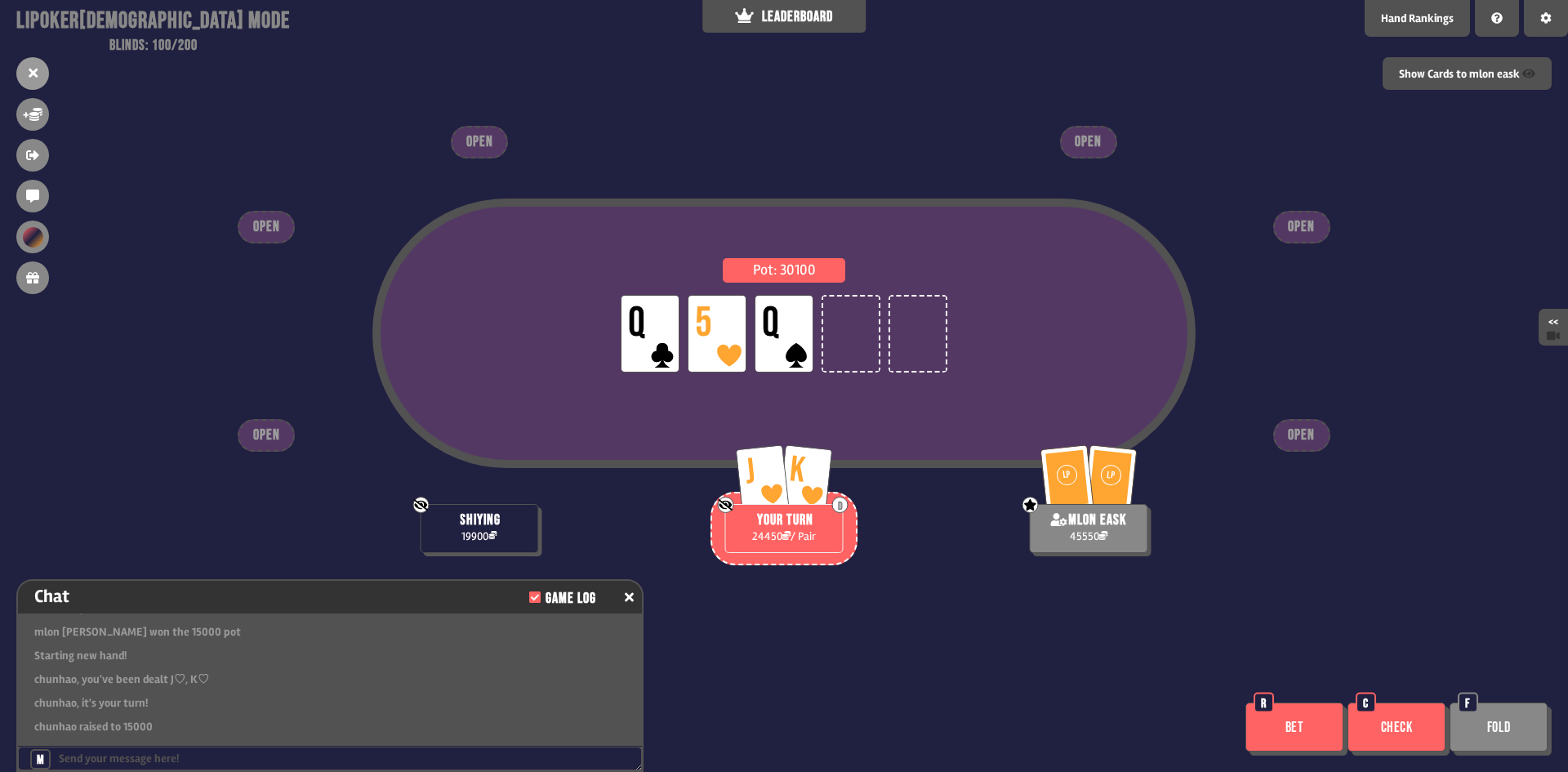 scroll, scrollTop: 8827, scrollLeft: 0, axis: vertical 